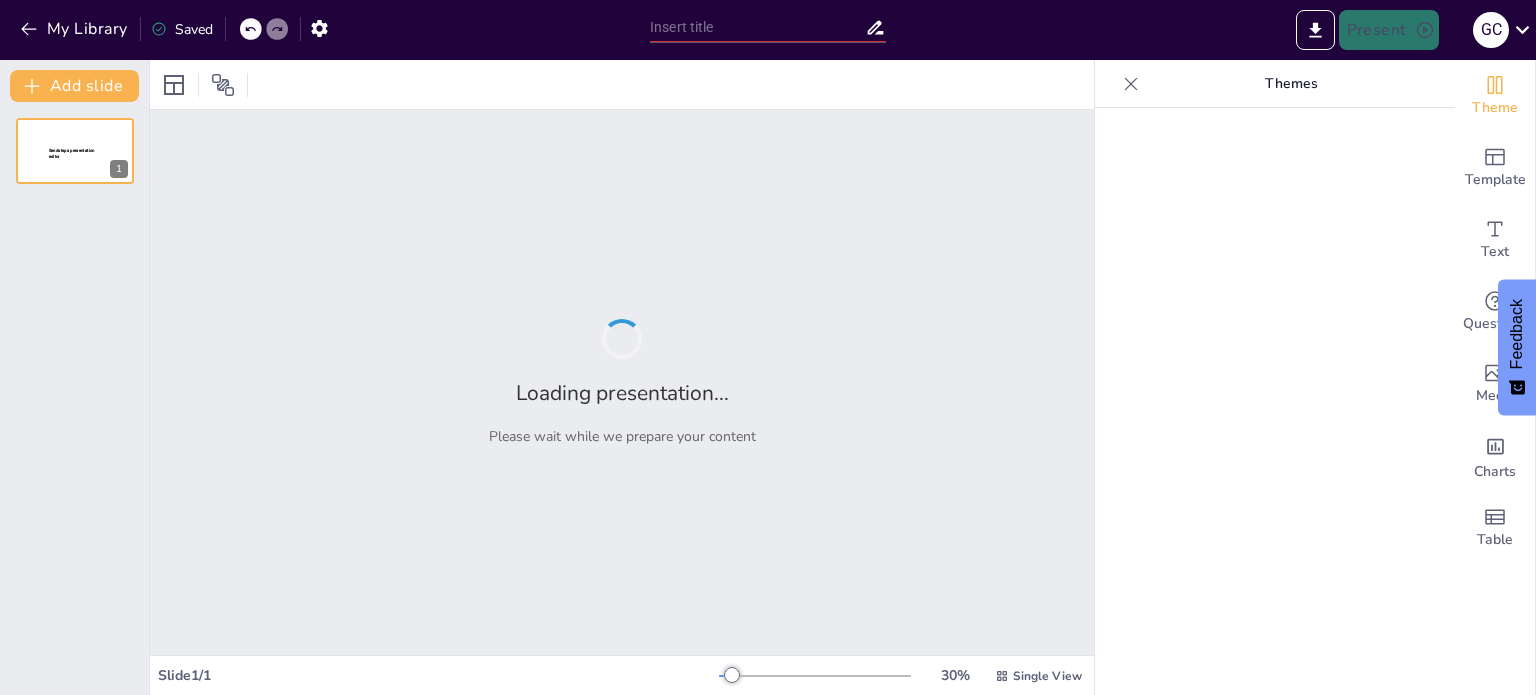 type on "Developing a Strategic Mindset: Seven Skills and Questions to Enhance Leadership" 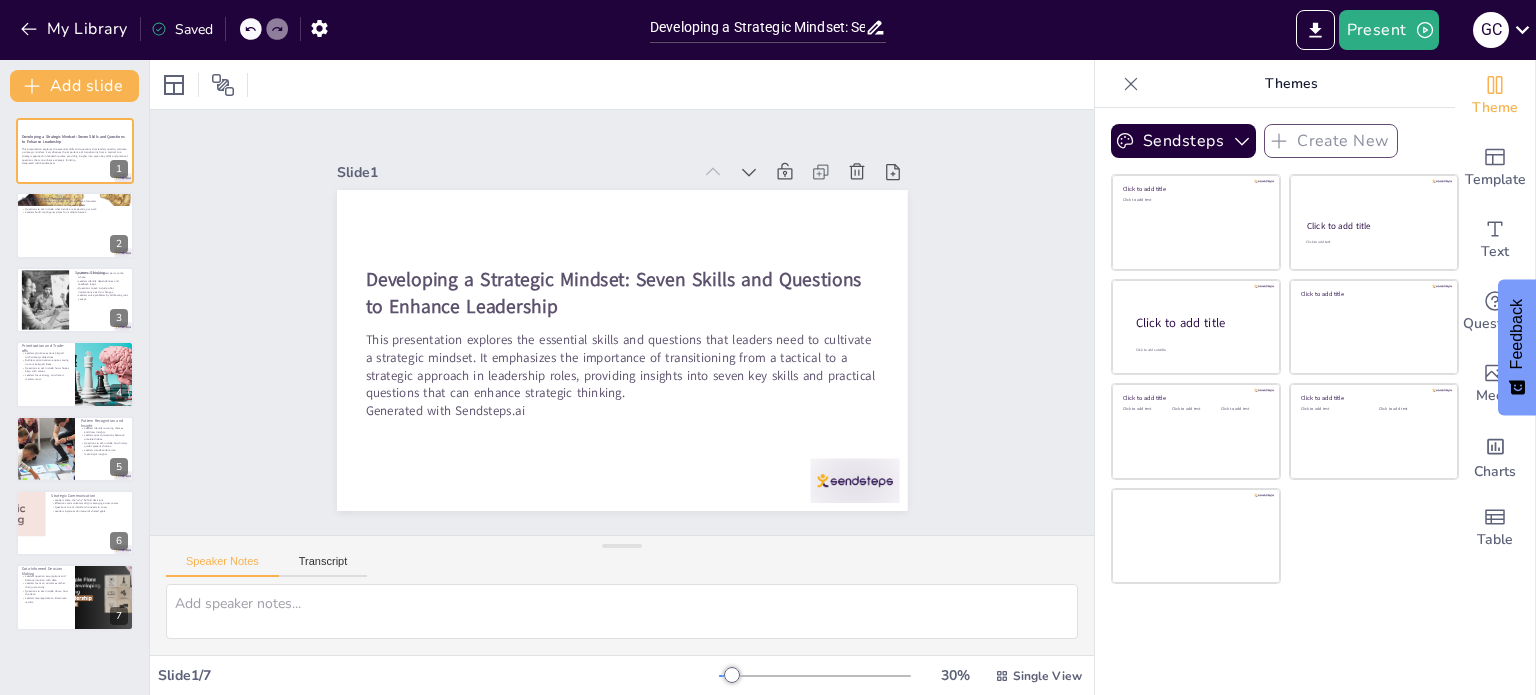 scroll, scrollTop: 0, scrollLeft: 0, axis: both 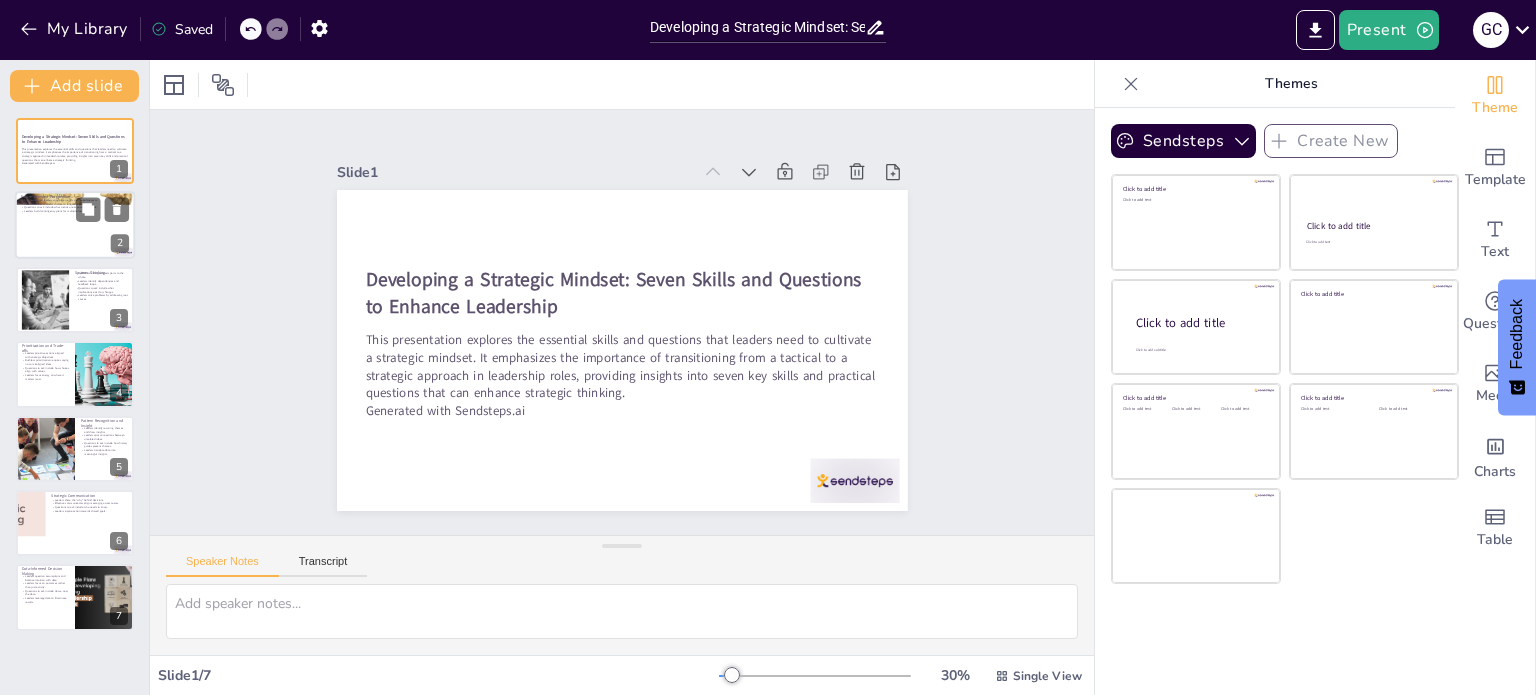 click at bounding box center (75, 226) 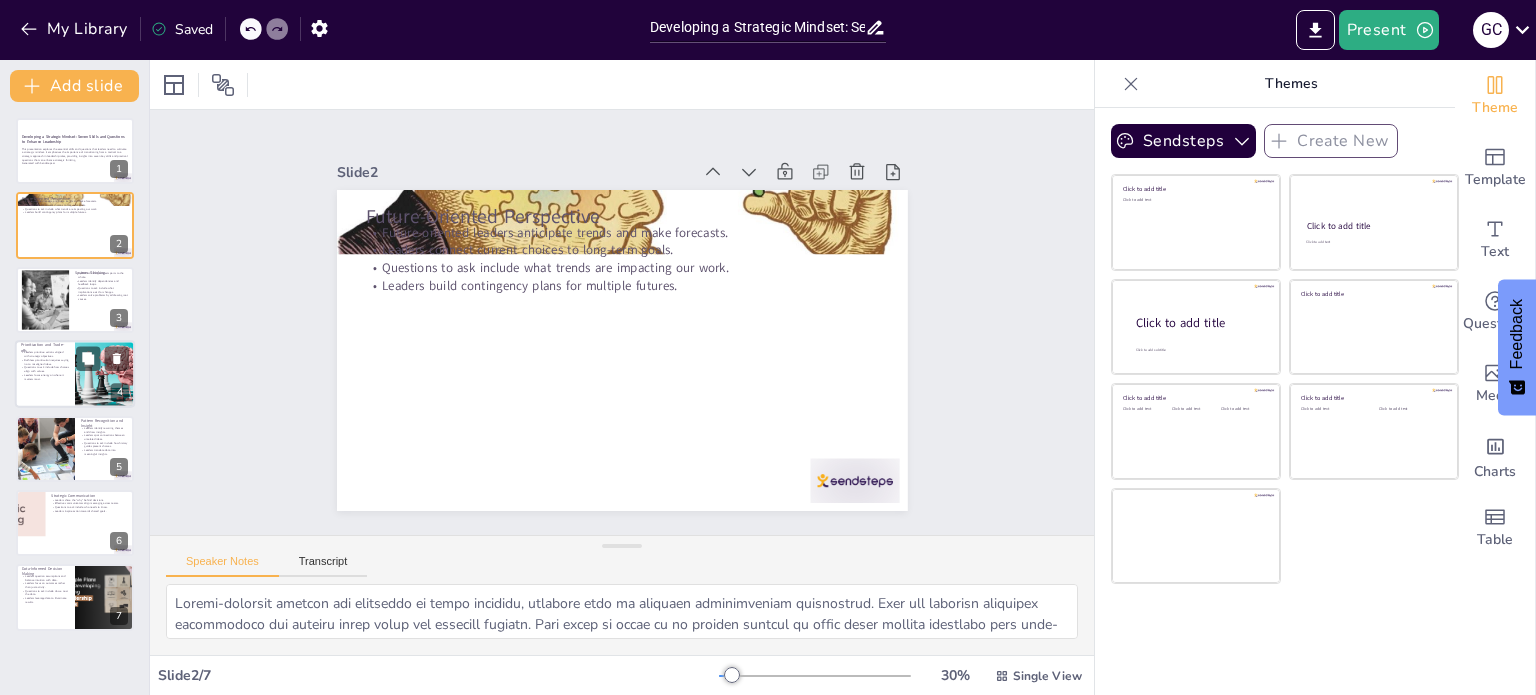 click on "Prioritization and Trade-offs" at bounding box center [45, 348] 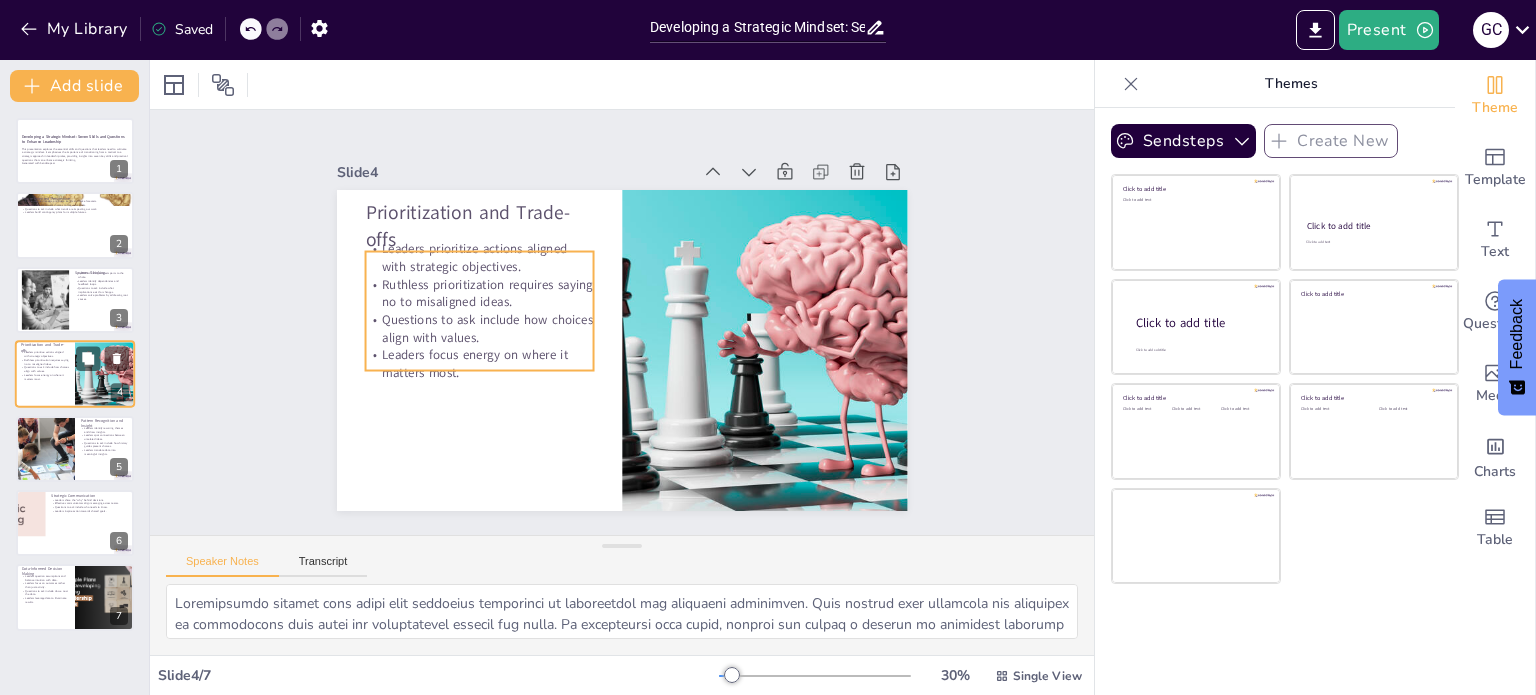 click on "Leaders focus energy on where it matters most." at bounding box center (45, 376) 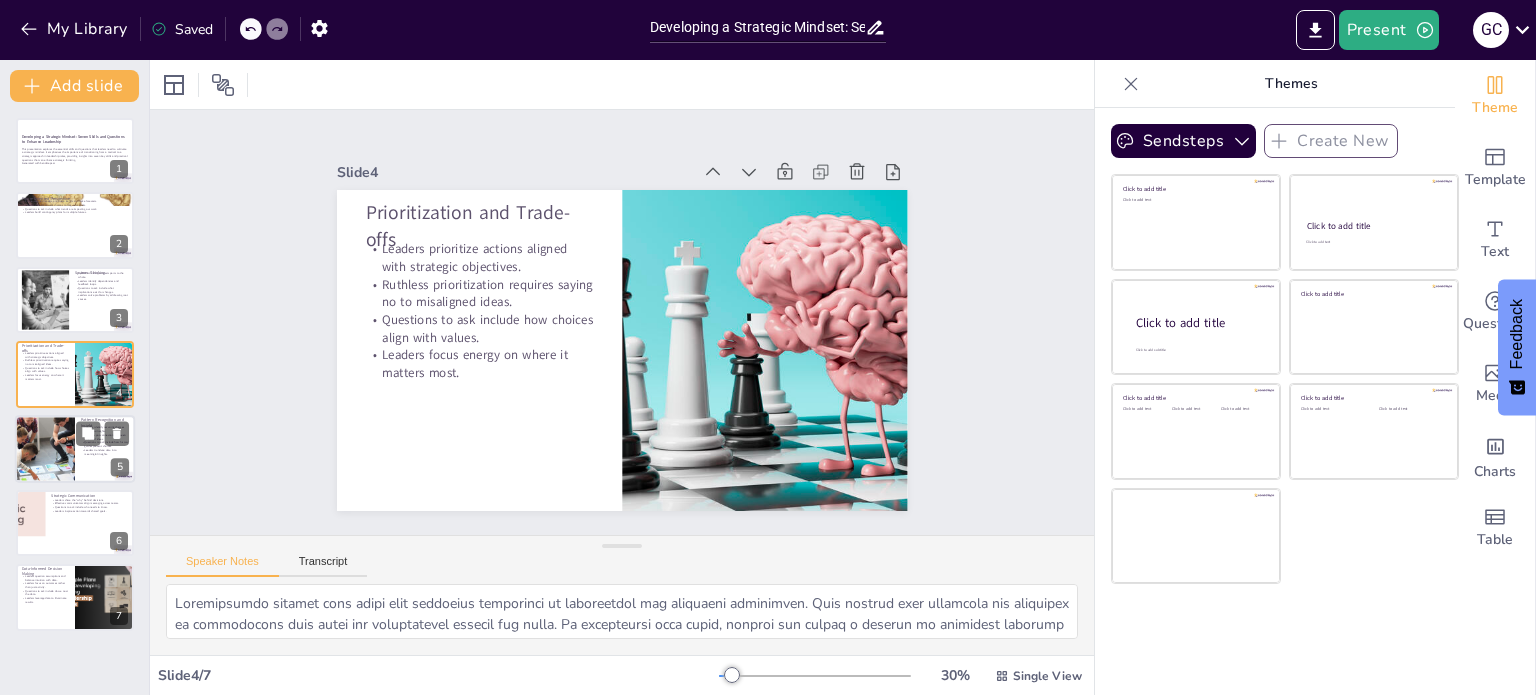click at bounding box center [45, 449] 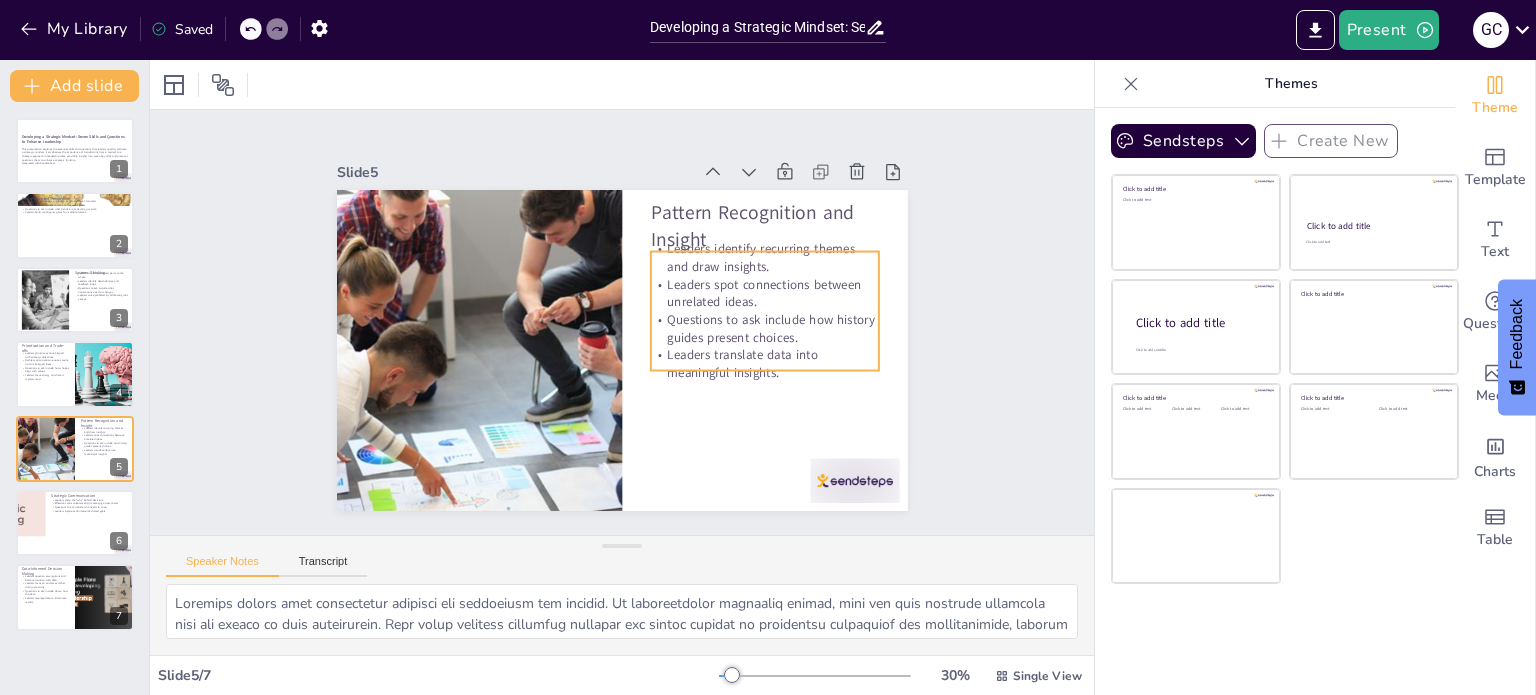 click on "Leaders translate data into meaningful insights." at bounding box center (759, 378) 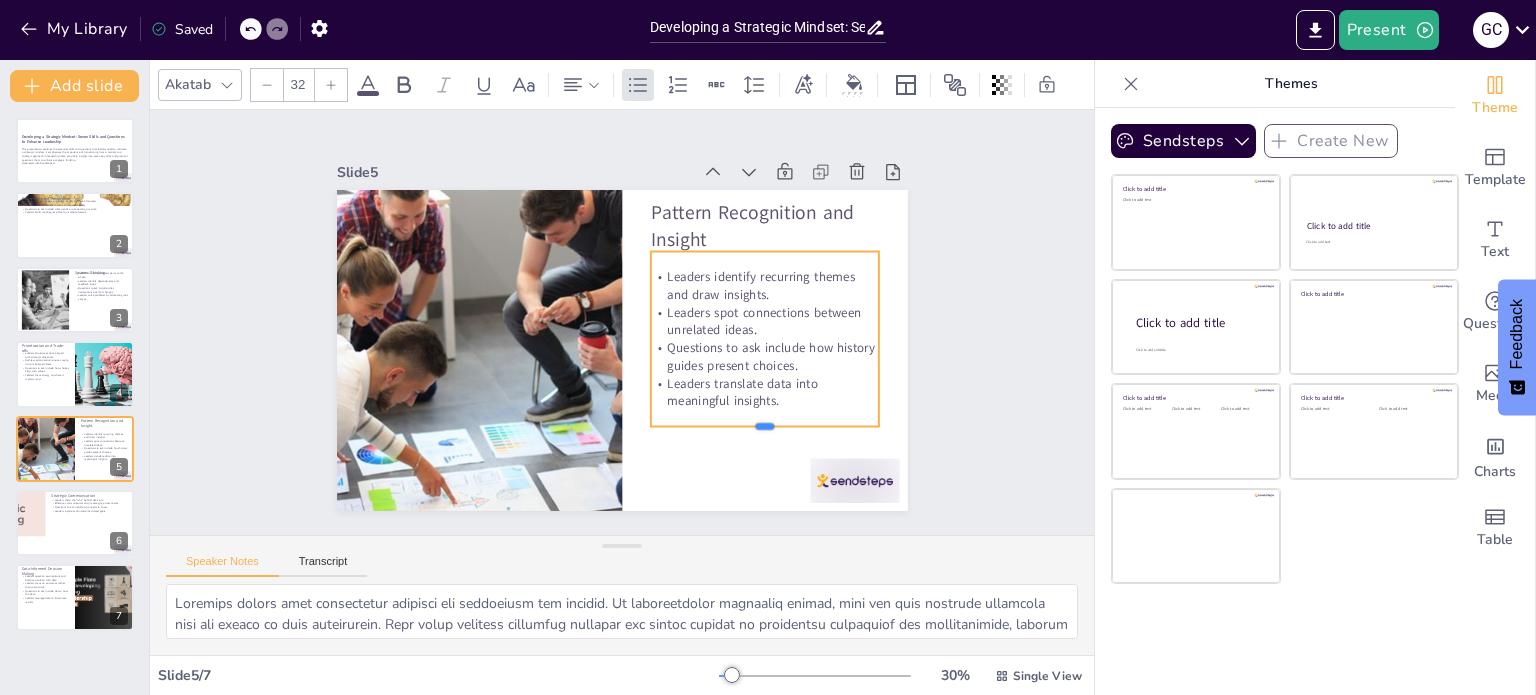 drag, startPoint x: 742, startPoint y: 367, endPoint x: 733, endPoint y: 423, distance: 56.718605 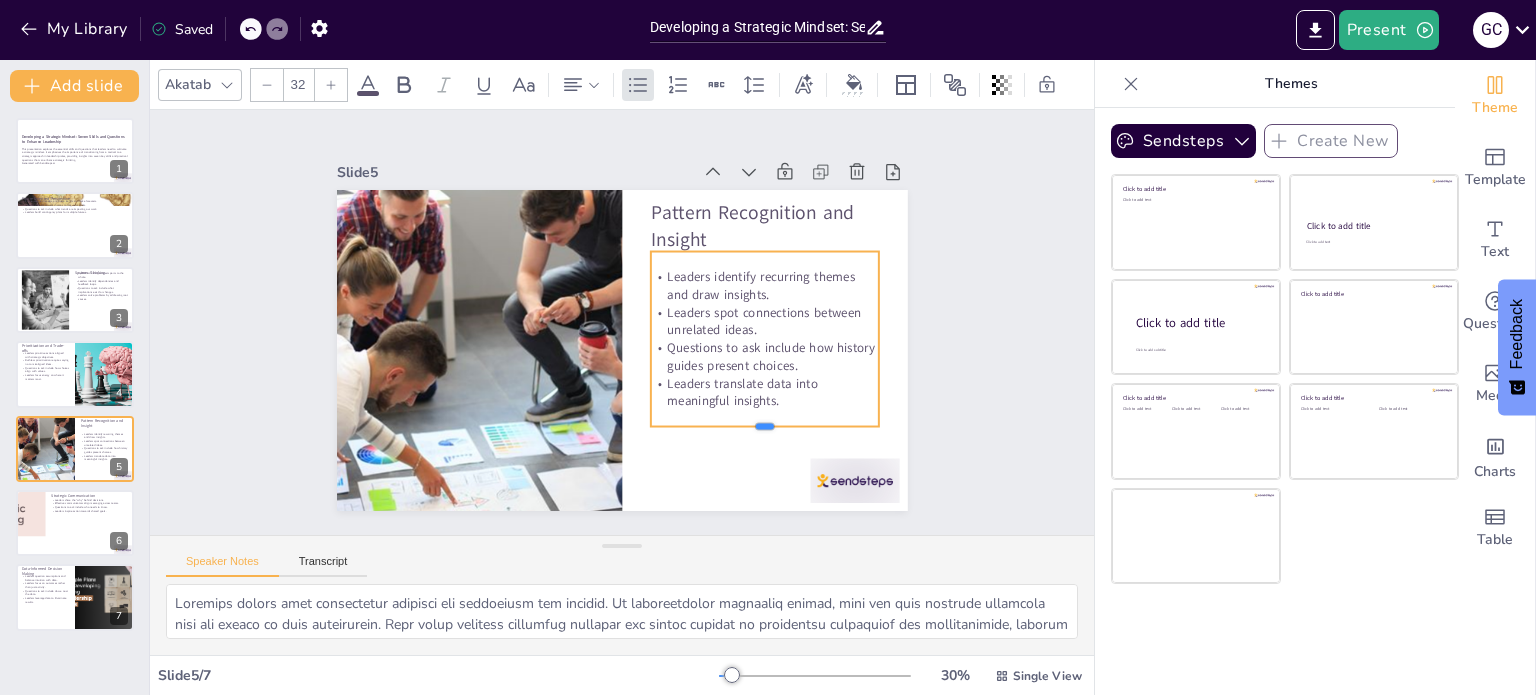 click at bounding box center [752, 449] 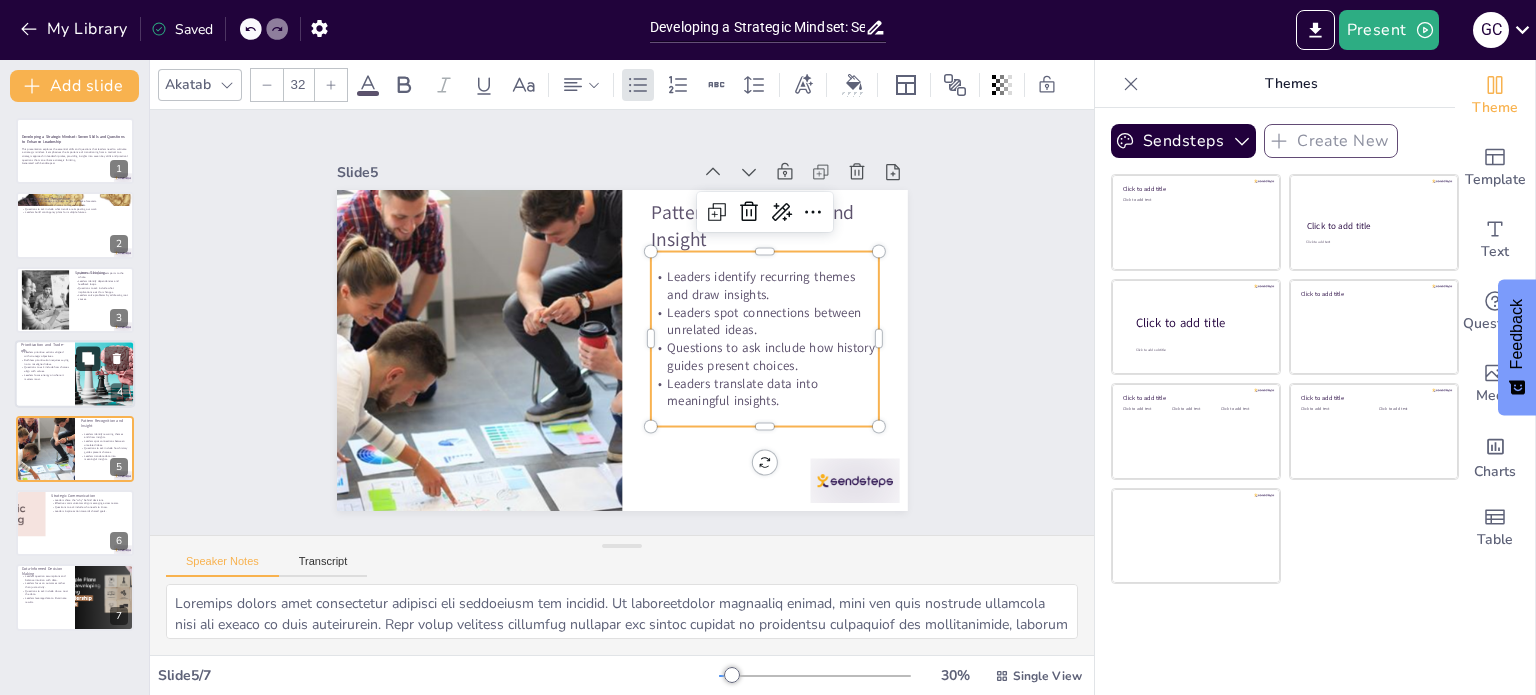 click at bounding box center (88, 359) 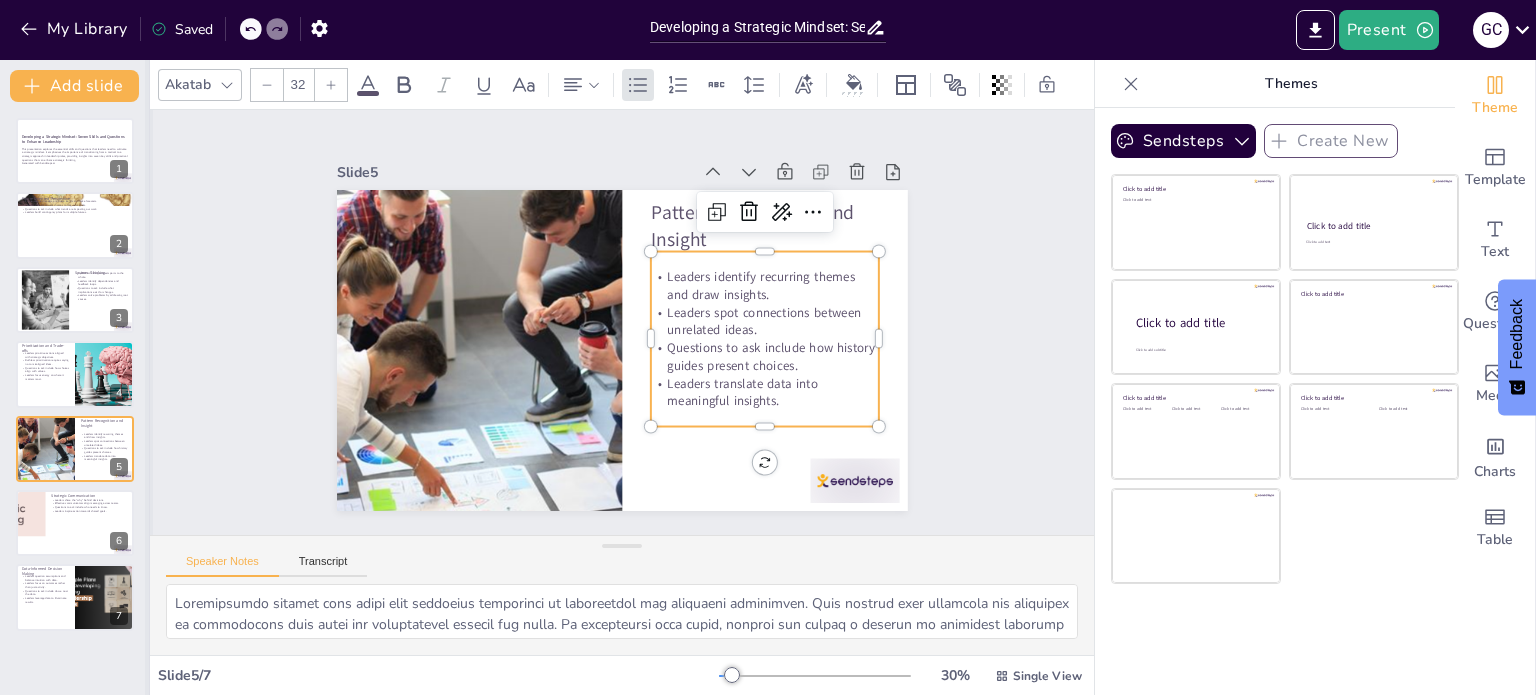 scroll, scrollTop: 26, scrollLeft: 0, axis: vertical 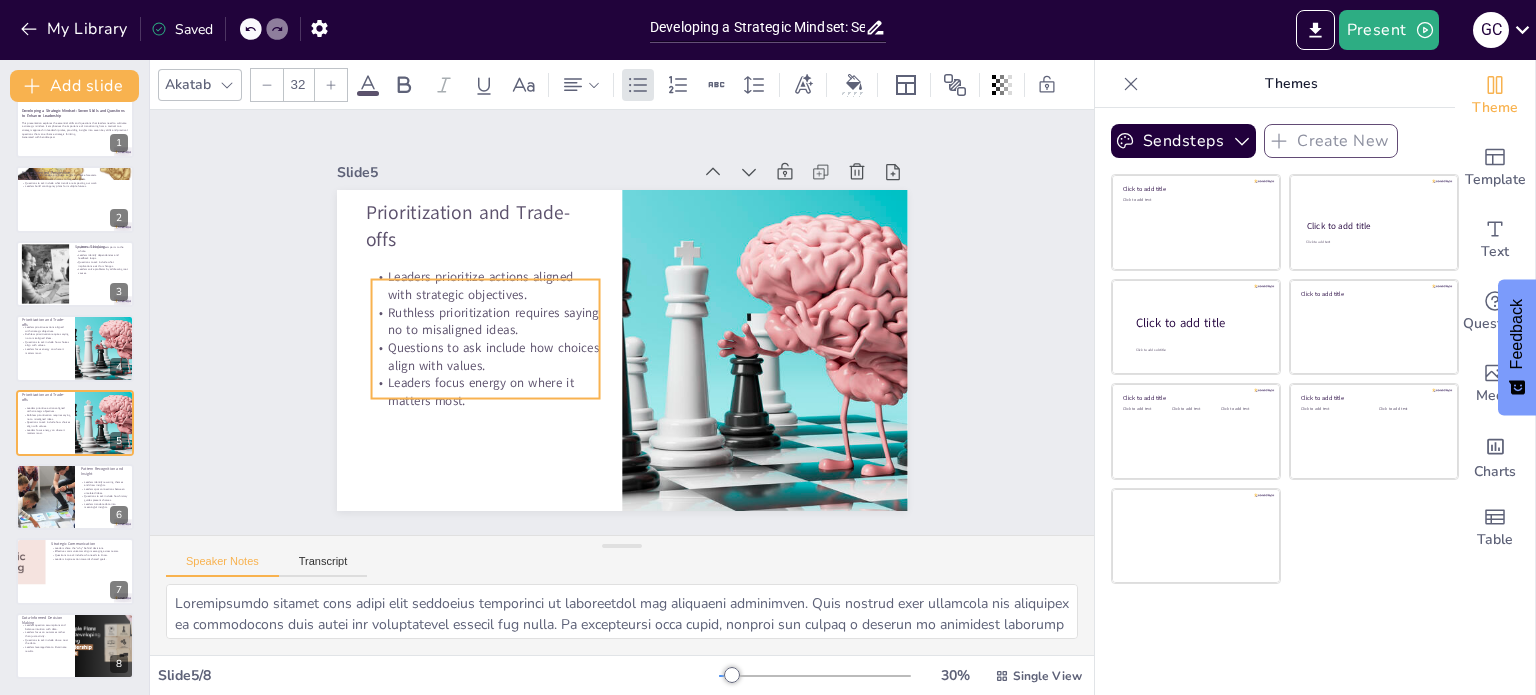 drag, startPoint x: 486, startPoint y: 243, endPoint x: 492, endPoint y: 271, distance: 28.635643 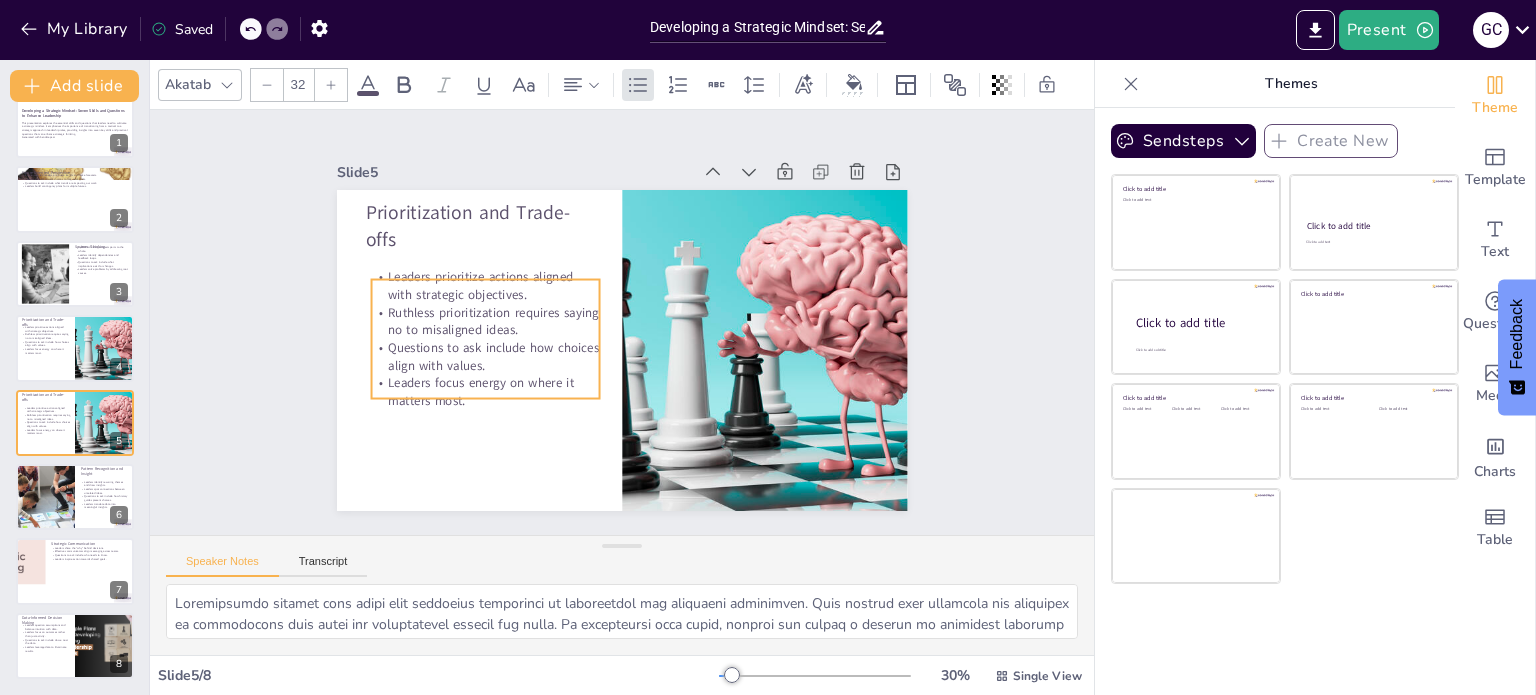 click on "Leaders prioritize actions aligned with strategic objectives." at bounding box center [485, 286] 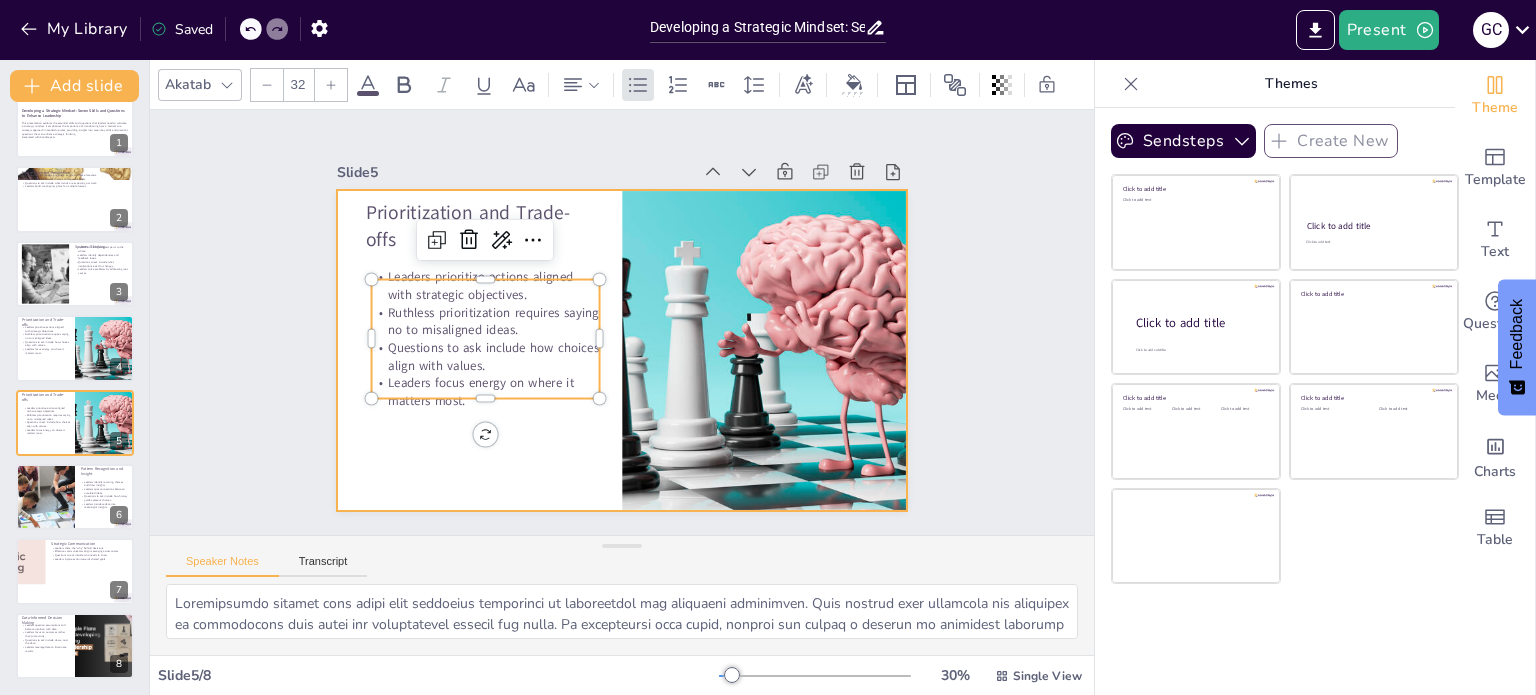 click at bounding box center (622, 350) 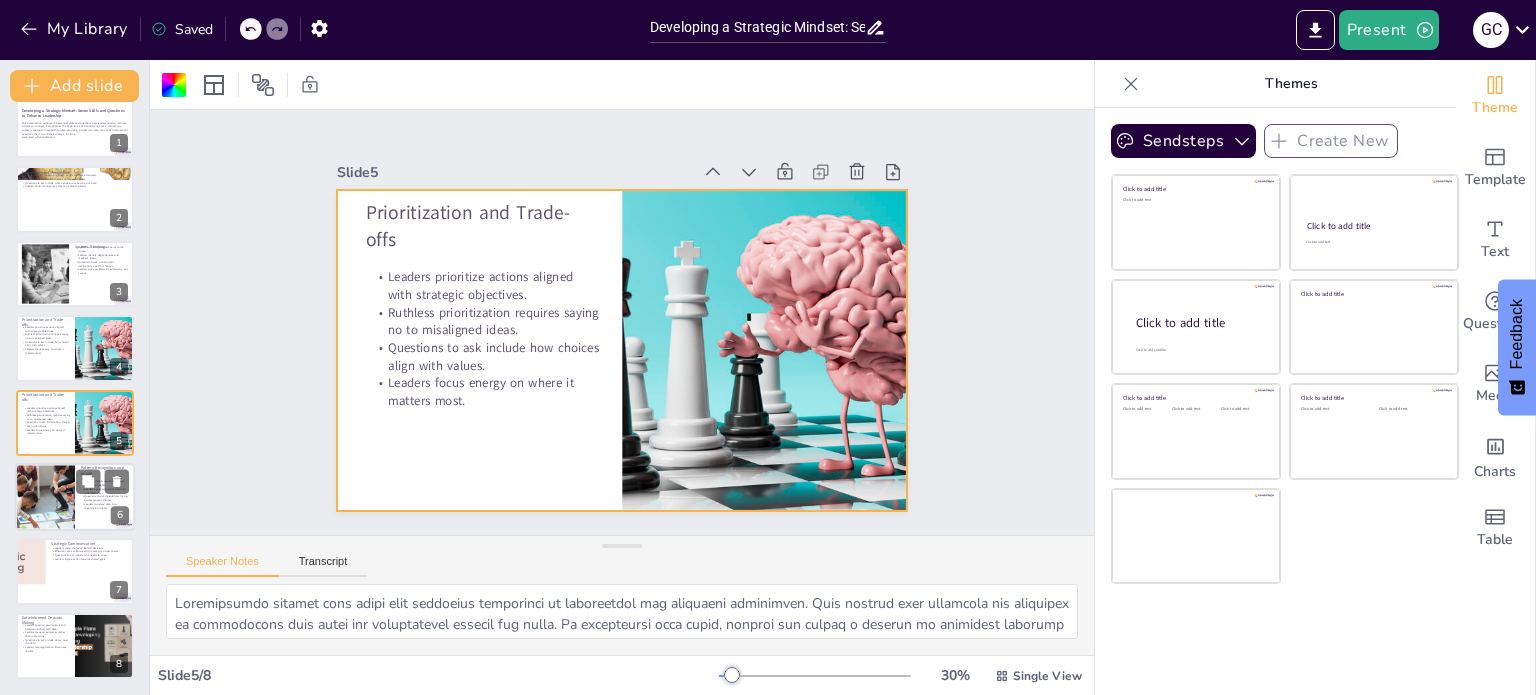 click on "Pattern Recognition and Insight Leaders identify recurring themes and draw insights. Leaders spot connections between unrelated ideas. Questions to ask include how history guides present choices. Leaders translate data into meaningful insights. 6" at bounding box center (75, 497) 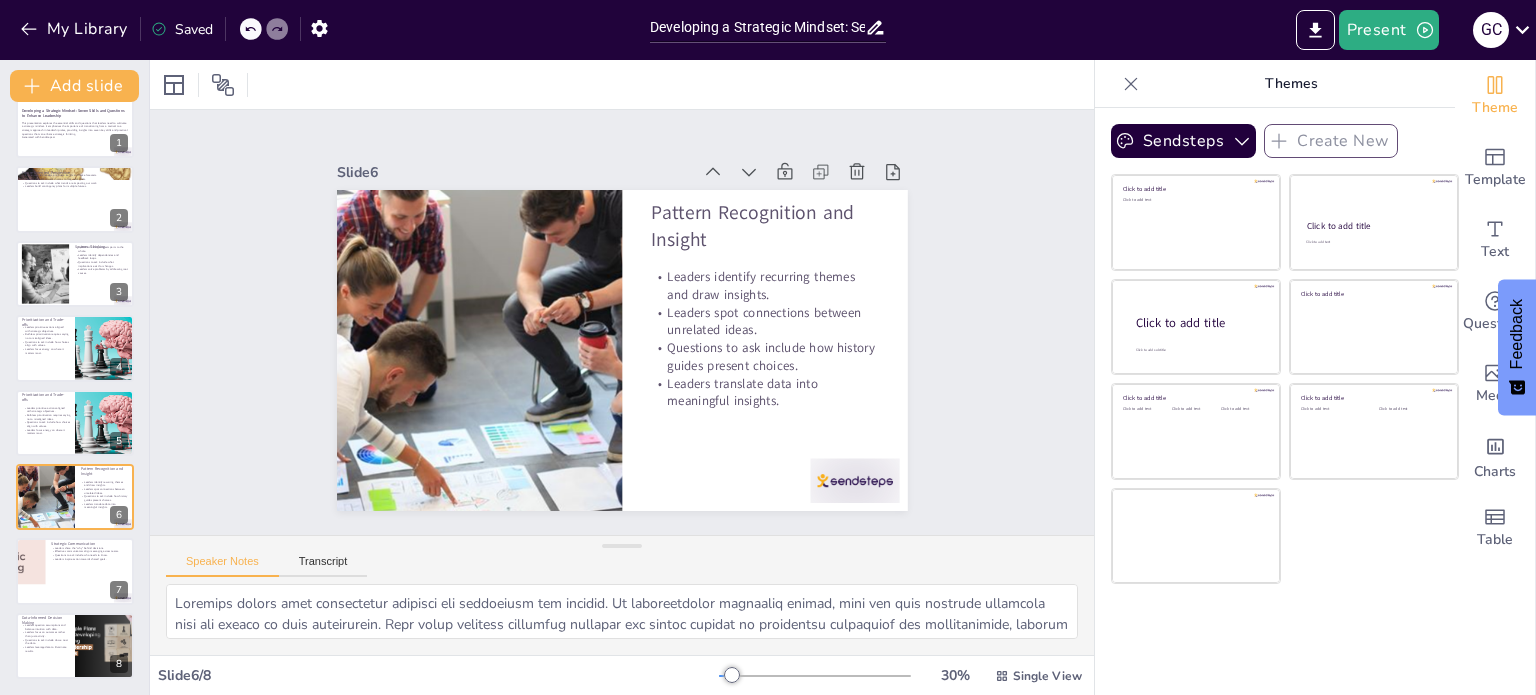 scroll, scrollTop: 25, scrollLeft: 0, axis: vertical 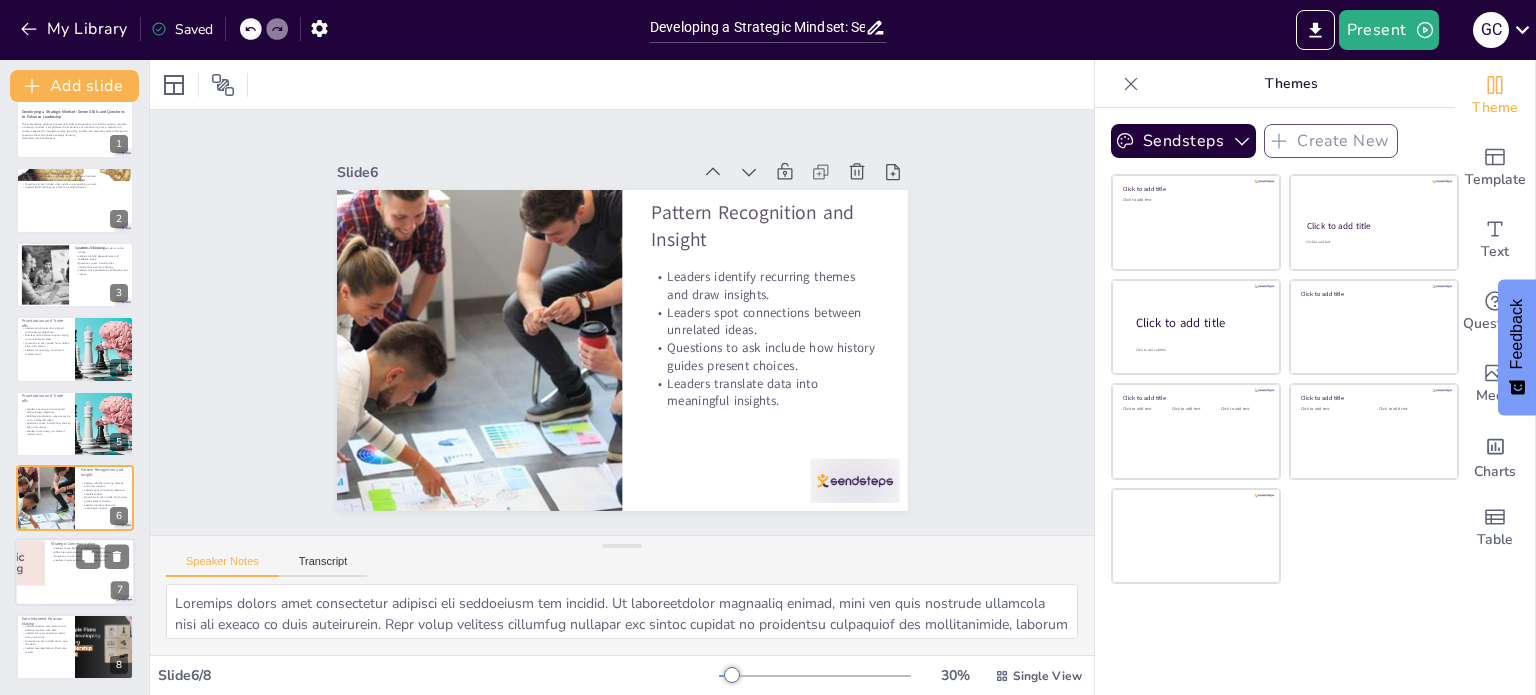 click at bounding box center (75, 573) 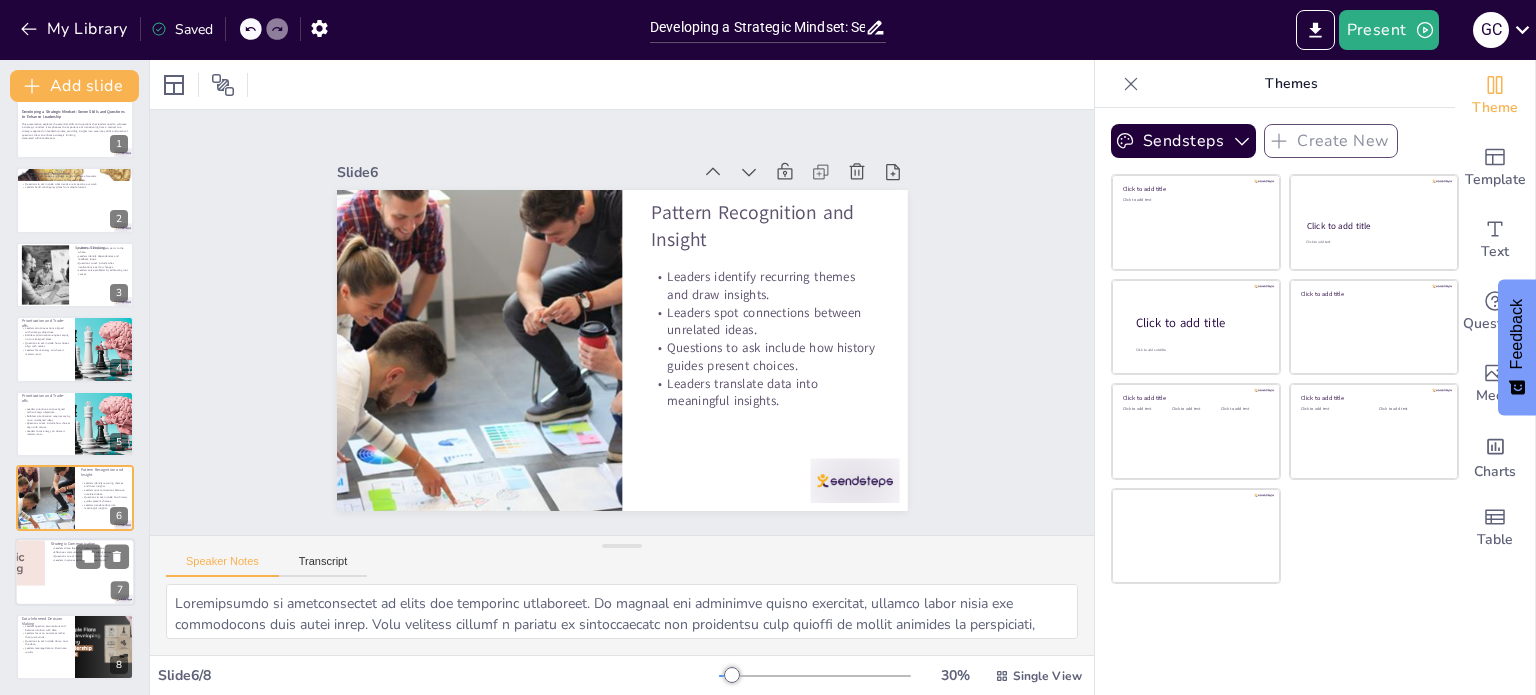 scroll, scrollTop: 26, scrollLeft: 0, axis: vertical 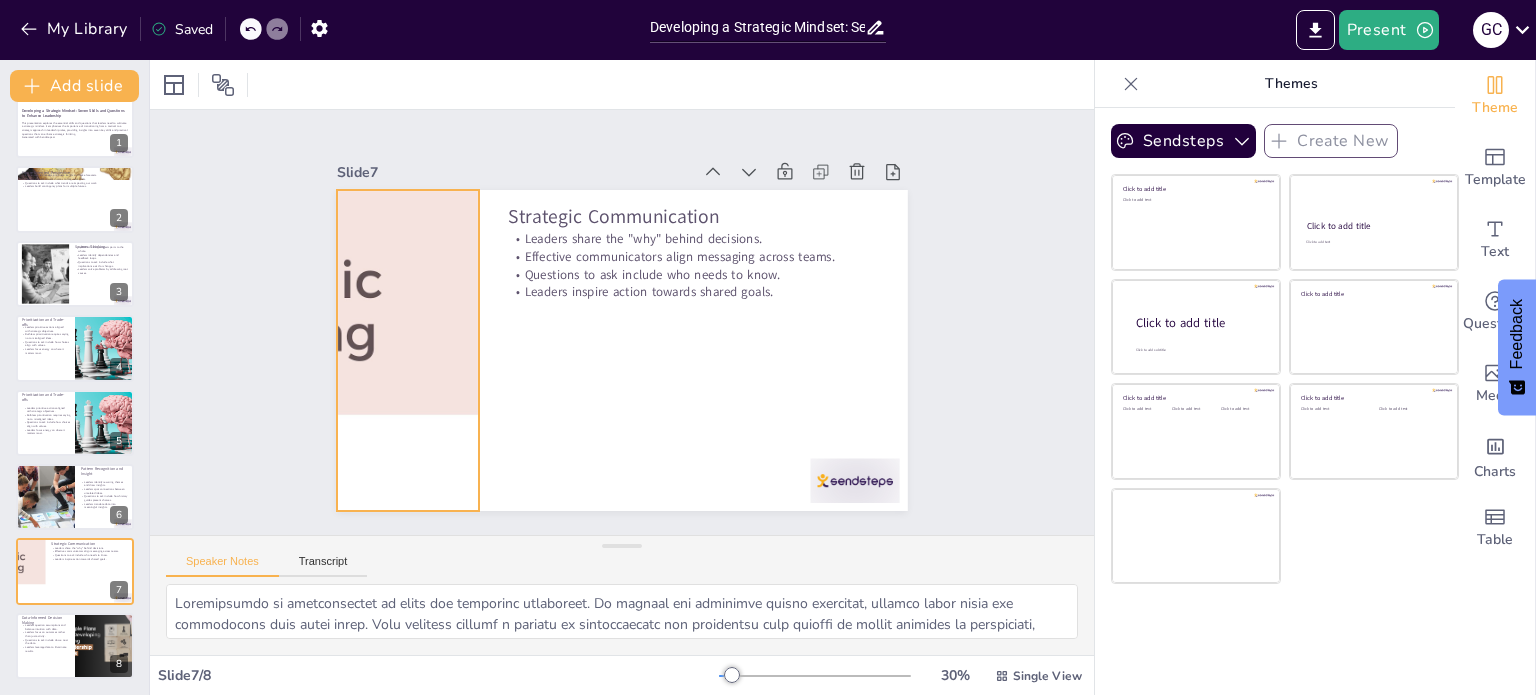 click at bounding box center (422, 239) 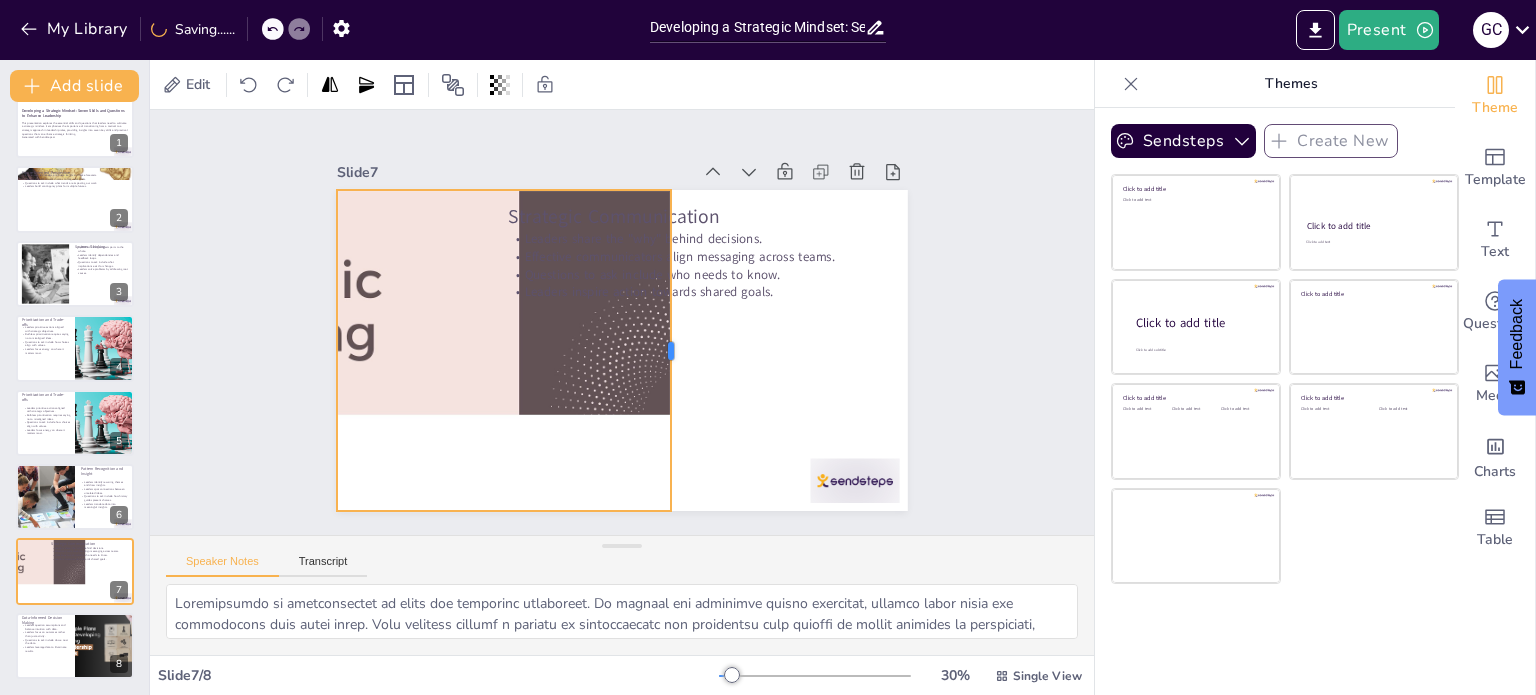 drag, startPoint x: 464, startPoint y: 347, endPoint x: 656, endPoint y: 396, distance: 198.15398 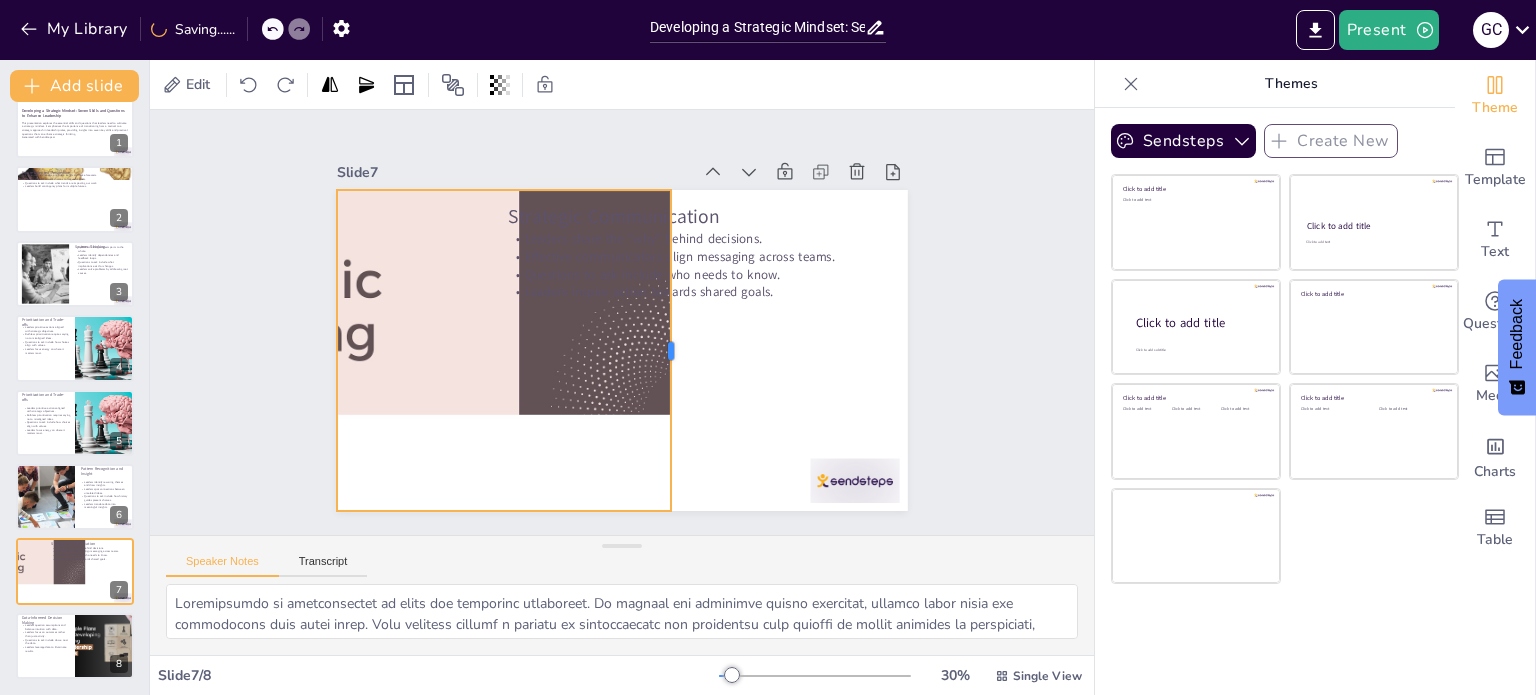 click at bounding box center (679, 350) 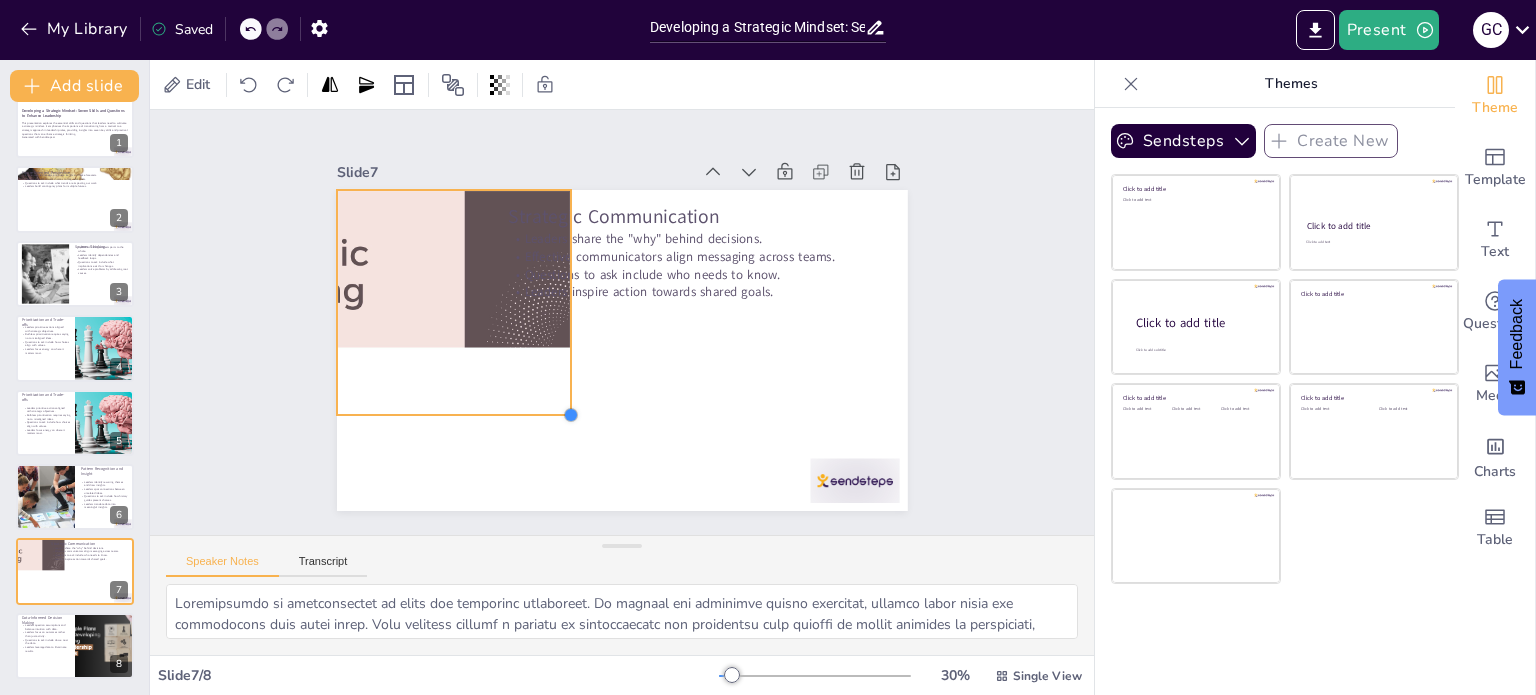 drag, startPoint x: 651, startPoint y: 502, endPoint x: 408, endPoint y: 406, distance: 261.27573 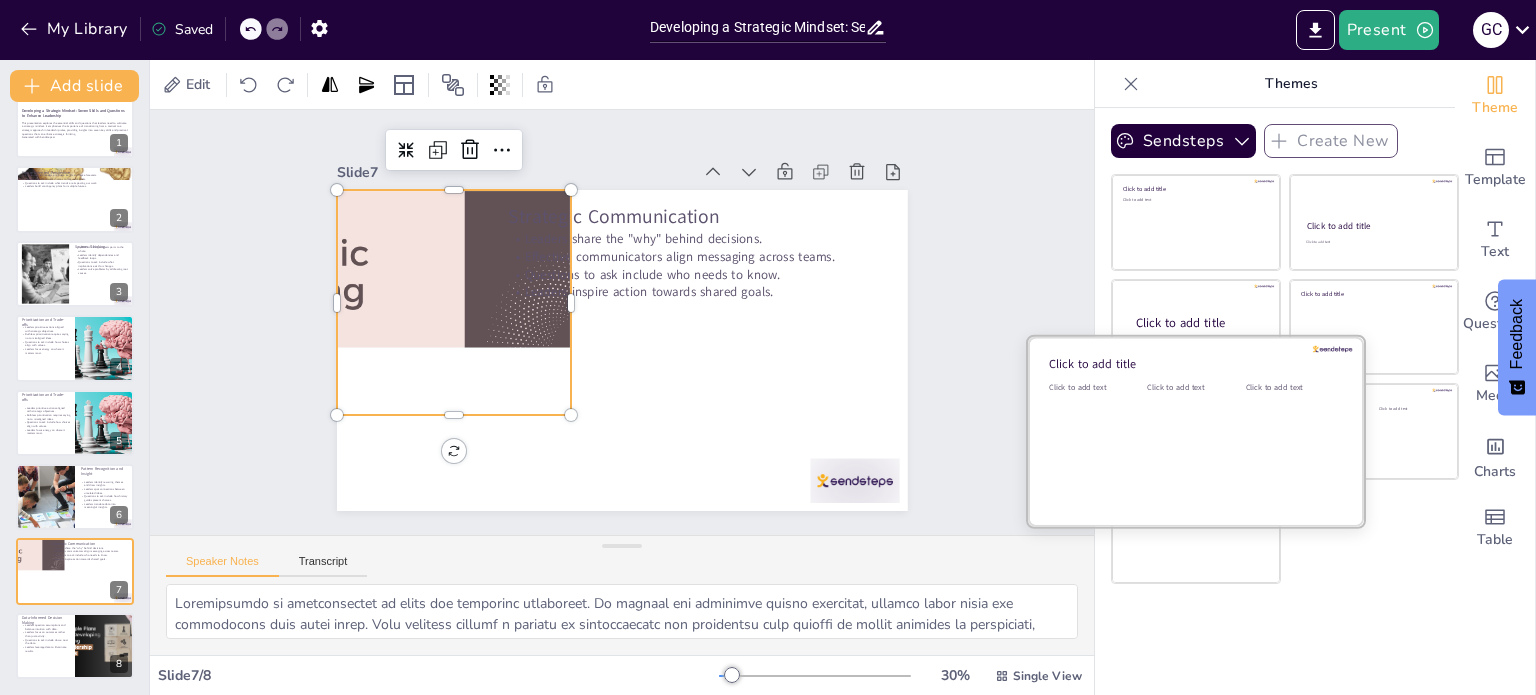 click on "Click to add text" at bounding box center [1192, 444] 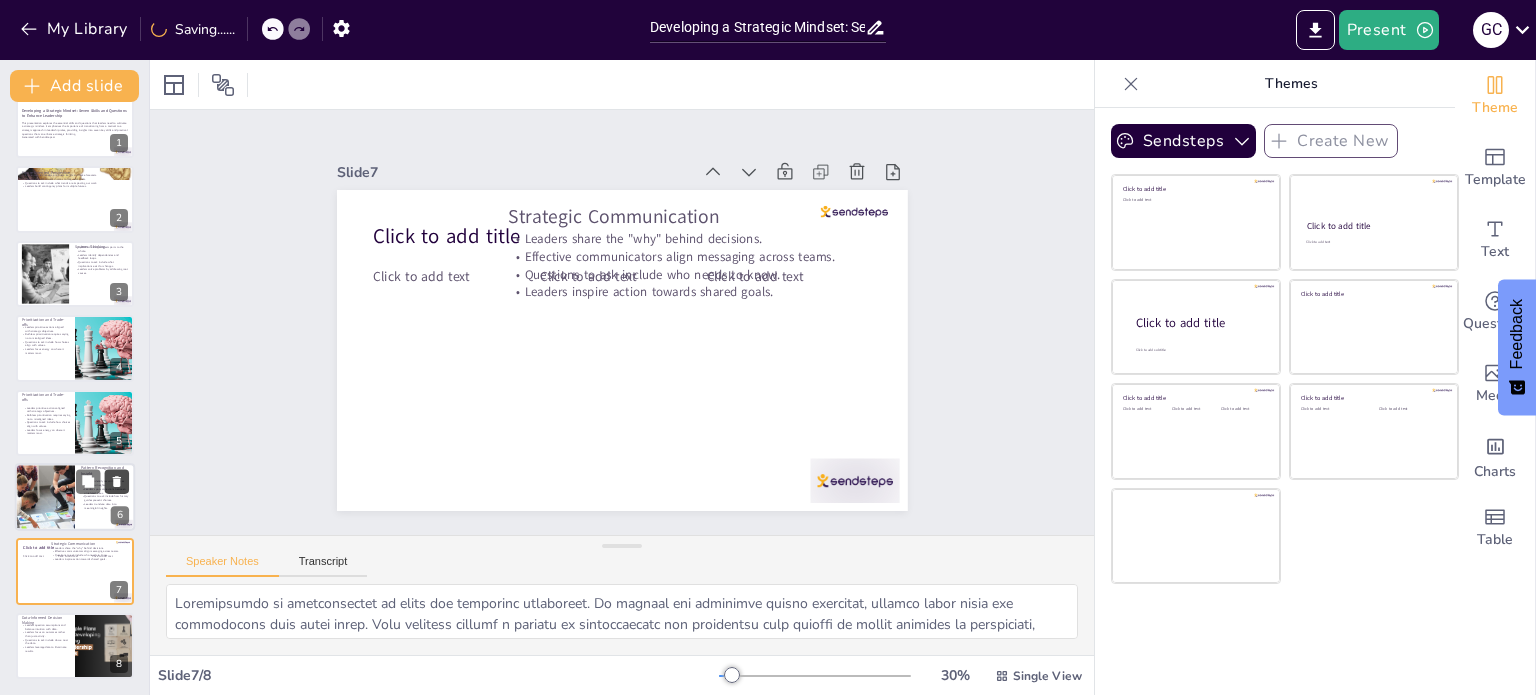 scroll, scrollTop: 25, scrollLeft: 0, axis: vertical 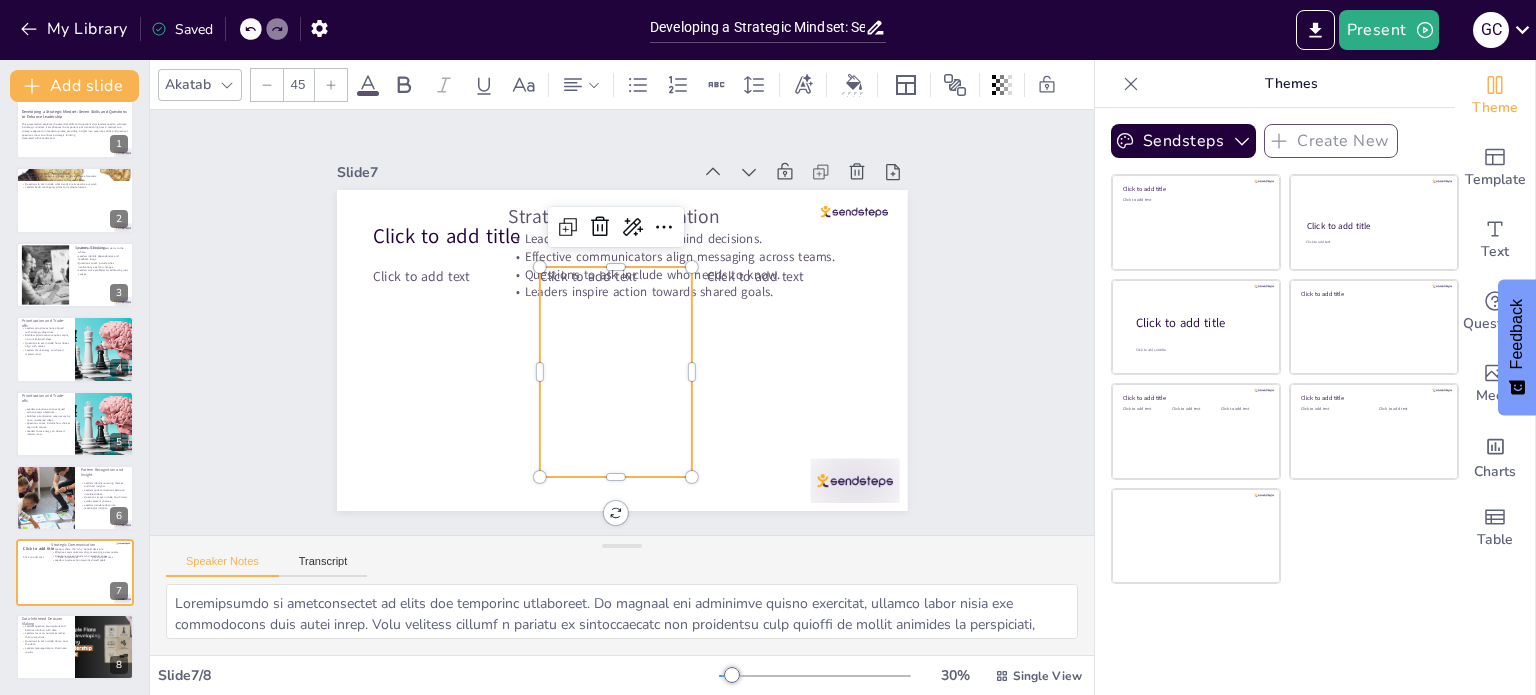 click on "Click to add text" at bounding box center (616, 372) 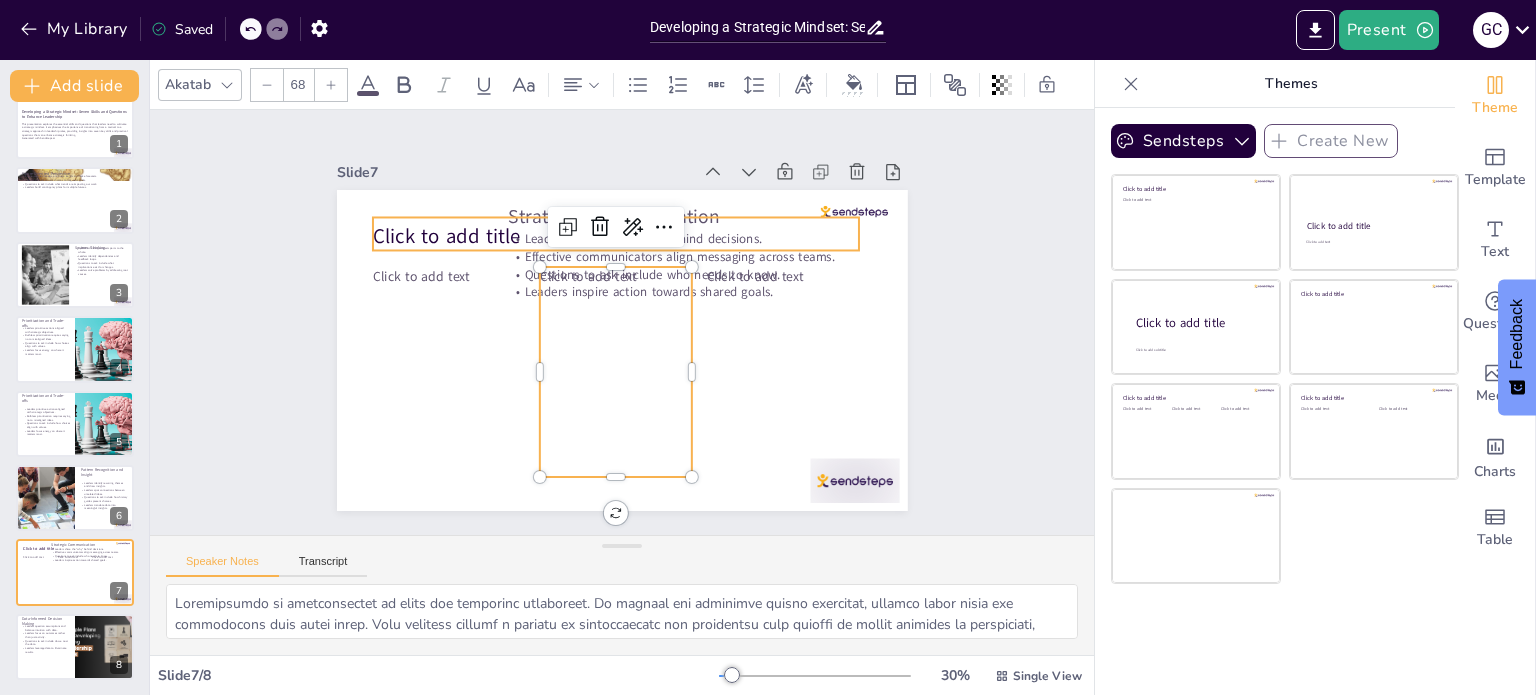 click on "Click to add title" at bounding box center [616, 236] 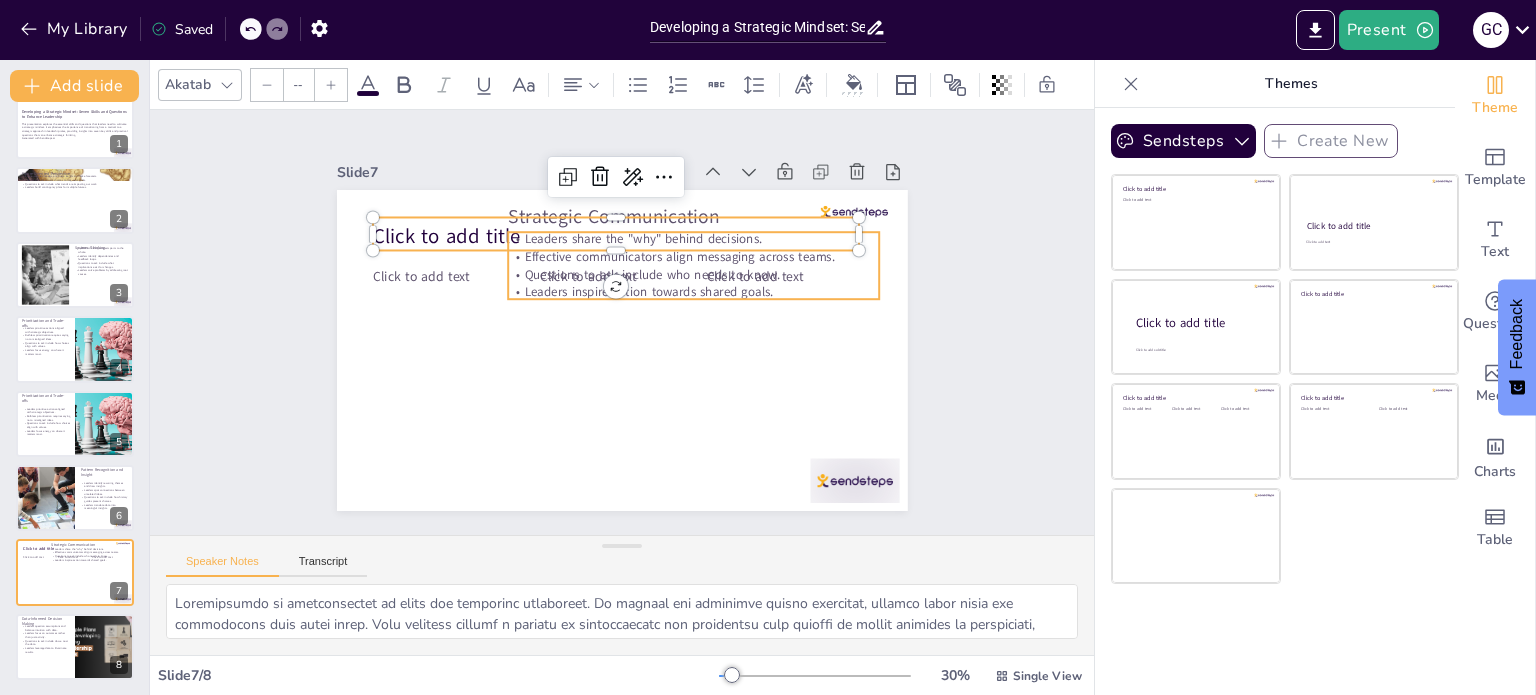 type on "32" 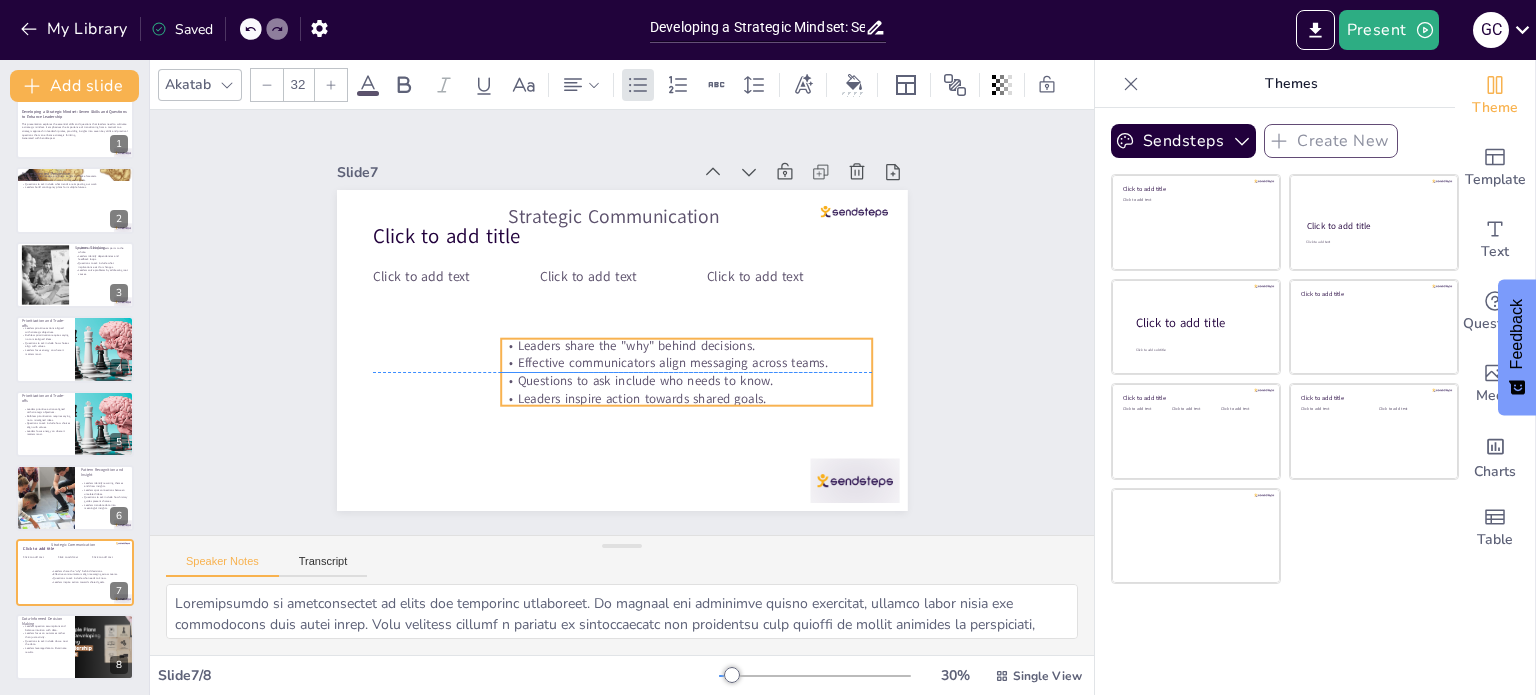 drag, startPoint x: 555, startPoint y: 255, endPoint x: 548, endPoint y: 361, distance: 106.23088 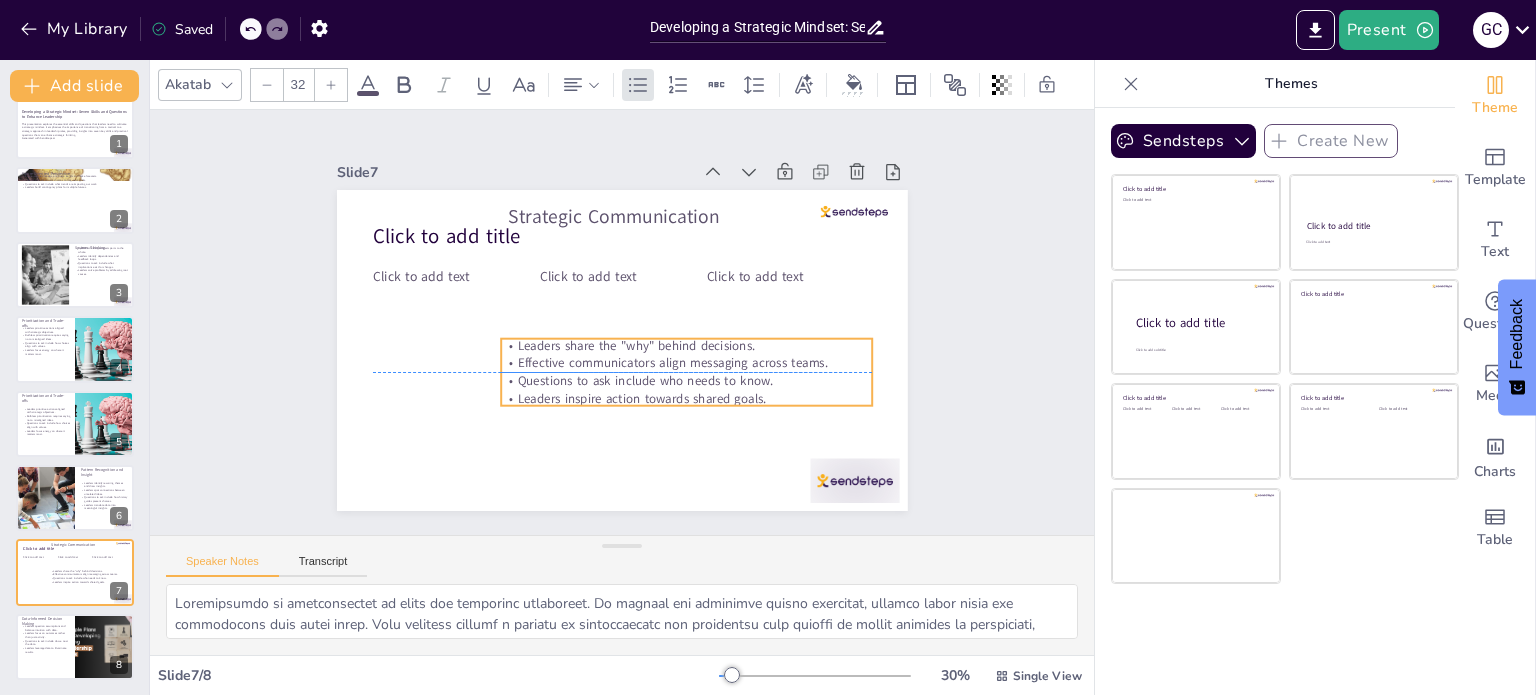 click on "Strategic Communication Leaders share the "why" behind decisions. Effective communicators align messaging across teams. Questions to ask include who needs to know. Leaders inspire action towards shared goals. Click to add title Click to add text Click to add text Click to add text" at bounding box center [622, 190] 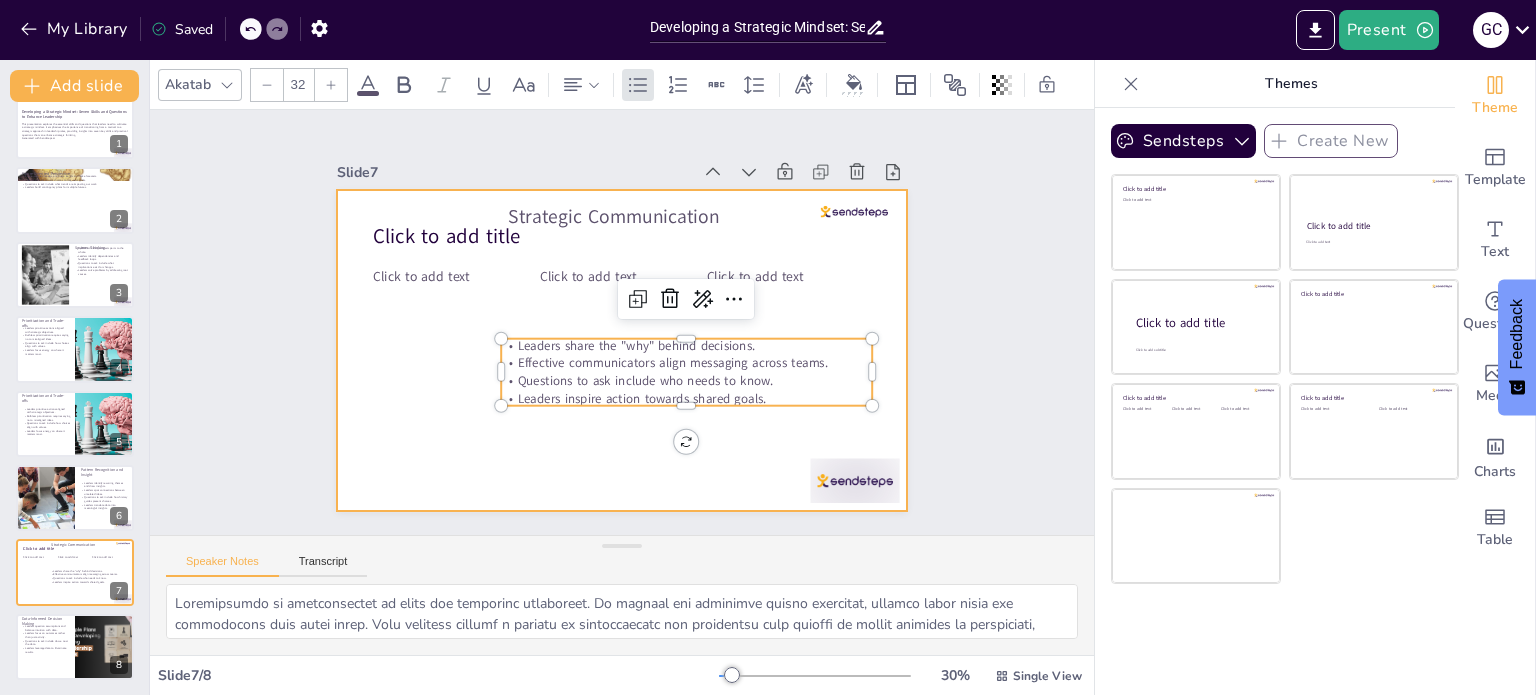 click at bounding box center (622, 350) 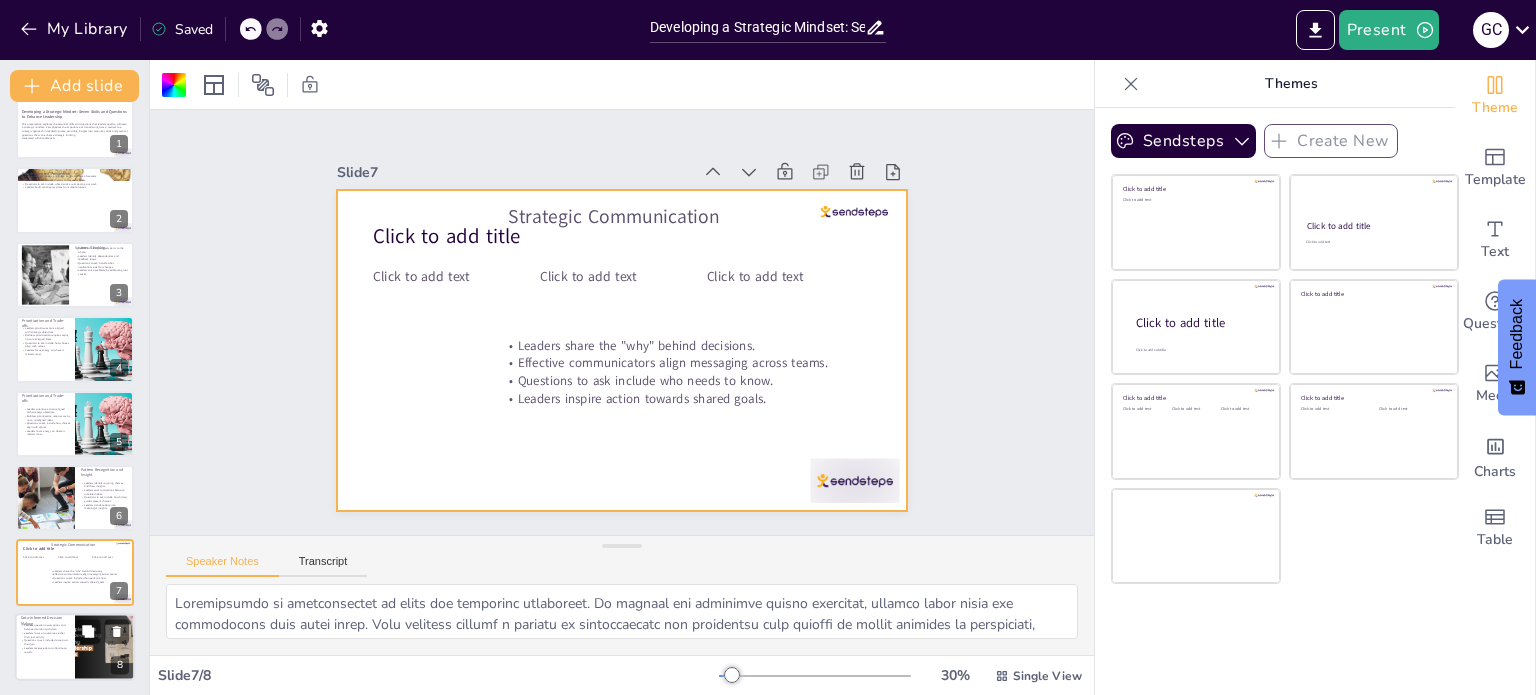 click at bounding box center (105, 647) 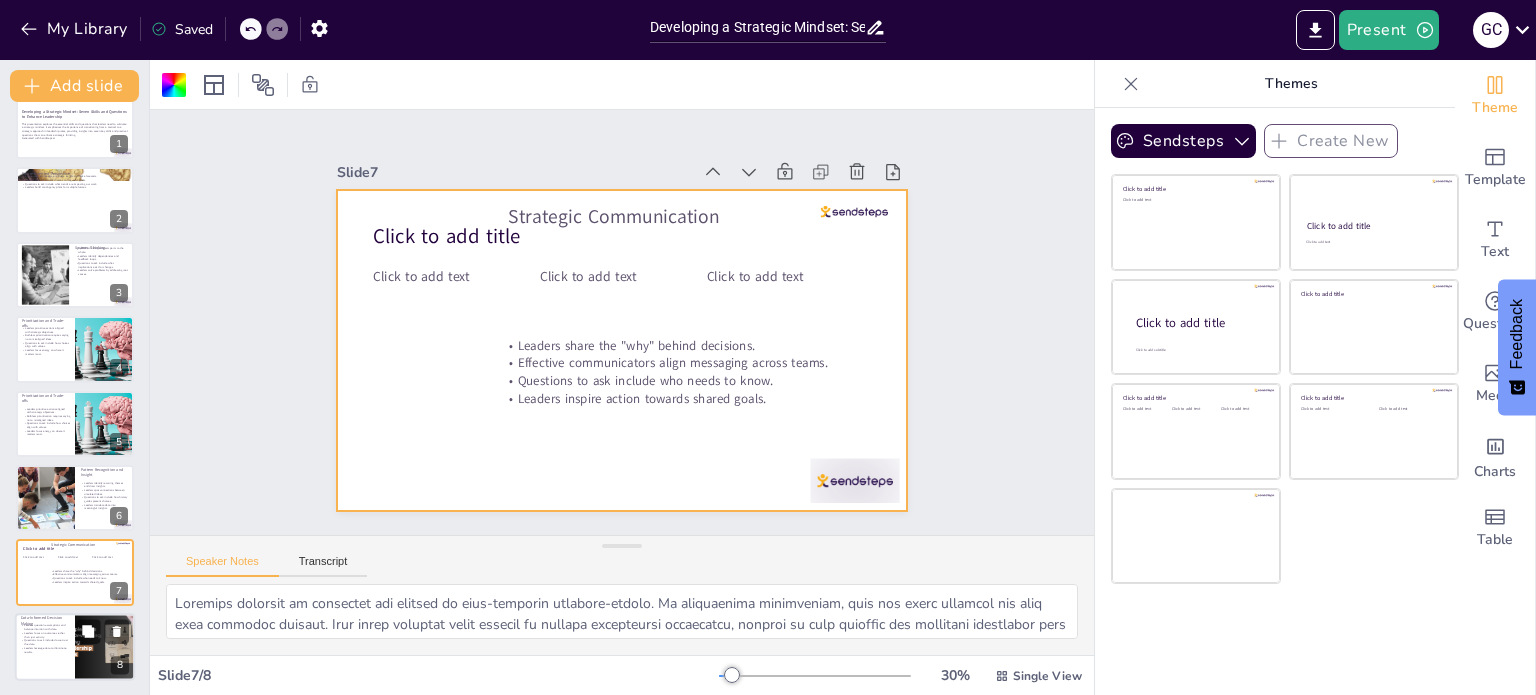 scroll, scrollTop: 26, scrollLeft: 0, axis: vertical 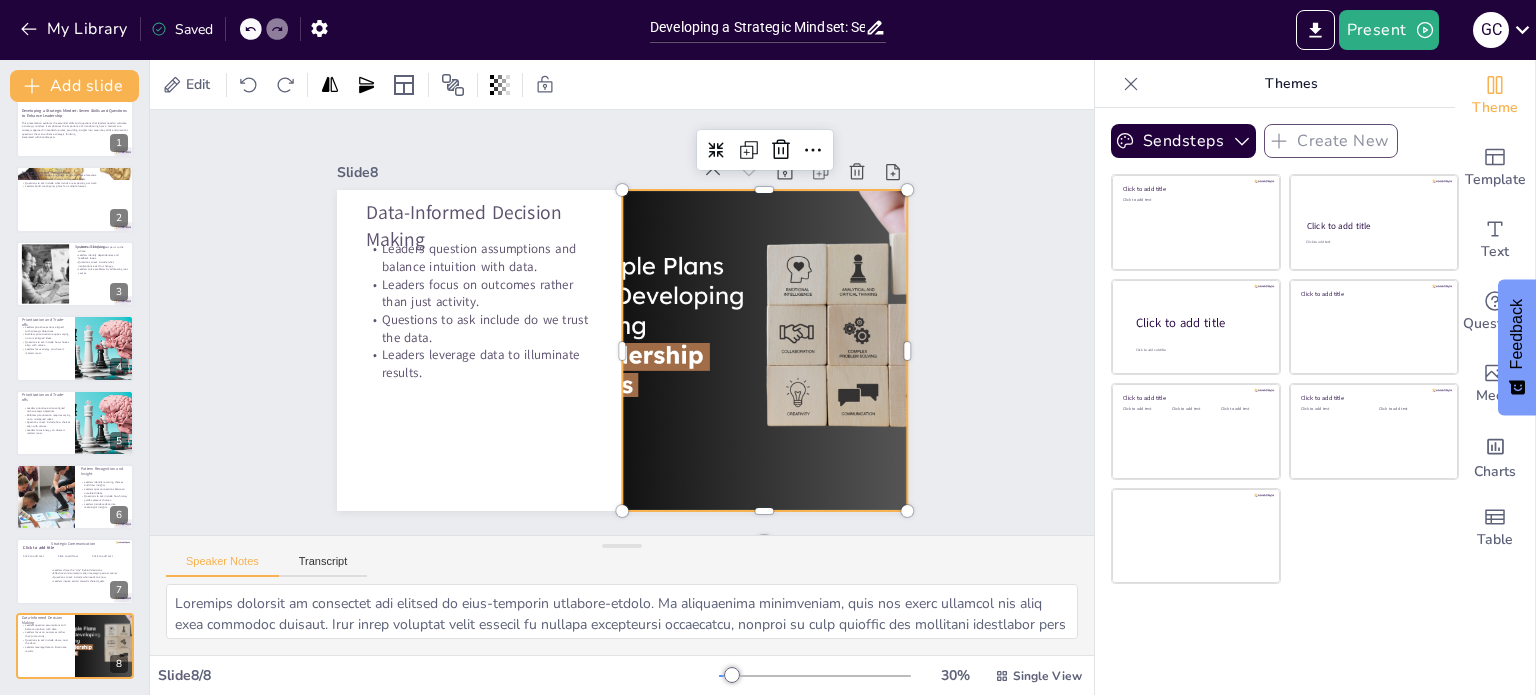 click at bounding box center [761, 365] 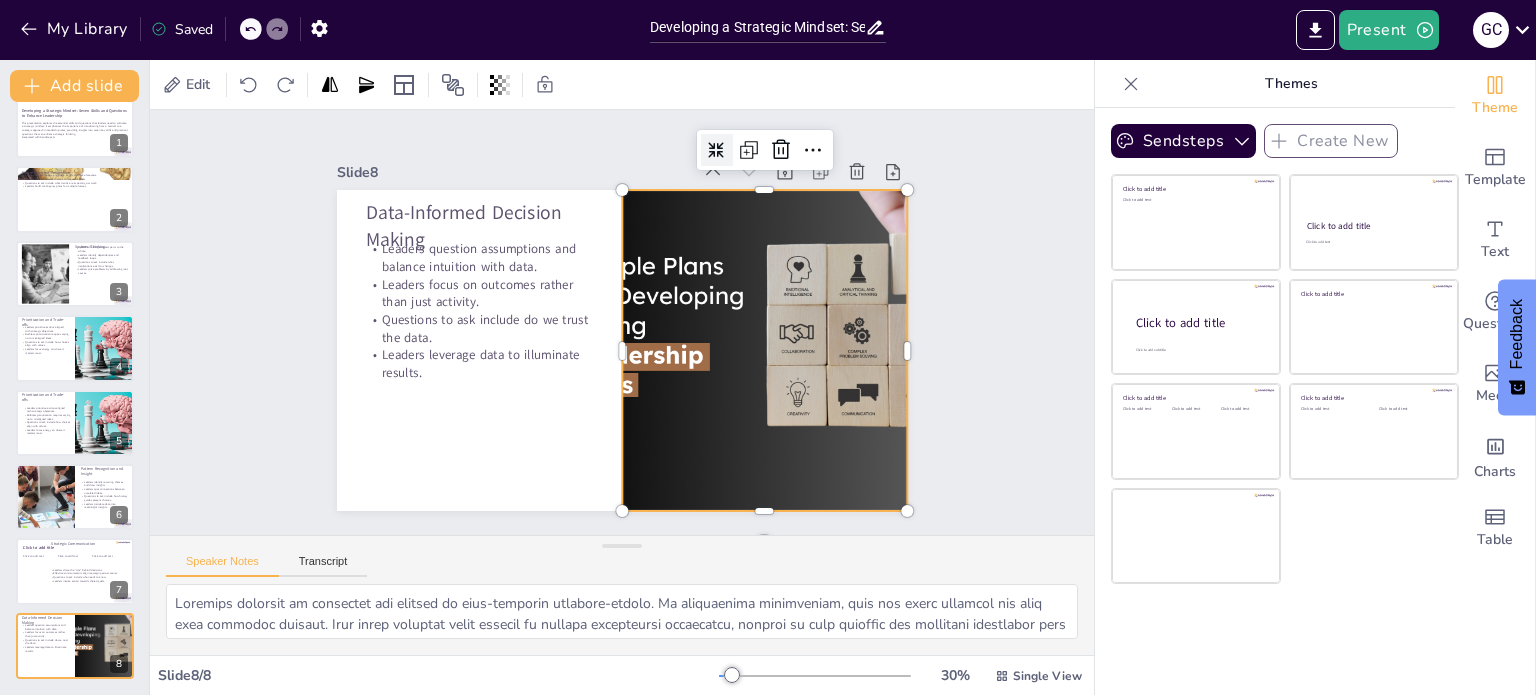 click 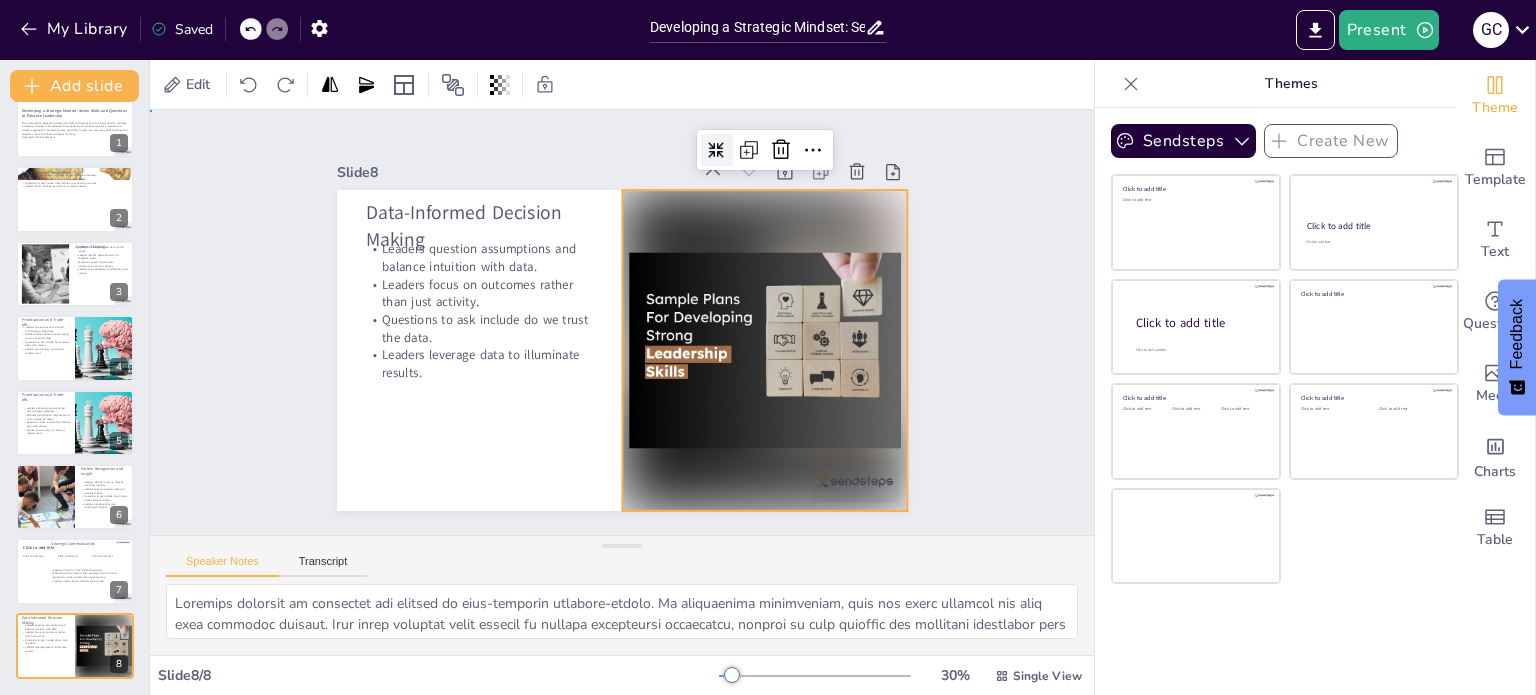click on "Slide  1 Developing a Strategic Mindset: Seven Skills and Questions to Enhance Leadership This presentation explores the essential skills and questions that leaders need to cultivate a strategic mindset. It emphasizes the importance of transitioning from a tactical to a strategic approach in leadership roles, providing insights into seven key skills and practical questions that can enhance strategic thinking. Generated with Sendsteps.ai Slide  2 Future-Oriented Perspective Future-oriented leaders anticipate trends and make forecasts. Leaders connect current choices to long-term goals. Questions to ask include what trends are impacting our work. Leaders build contingency plans for multiple futures. Slide  3 Systems Thinking Systems thinking connects parts to the whole. Leaders identify dependencies and feedback loops. Questions to ask include what implications exist for changes. Leaders solve problems by addressing root causes. Slide  4 Prioritization and Trade-offs Slide  5 Prioritization and Trade-offs 6 7 8" at bounding box center (622, 322) 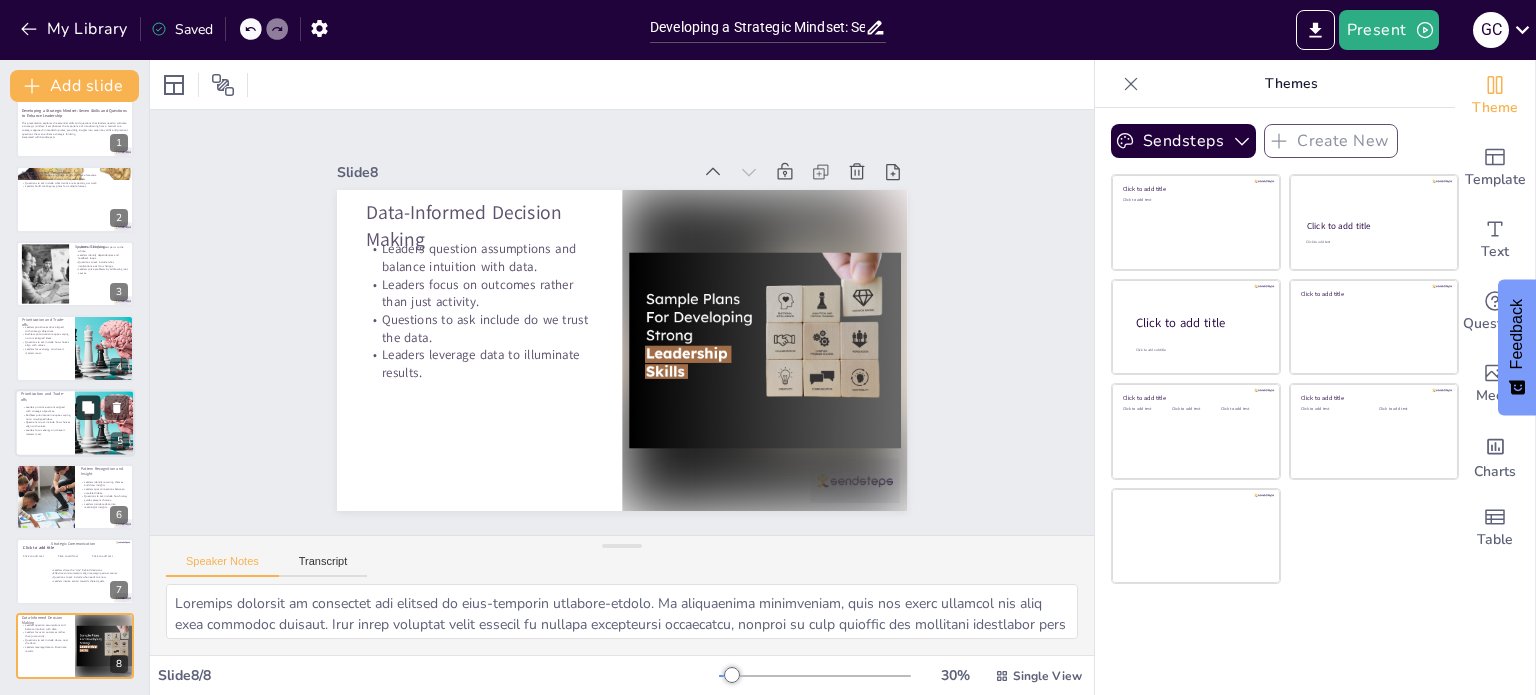 click at bounding box center (88, 407) 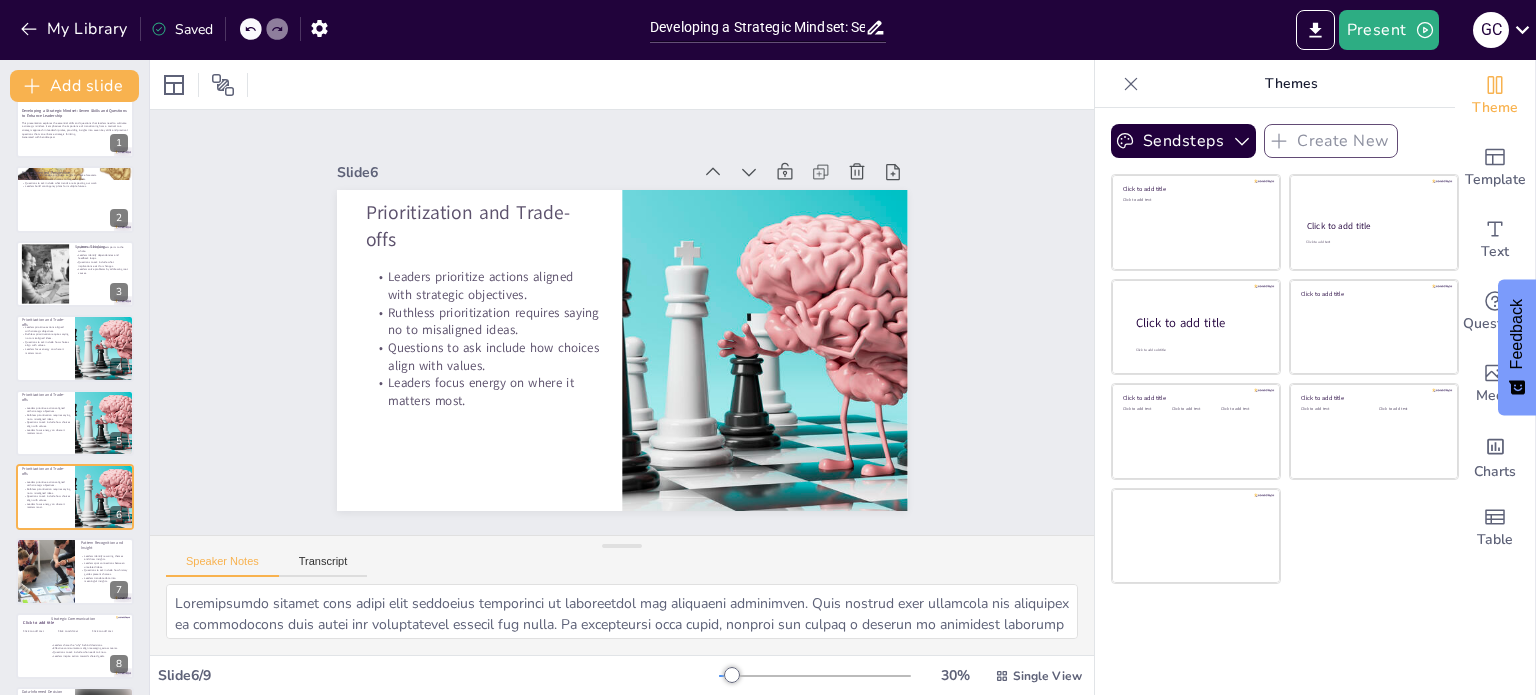 scroll, scrollTop: 100, scrollLeft: 0, axis: vertical 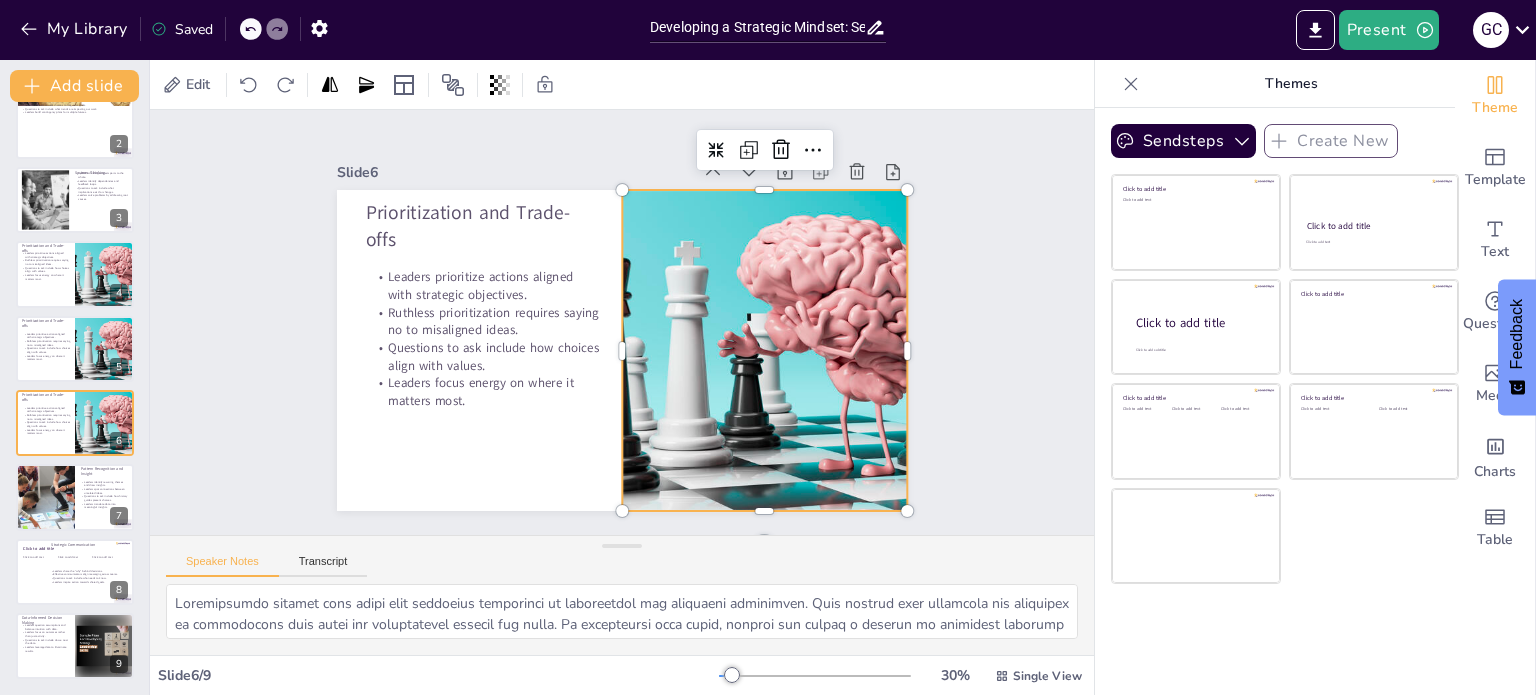 click at bounding box center (764, 350) 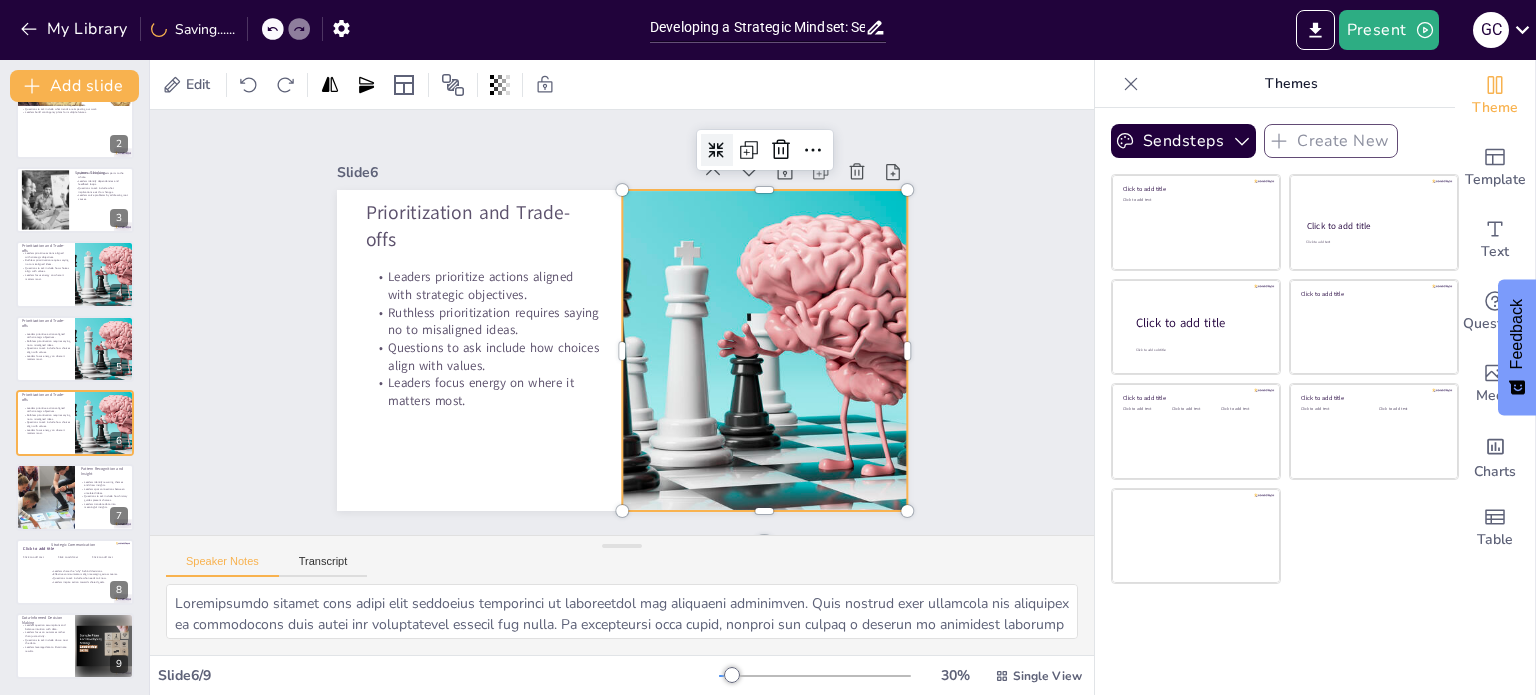 click 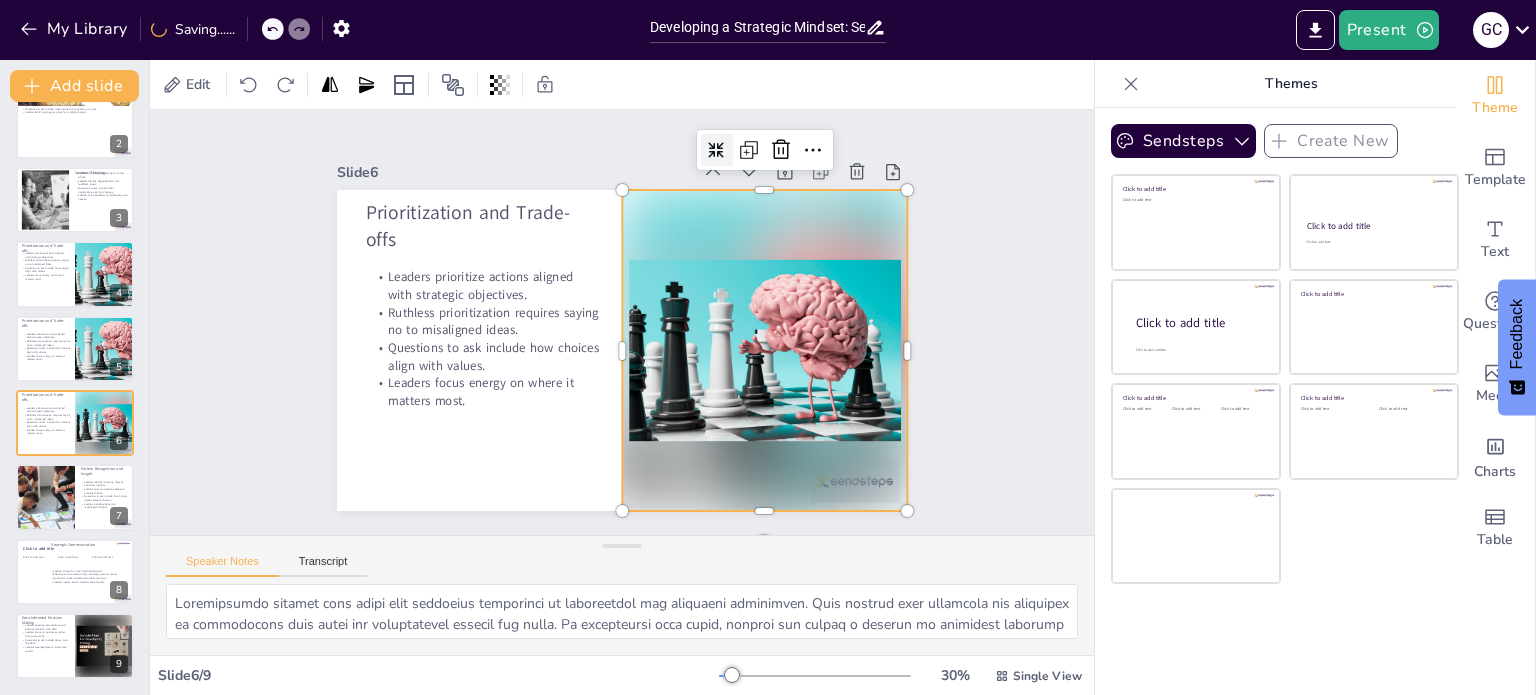click on "Slide  1 Developing a Strategic Mindset: Seven Skills and Questions to Enhance Leadership This presentation explores the essential skills and questions that leaders need to cultivate a strategic mindset. It emphasizes the importance of transitioning from a tactical to a strategic approach in leadership roles, providing insights into seven key skills and practical questions that can enhance strategic thinking. Generated with Sendsteps.ai Slide  2 Future-Oriented Perspective Future-oriented leaders anticipate trends and make forecasts. Leaders connect current choices to long-term goals. Questions to ask include what trends are impacting our work. Leaders build contingency plans for multiple futures. Slide  3 Systems Thinking Systems thinking connects parts to the whole. Leaders identify dependencies and feedback loops. Questions to ask include what implications exist for changes. Leaders solve problems by addressing root causes. Slide  4 Prioritization and Trade-offs Slide  5 Prioritization and Trade-offs 6 7 8" at bounding box center [622, 322] 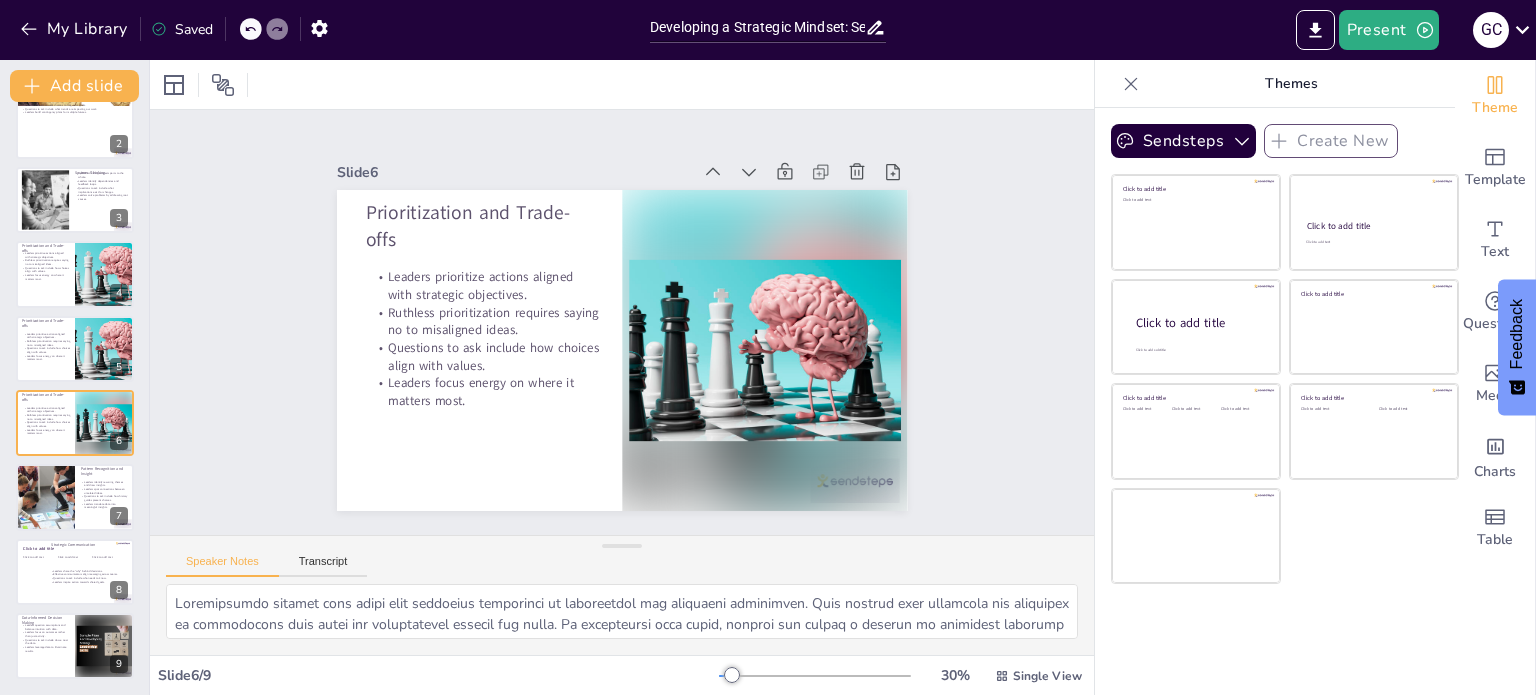 scroll, scrollTop: 100, scrollLeft: 0, axis: vertical 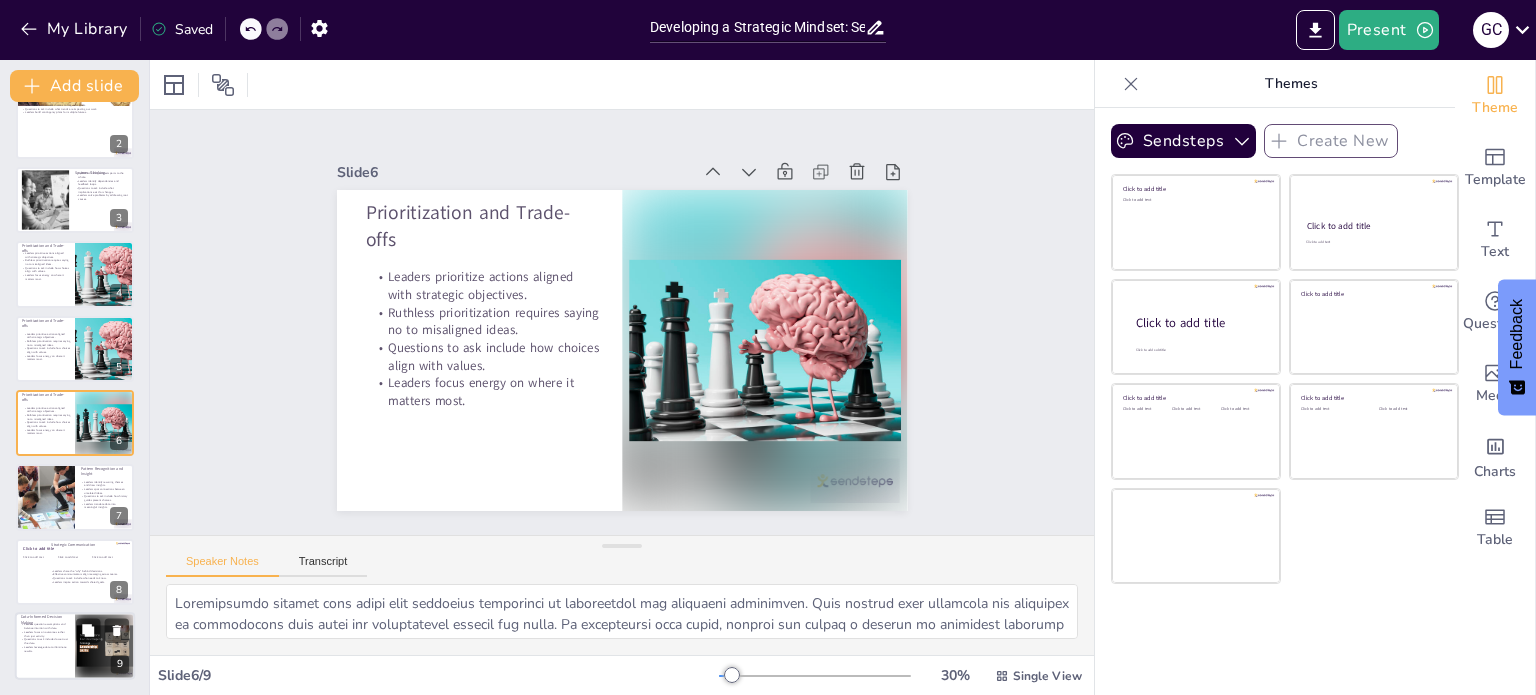 click on "Questions to ask include do we trust the data." at bounding box center [45, 641] 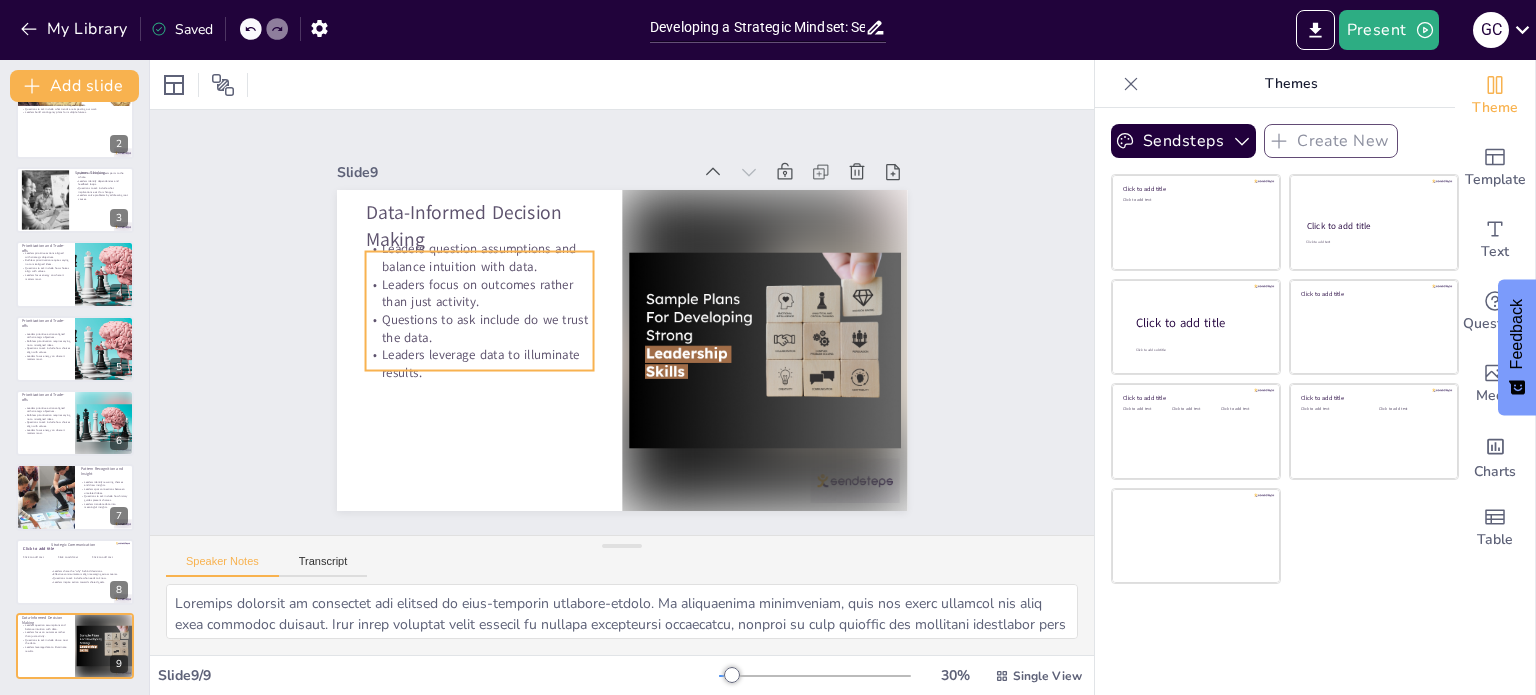click on "Questions to ask include do we trust the data." at bounding box center [645, 181] 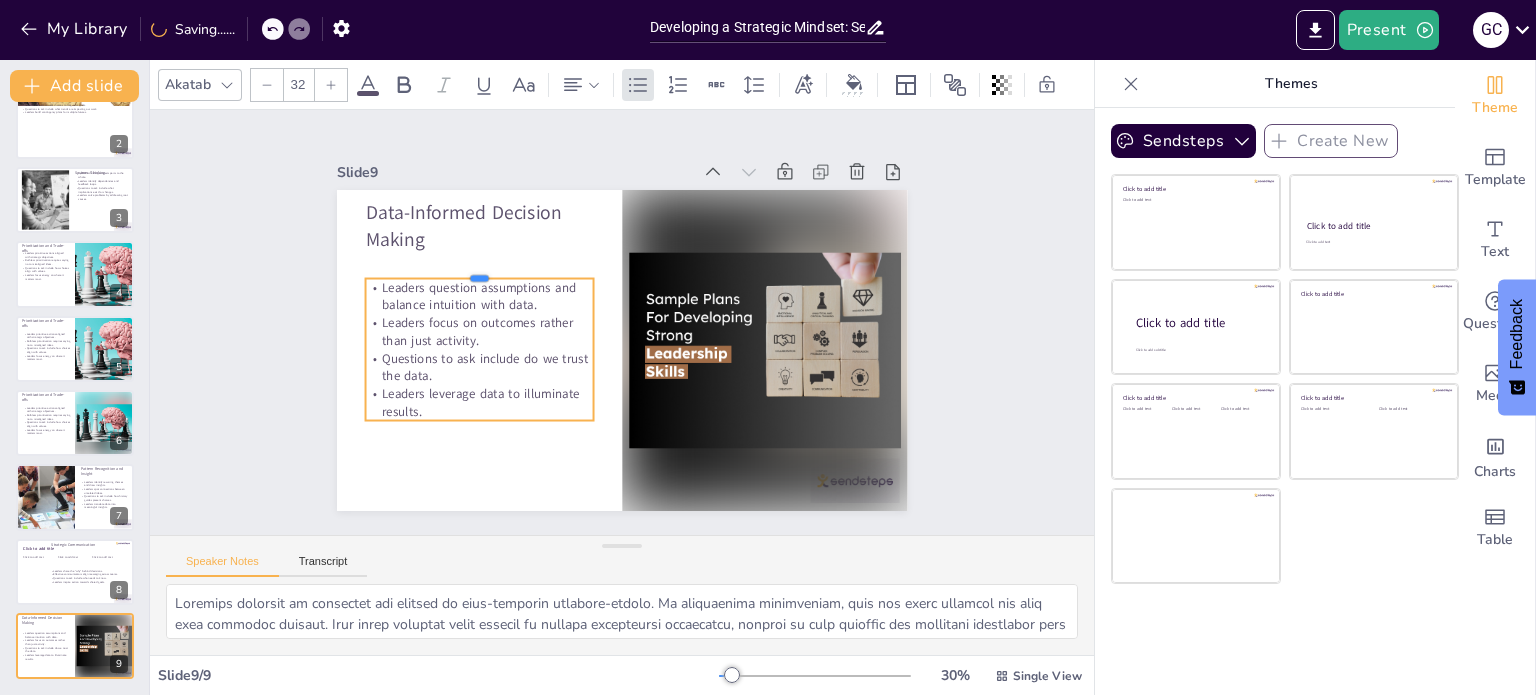 drag, startPoint x: 497, startPoint y: 240, endPoint x: 486, endPoint y: 267, distance: 29.15476 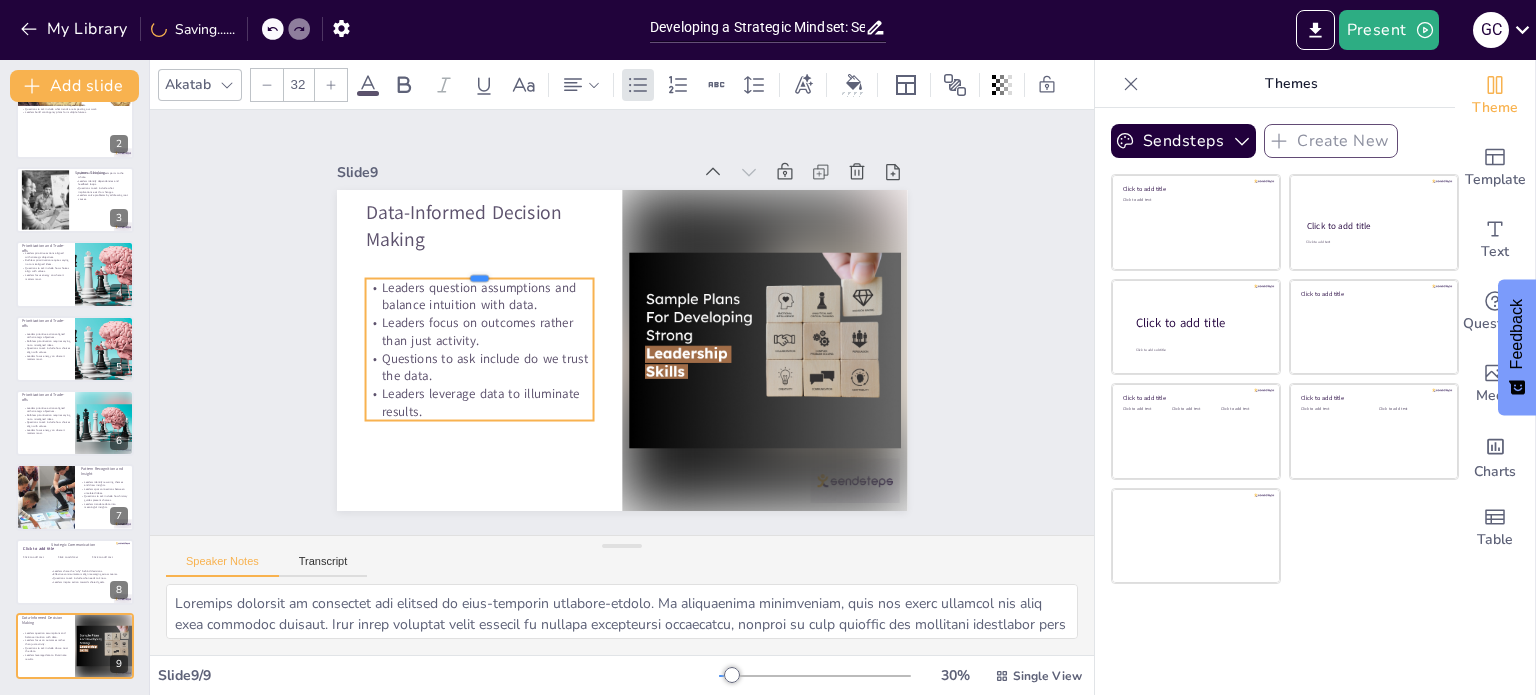 click at bounding box center [485, 256] 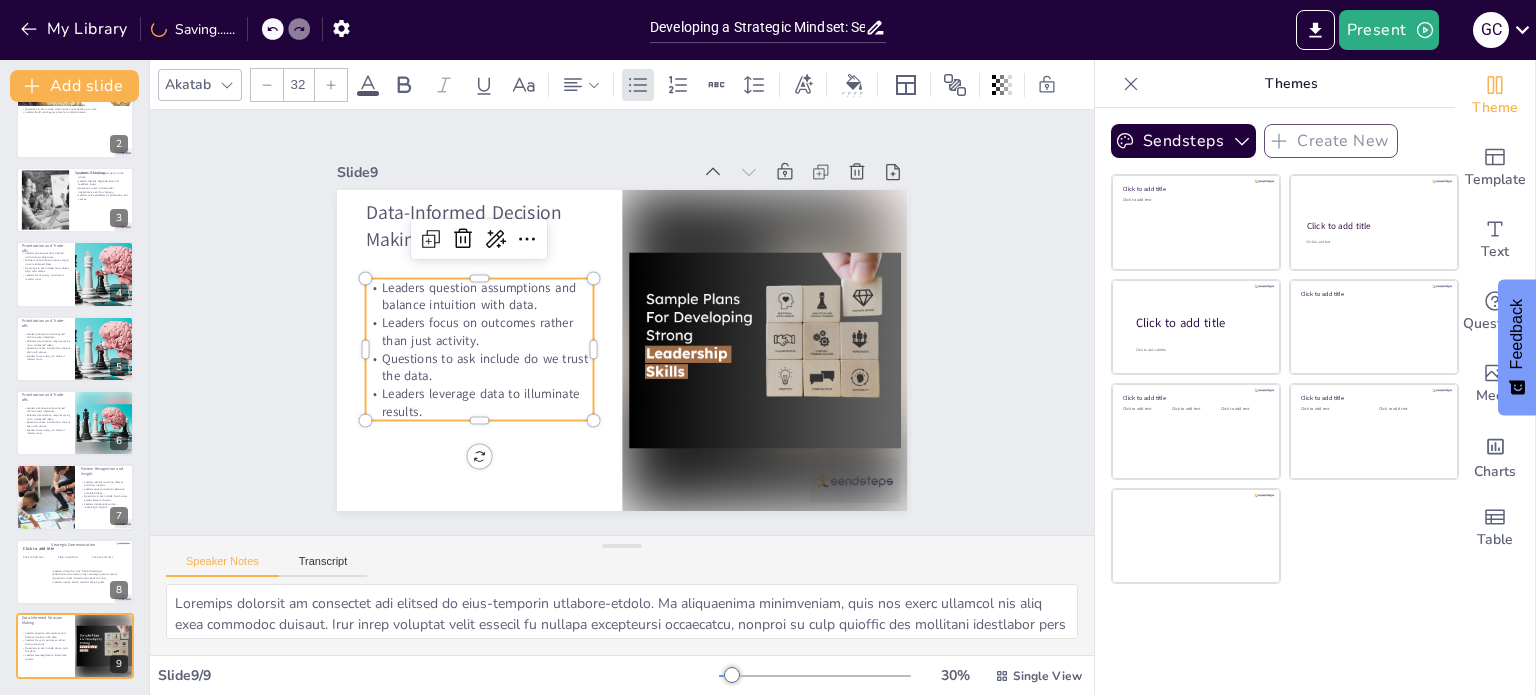 click on "Slide  1 Developing a Strategic Mindset: Seven Skills and Questions to Enhance Leadership This presentation explores the essential skills and questions that leaders need to cultivate a strategic mindset. It emphasizes the importance of transitioning from a tactical to a strategic approach in leadership roles, providing insights into seven key skills and practical questions that can enhance strategic thinking. Generated with Sendsteps.ai Slide  2 Future-Oriented Perspective Future-oriented leaders anticipate trends and make forecasts. Leaders connect current choices to long-term goals. Questions to ask include what trends are impacting our work. Leaders build contingency plans for multiple futures. Slide  3 Systems Thinking Systems thinking connects parts to the whole. Leaders identify dependencies and feedback loops. Questions to ask include what implications exist for changes. Leaders solve problems by addressing root causes. Slide  4 Prioritization and Trade-offs Slide  5 Prioritization and Trade-offs 6 7 8" at bounding box center [622, 322] 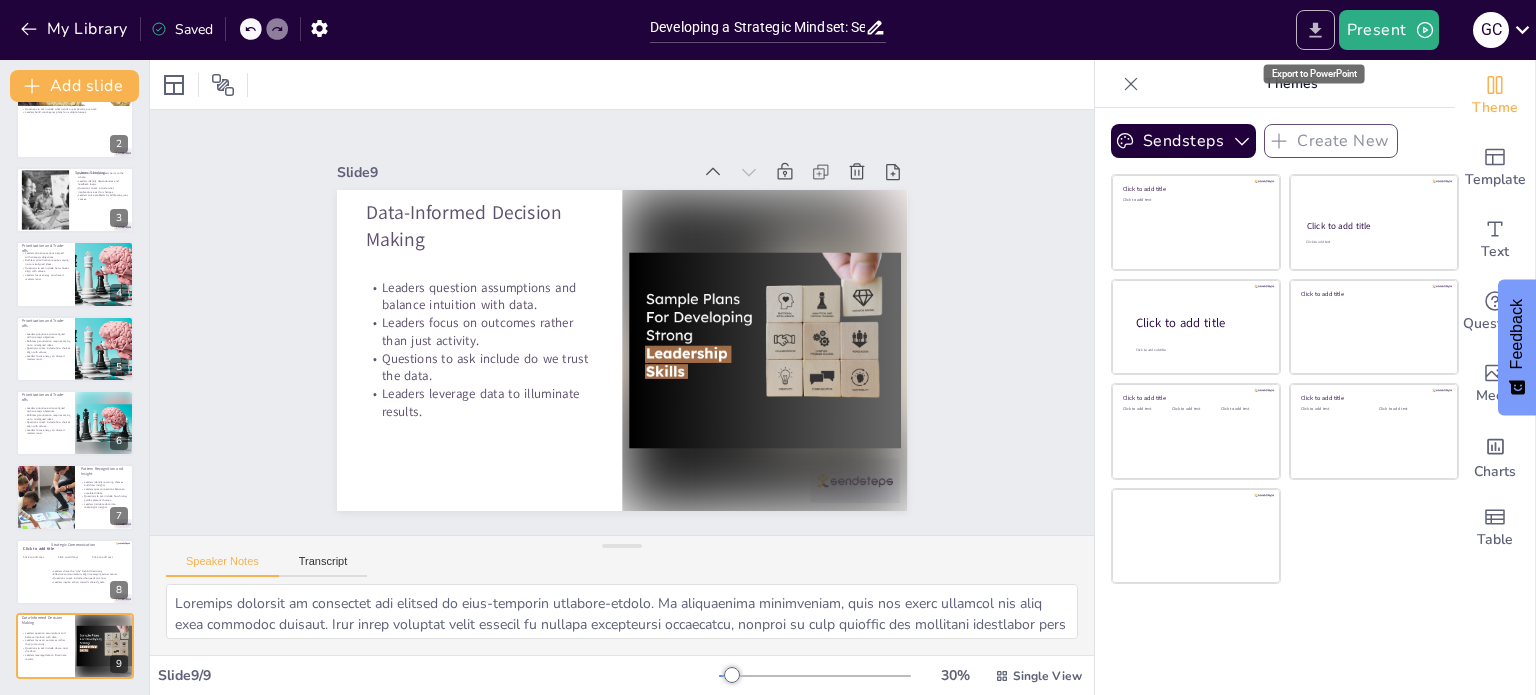 click 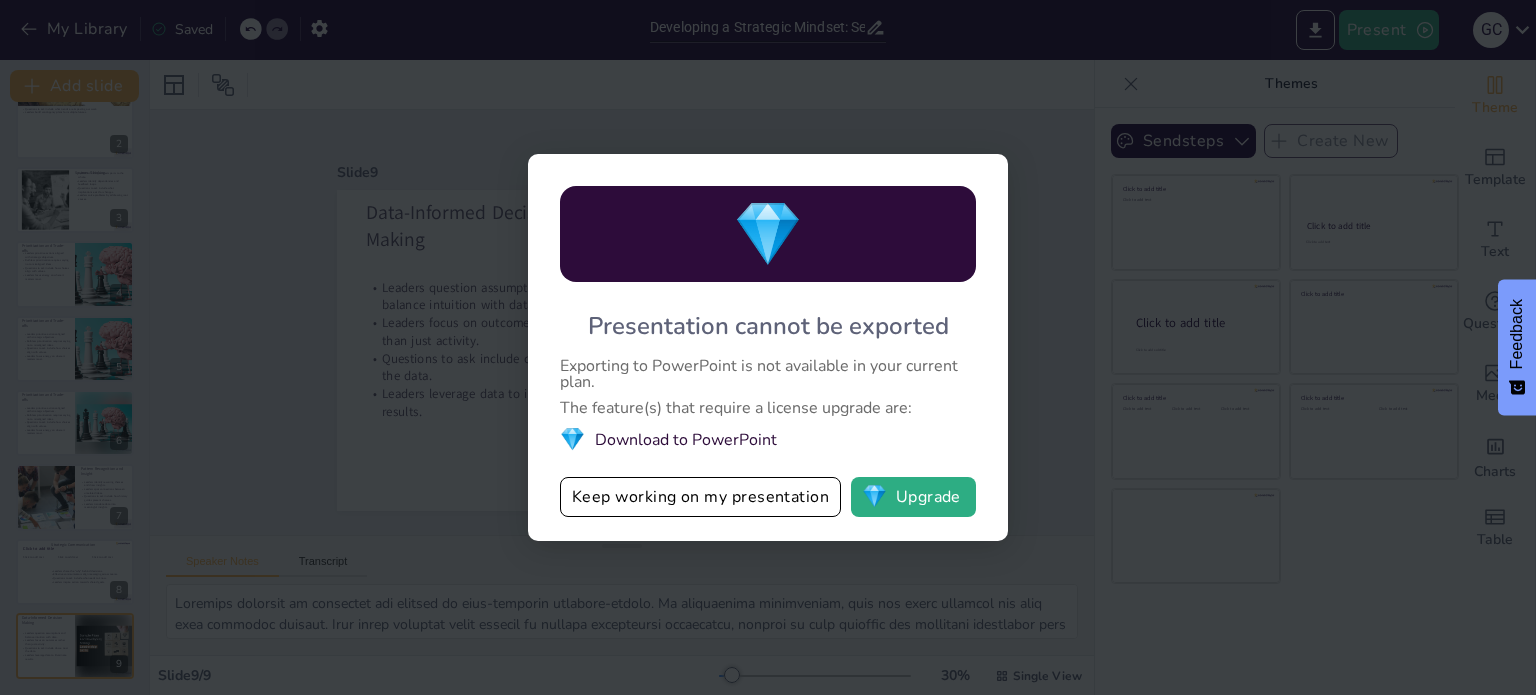 click on "💎 Download to PowerPoint" at bounding box center (768, 439) 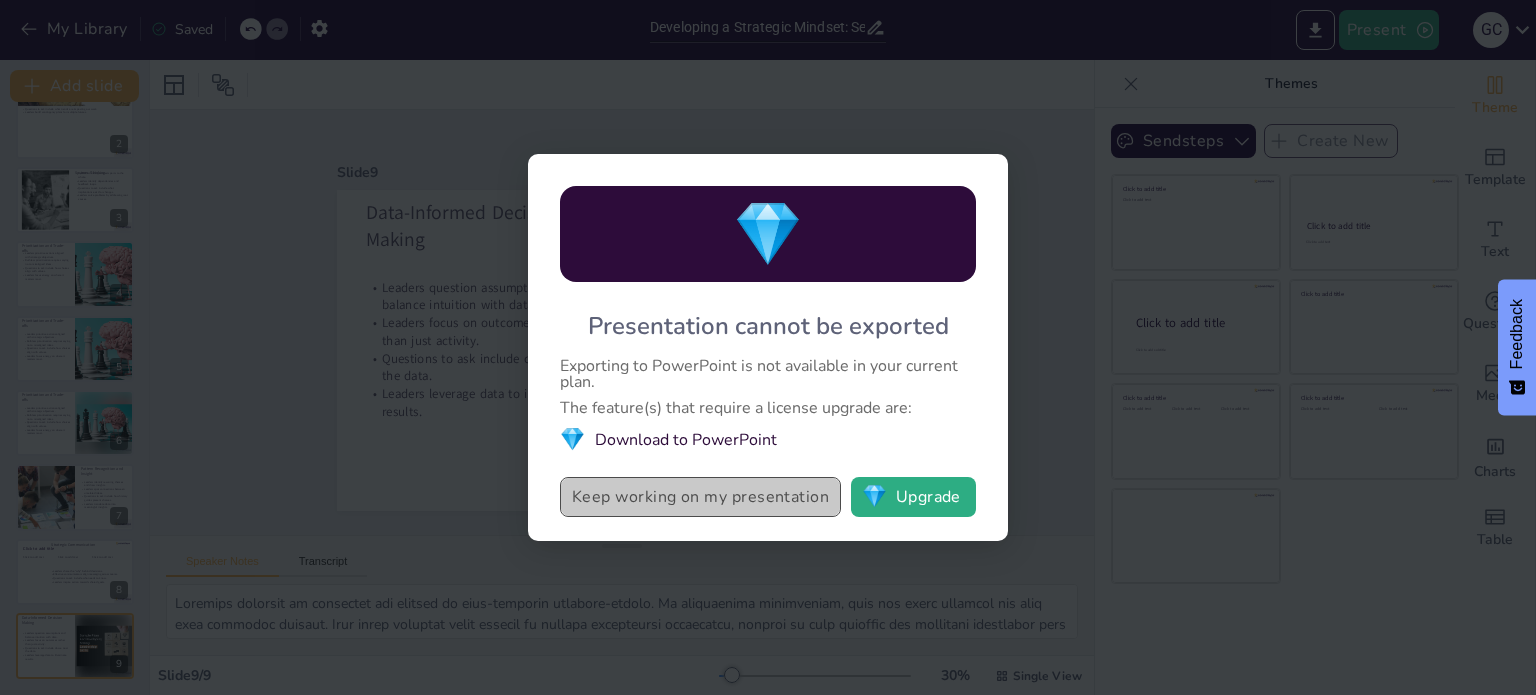 click on "Keep working on my presentation" at bounding box center (700, 497) 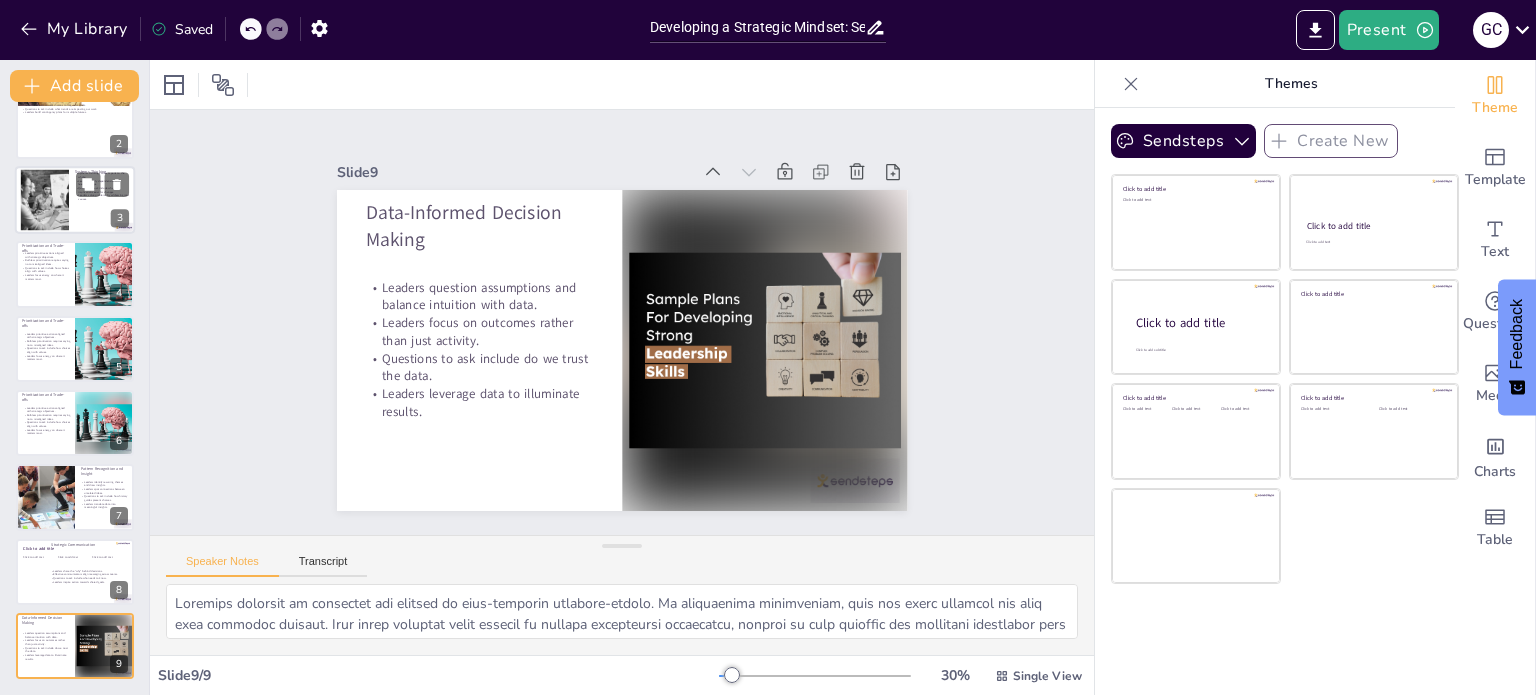 click at bounding box center [44, 199] 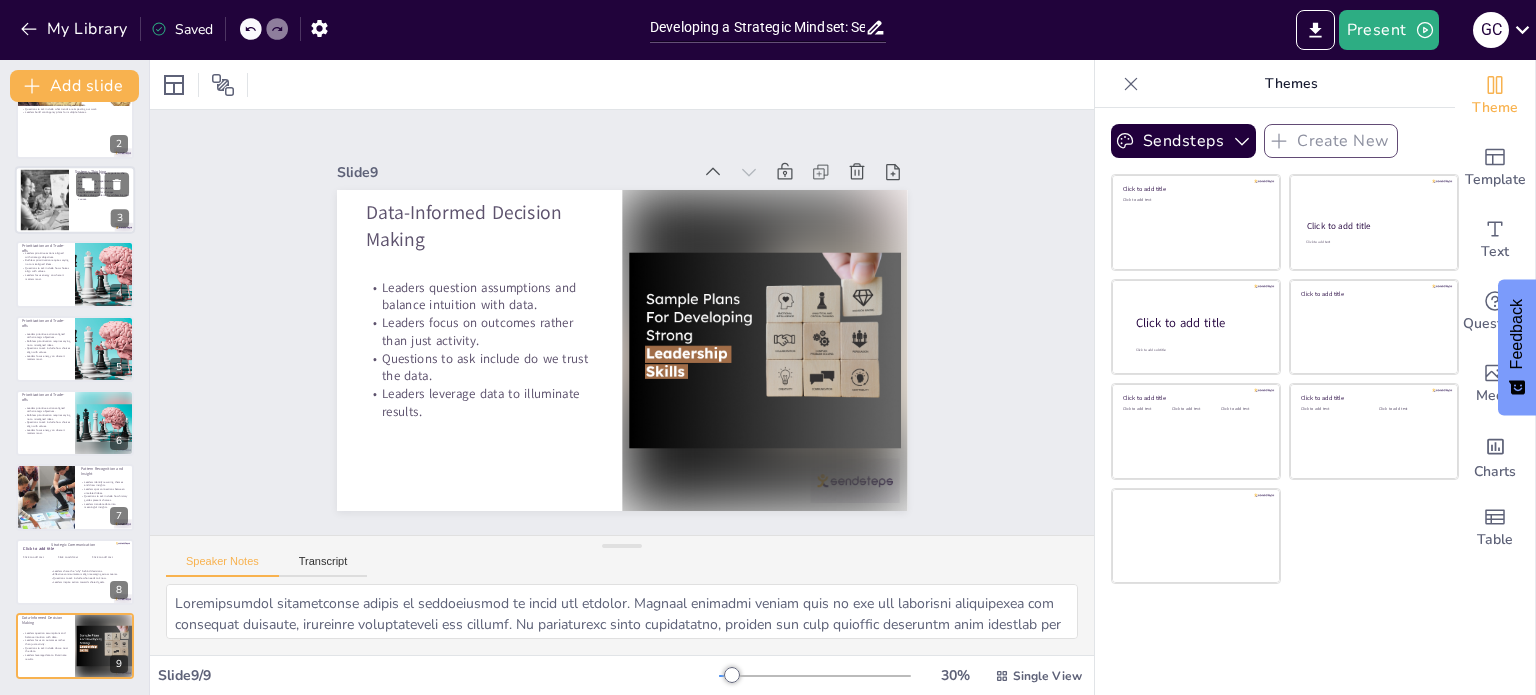 scroll, scrollTop: 0, scrollLeft: 0, axis: both 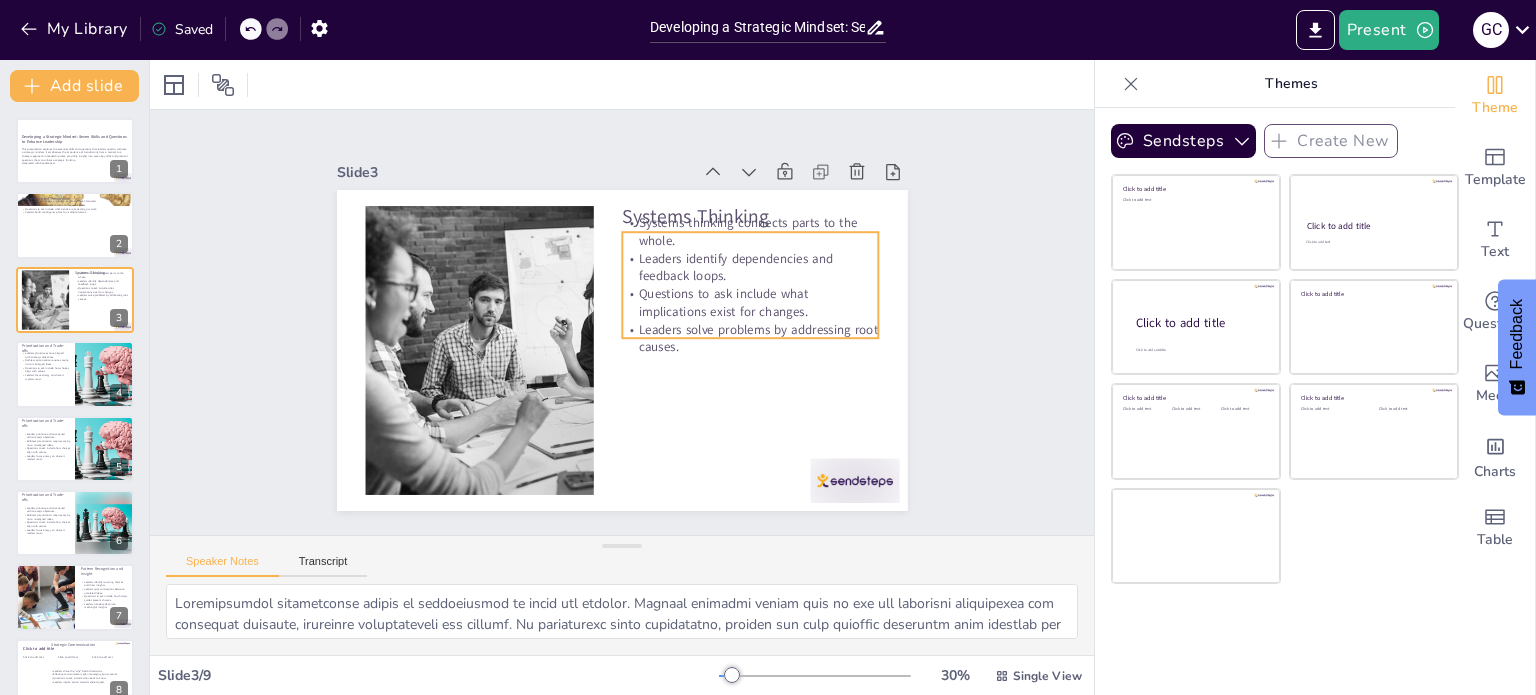 click on "Questions to ask include what implications exist for changes." at bounding box center (750, 303) 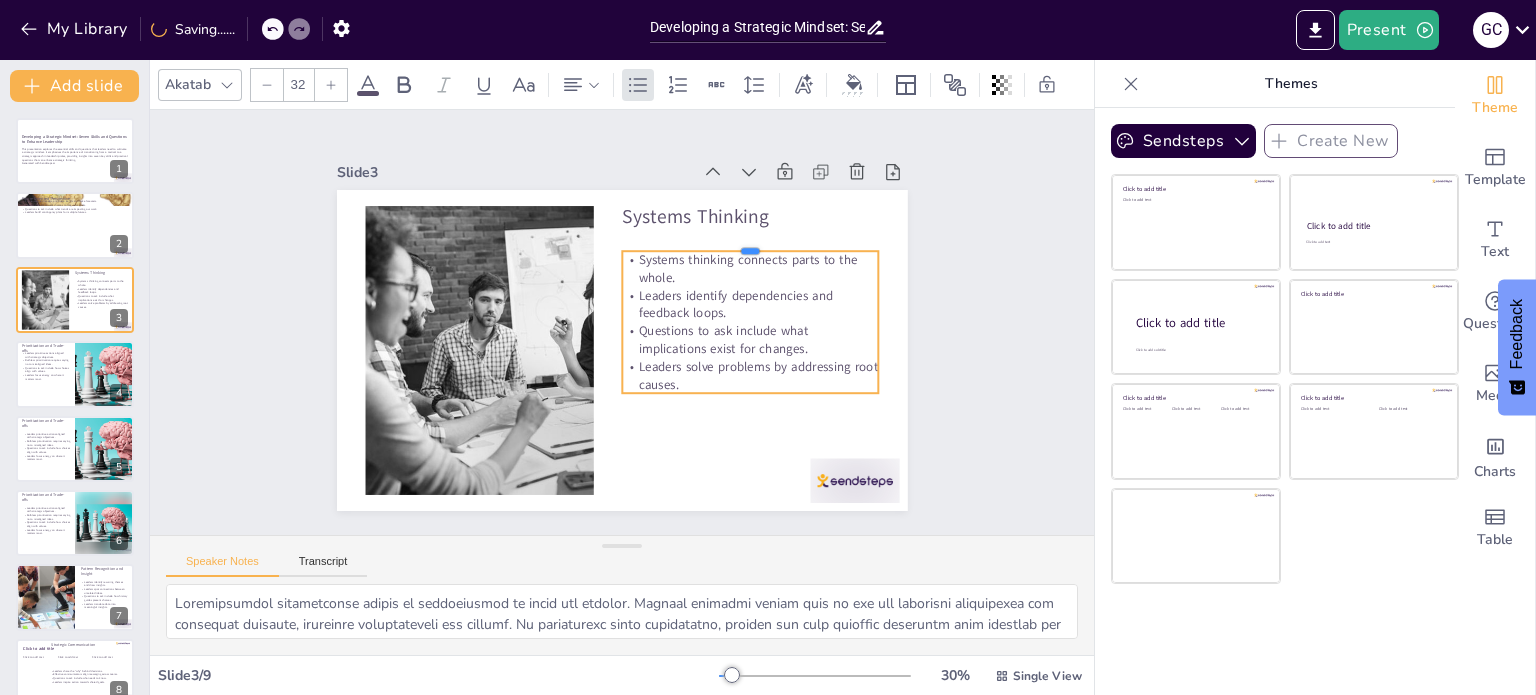 drag, startPoint x: 781, startPoint y: 223, endPoint x: 792, endPoint y: 239, distance: 19.416489 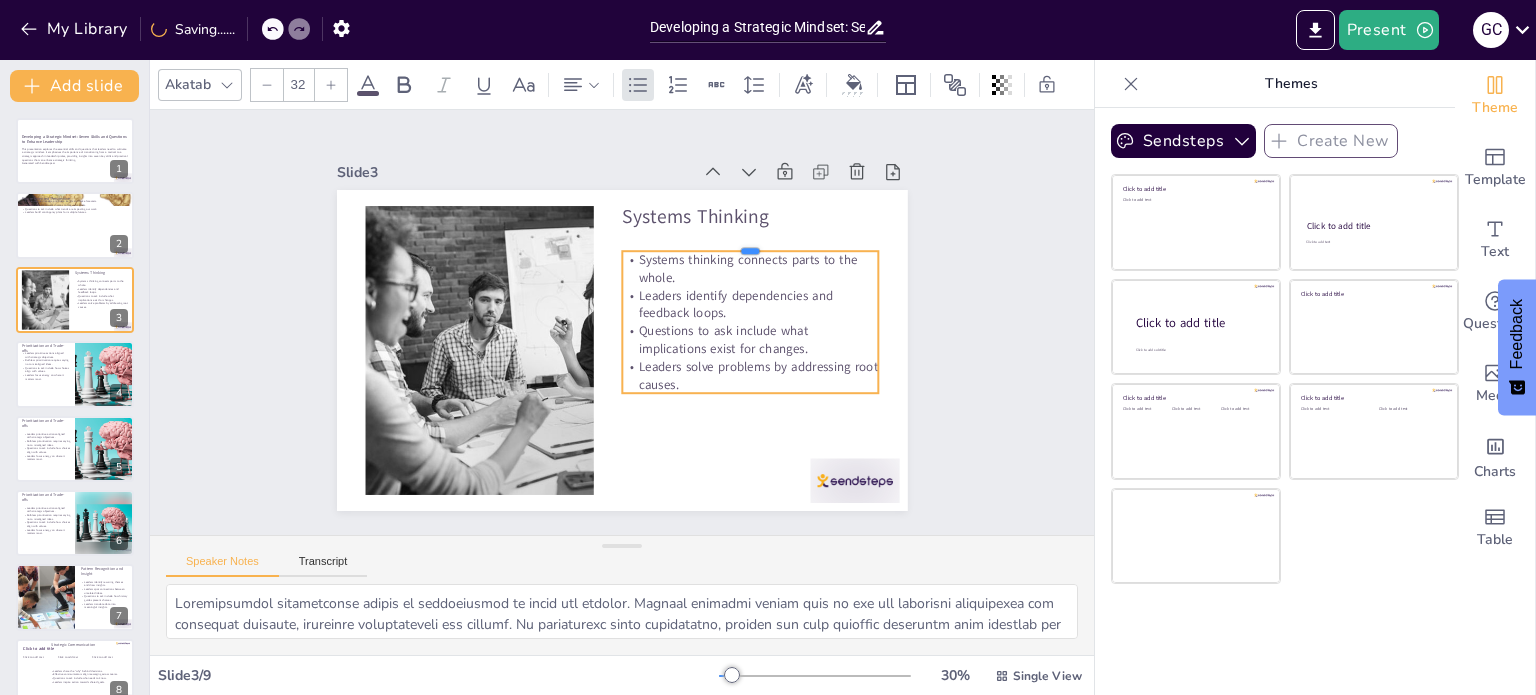 click at bounding box center [750, 243] 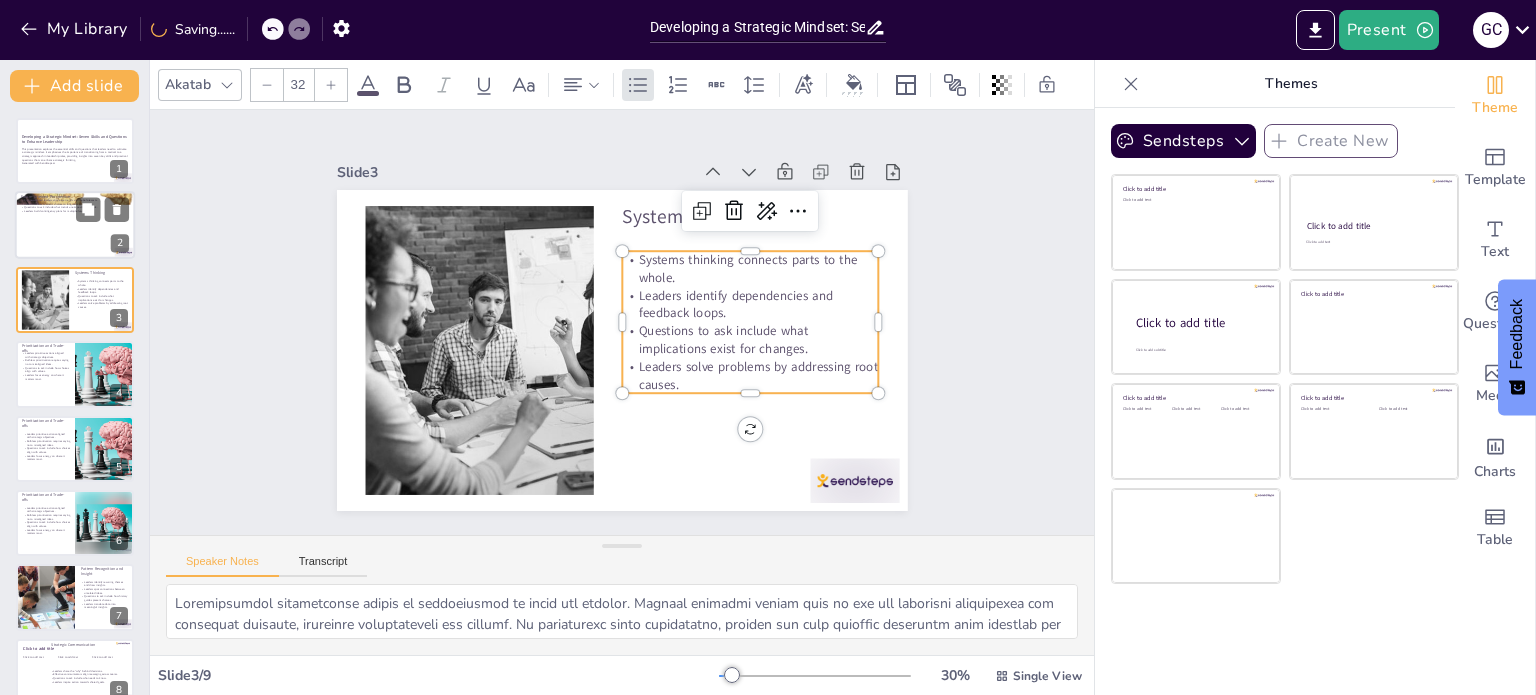 click at bounding box center [75, 226] 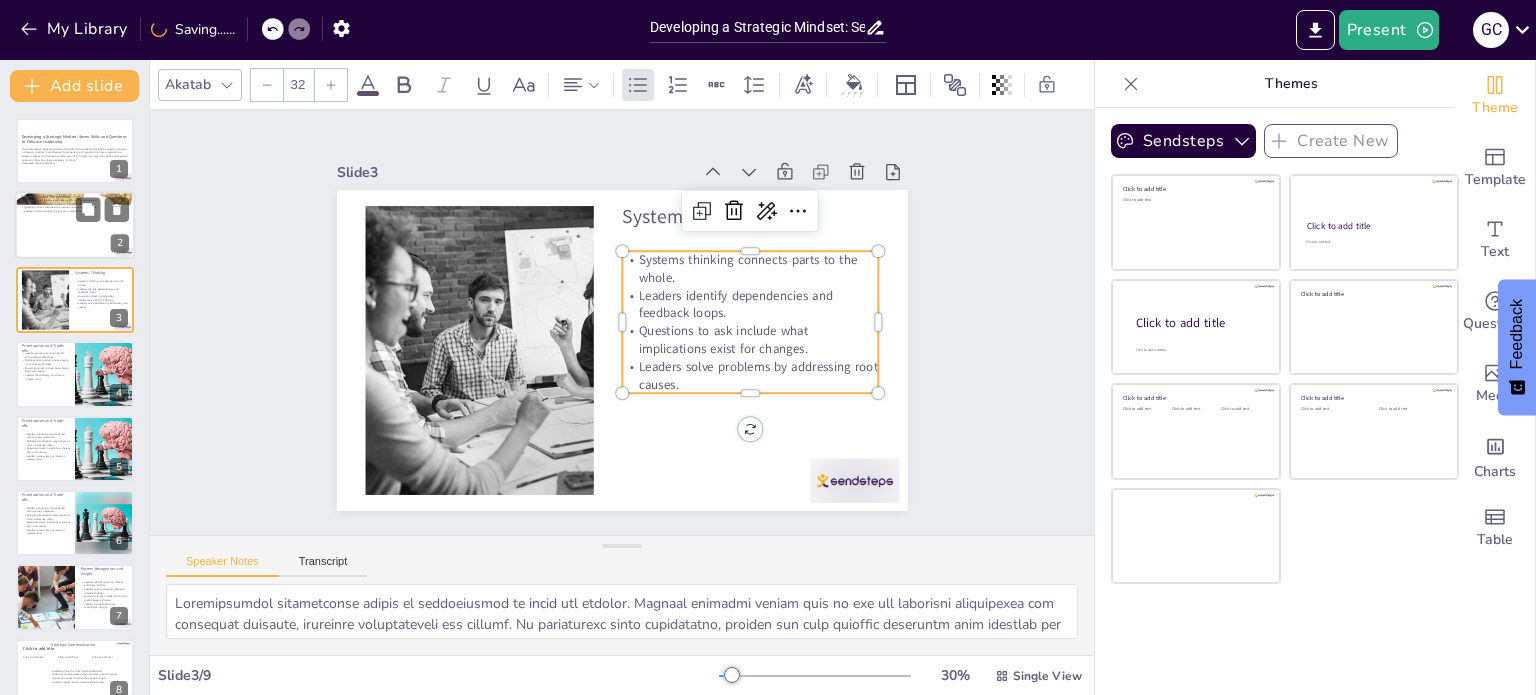 type on "Future-oriented leaders are proactive in their approach, allowing them to navigate uncertainties effectively. They can identify potential disruptions and prepare their teams for upcoming changes. This skill is vital as it enables leaders to align their current decisions with long-term goals, ensuring sustainable growth and adaptability in a rapidly changing environment.
Aligning current choices with long-term goals is essential for strategic leadership. This ensures that every decision made today contributes to the broader vision for the future. Leaders who can connect the dots between present actions and future outcomes will foster a culture of strategic thinking within their teams, encouraging everyone to think beyond immediate tasks.
Inquiry is a powerful tool for leaders. By asking the right questions, they can stimulate discussions that lead to valuable insights. This not only enhances their understanding of the external environment but also encourages team members to engage in strategic thinking, ult..." 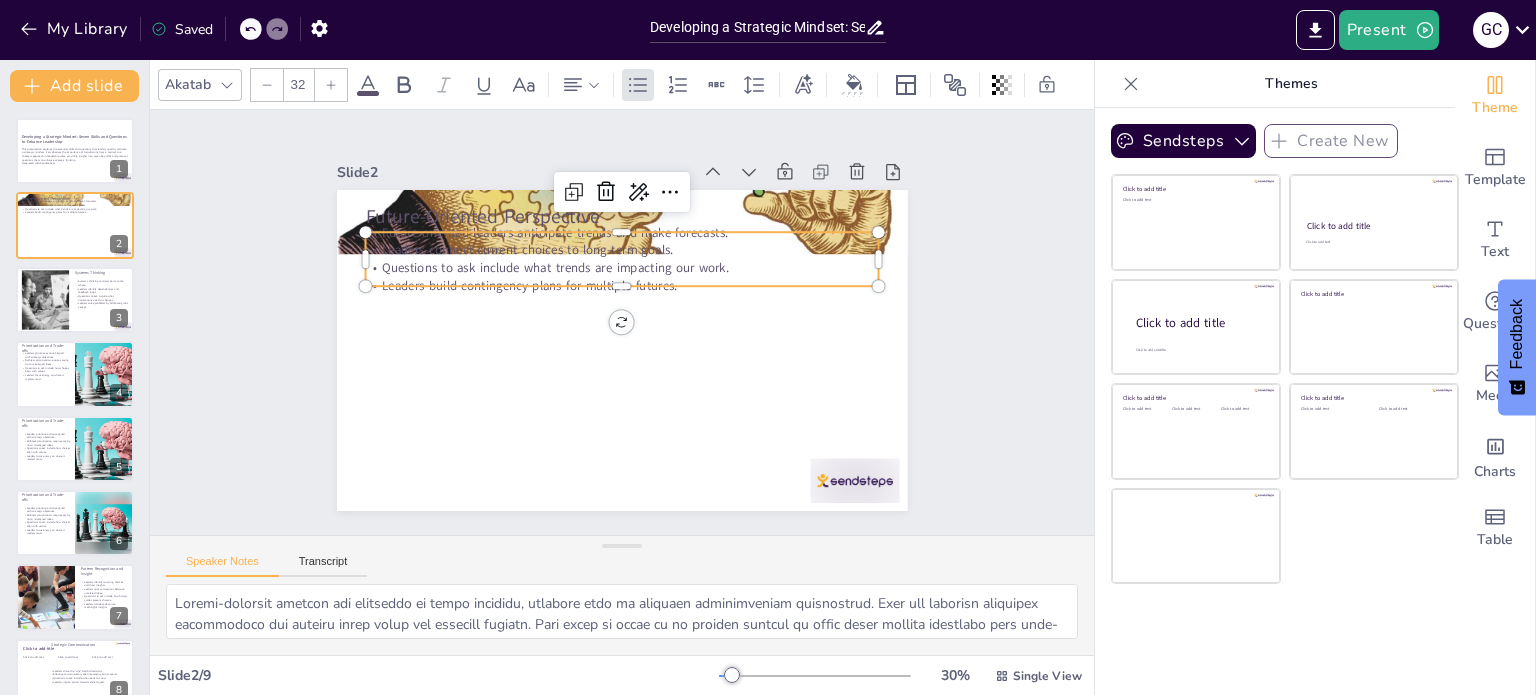 click on "Questions to ask include what trends are impacting our work." at bounding box center [622, 268] 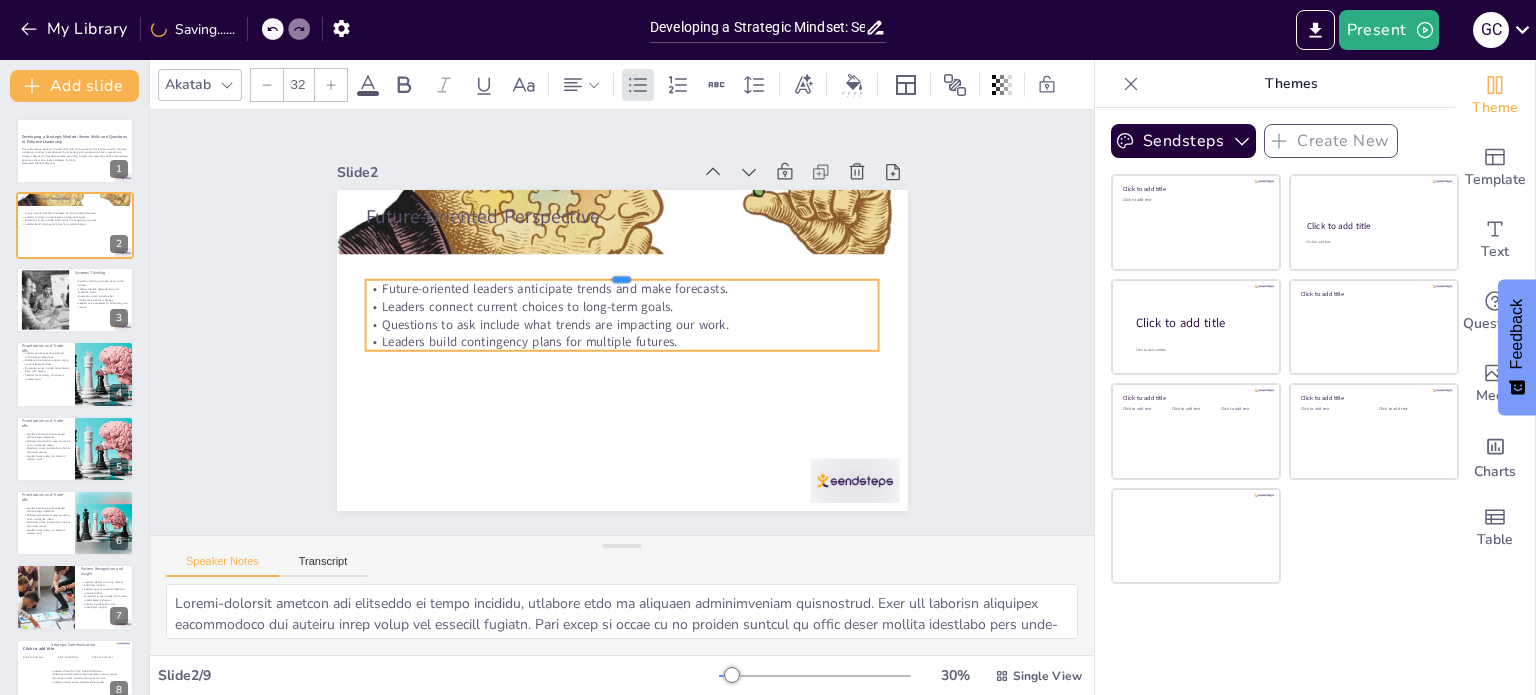 drag, startPoint x: 666, startPoint y: 223, endPoint x: 652, endPoint y: 317, distance: 95.036835 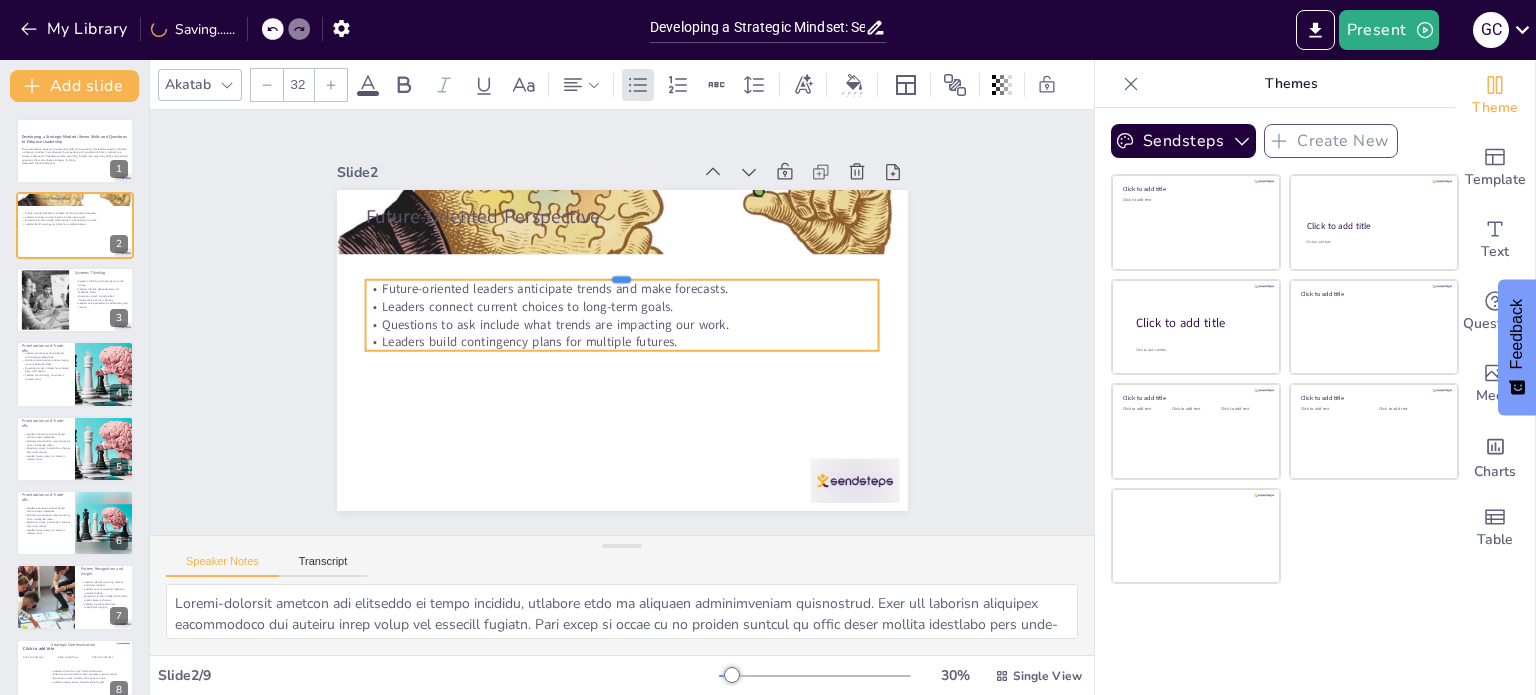 click on "Future-Oriented Perspective Future-oriented leaders anticipate trends and make forecasts. Leaders connect current choices to long-term goals. Questions to ask include what trends are impacting our work. Leaders build contingency plans for multiple futures." at bounding box center (611, 348) 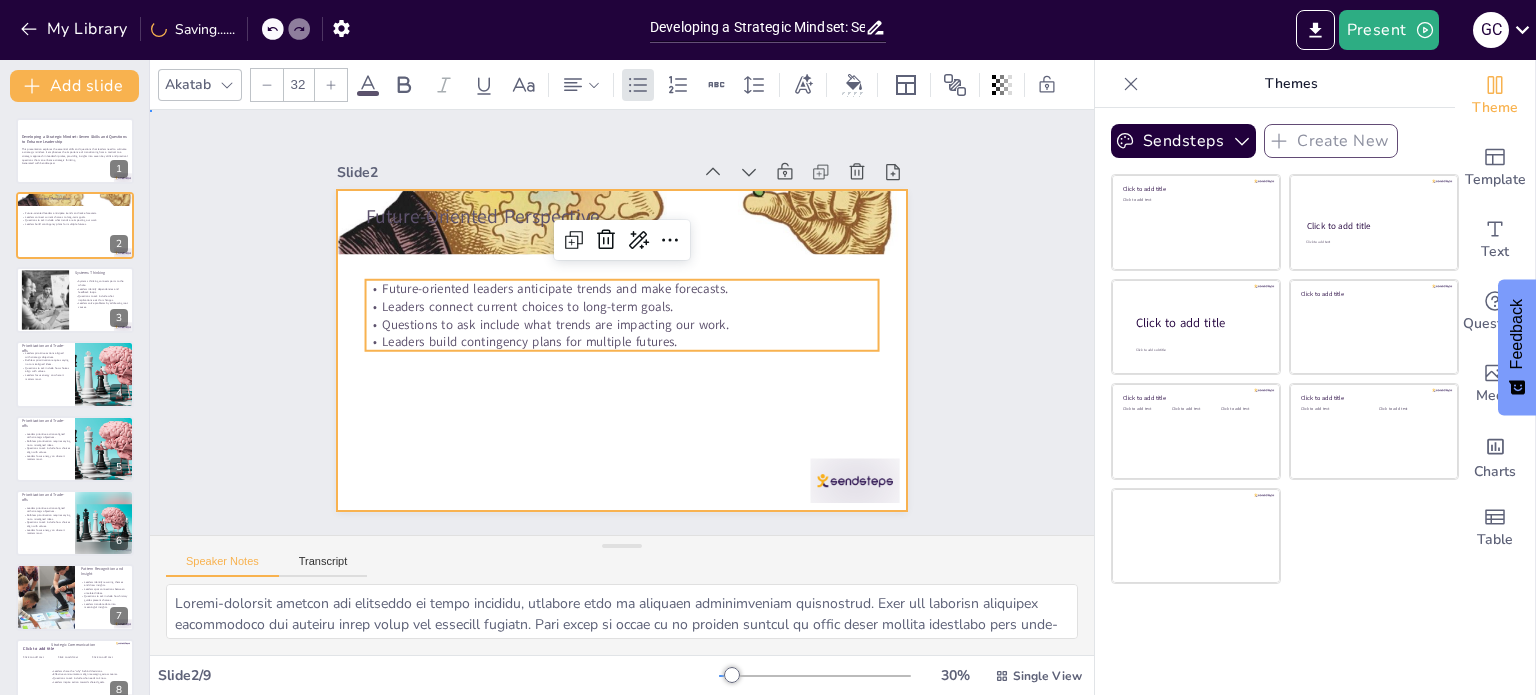click at bounding box center (622, 350) 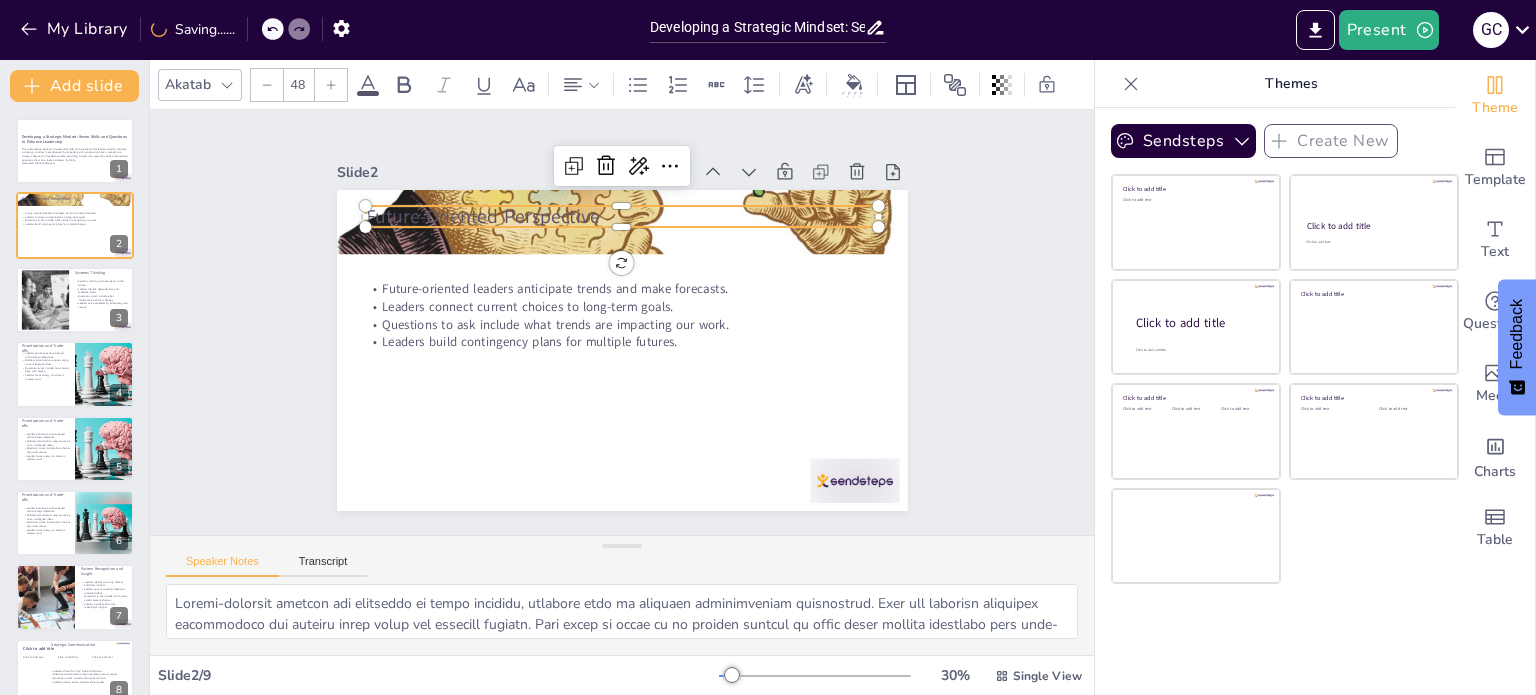 click on "Future-Oriented Perspective" at bounding box center [622, 216] 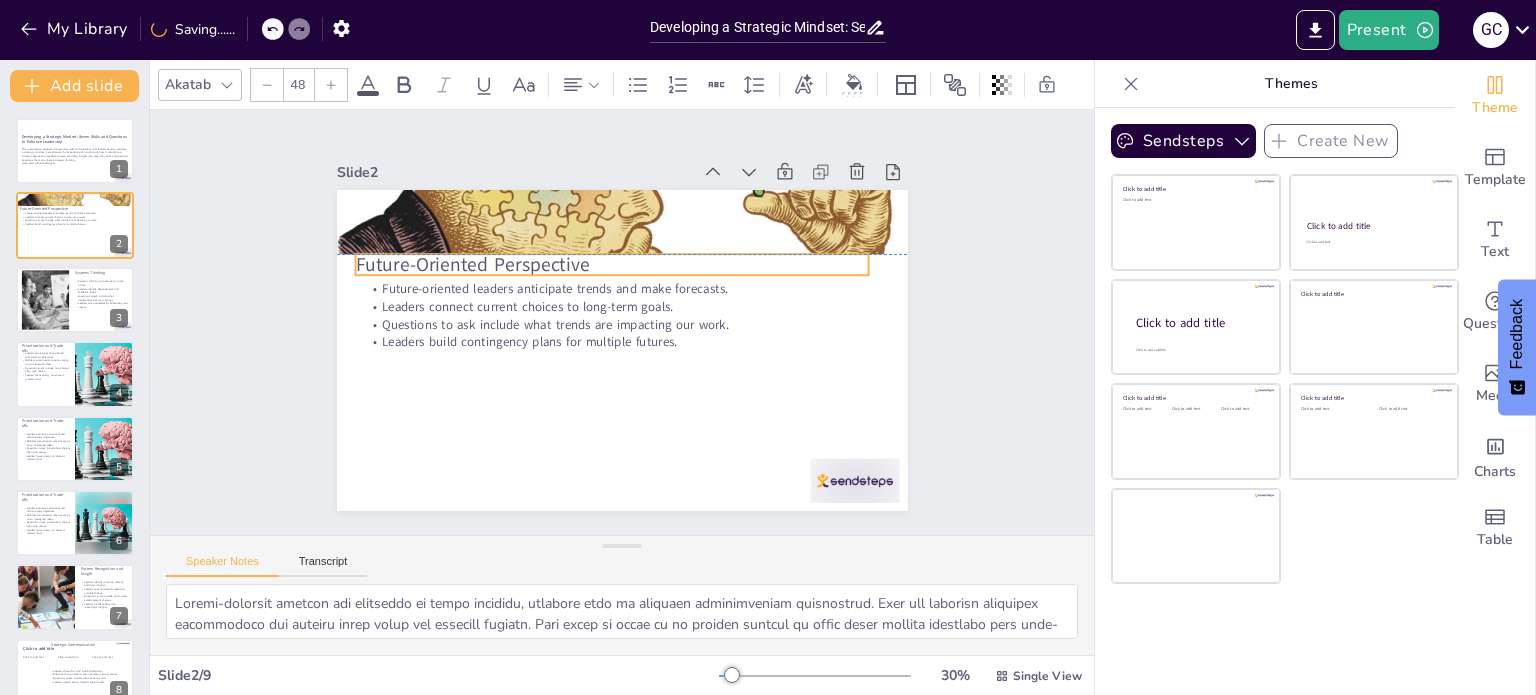 drag, startPoint x: 512, startPoint y: 215, endPoint x: 502, endPoint y: 263, distance: 49.0306 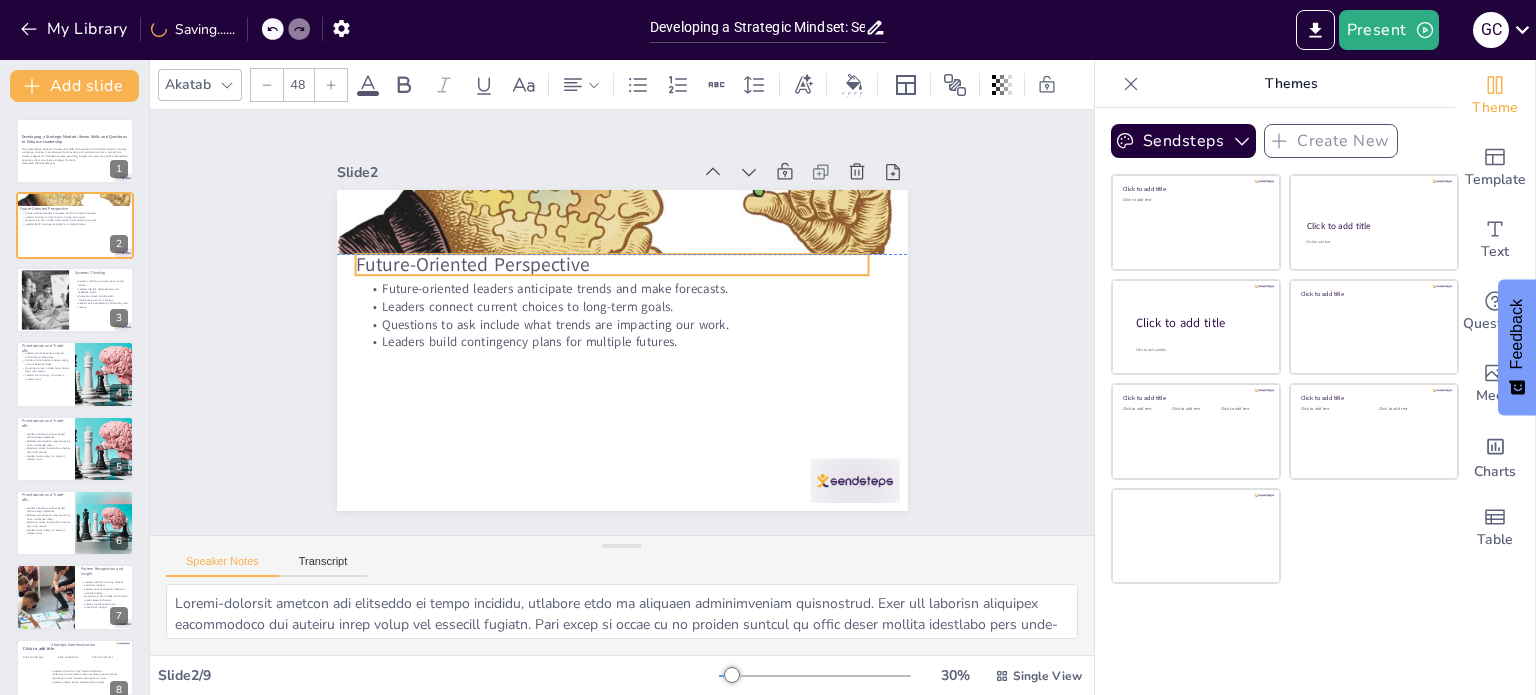click on "Future-Oriented Perspective" at bounding box center [612, 265] 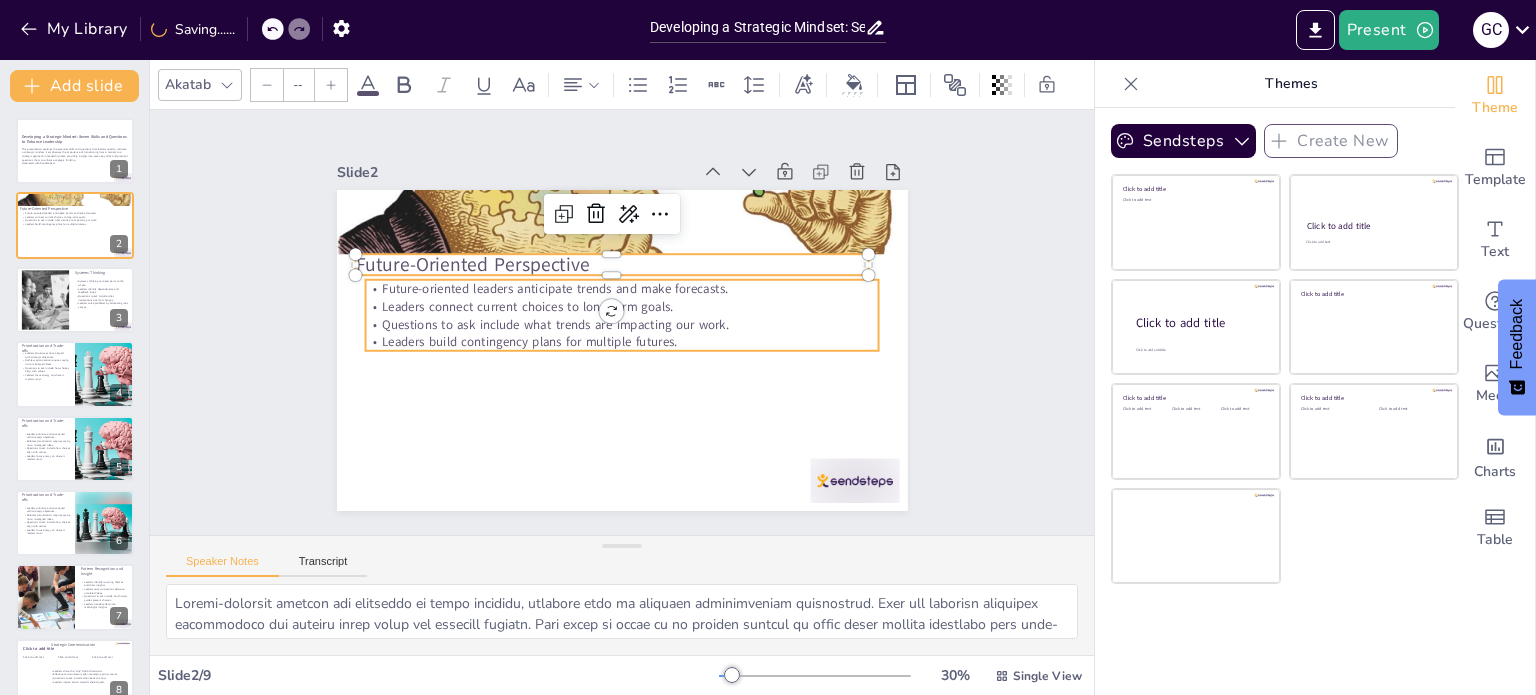 type on "32" 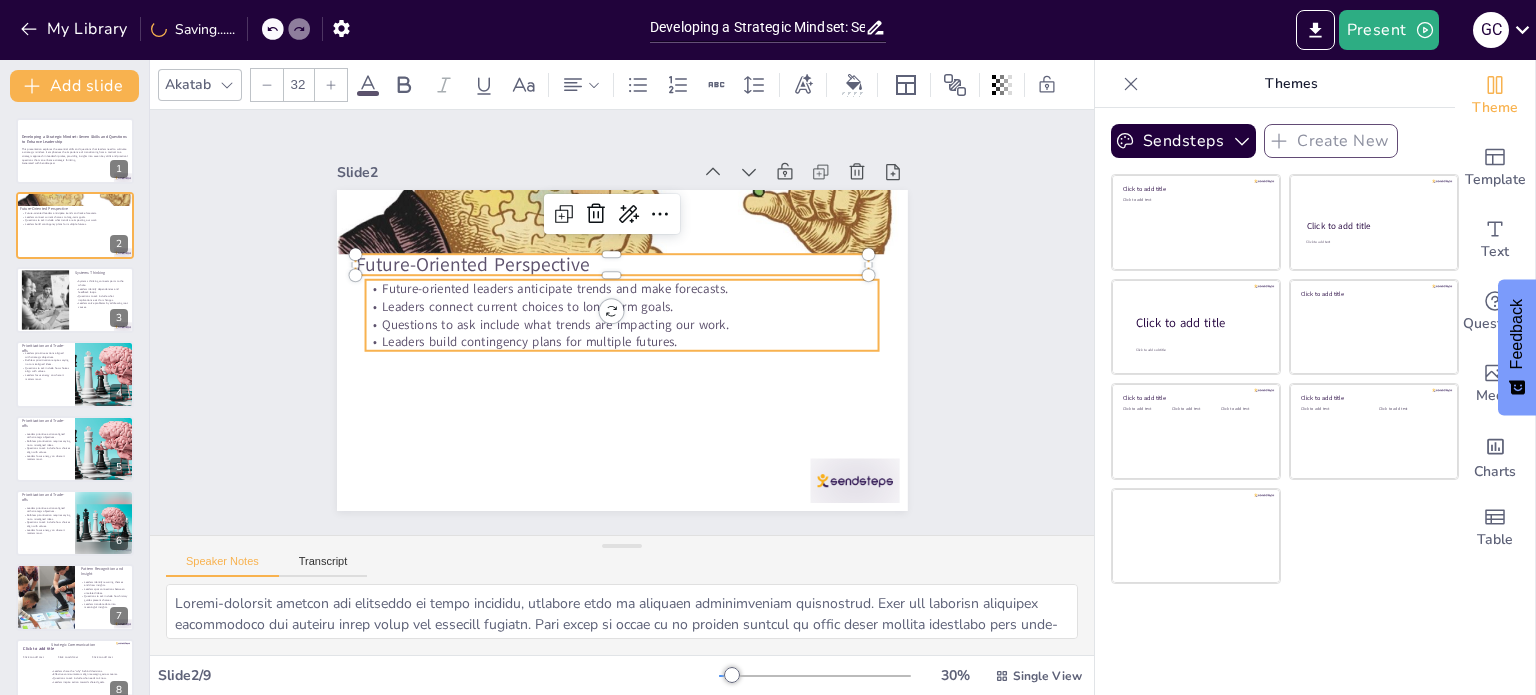 click on "Leaders build contingency plans for multiple futures." at bounding box center [622, 342] 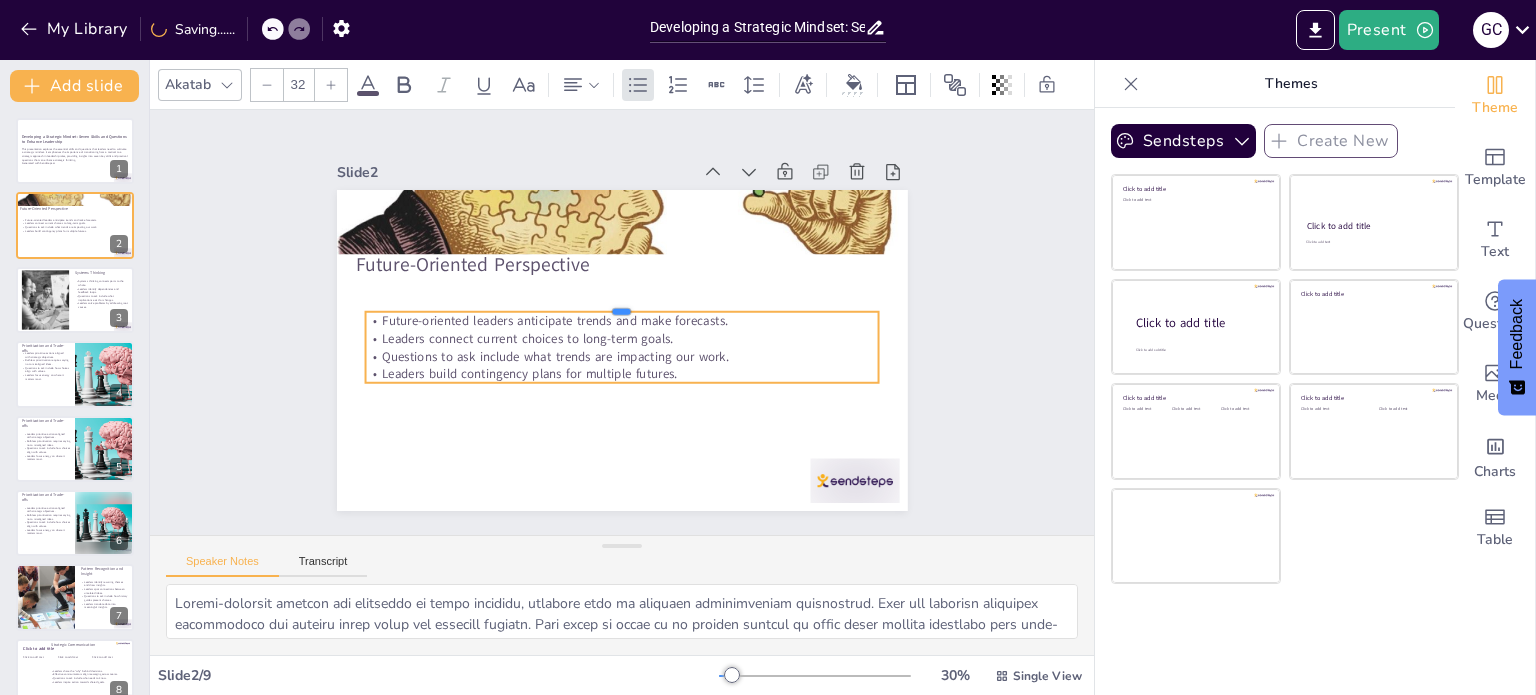 drag, startPoint x: 692, startPoint y: 267, endPoint x: 692, endPoint y: 299, distance: 32 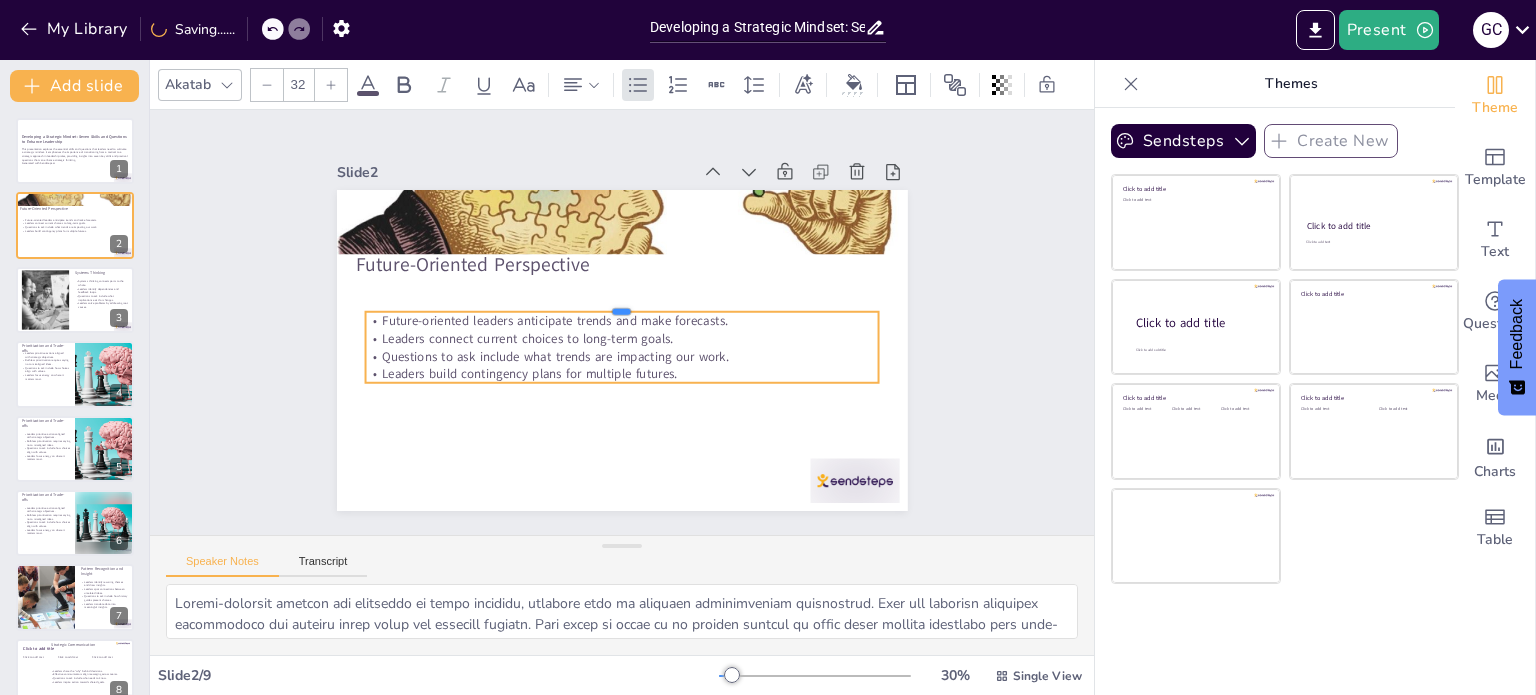 click at bounding box center [622, 304] 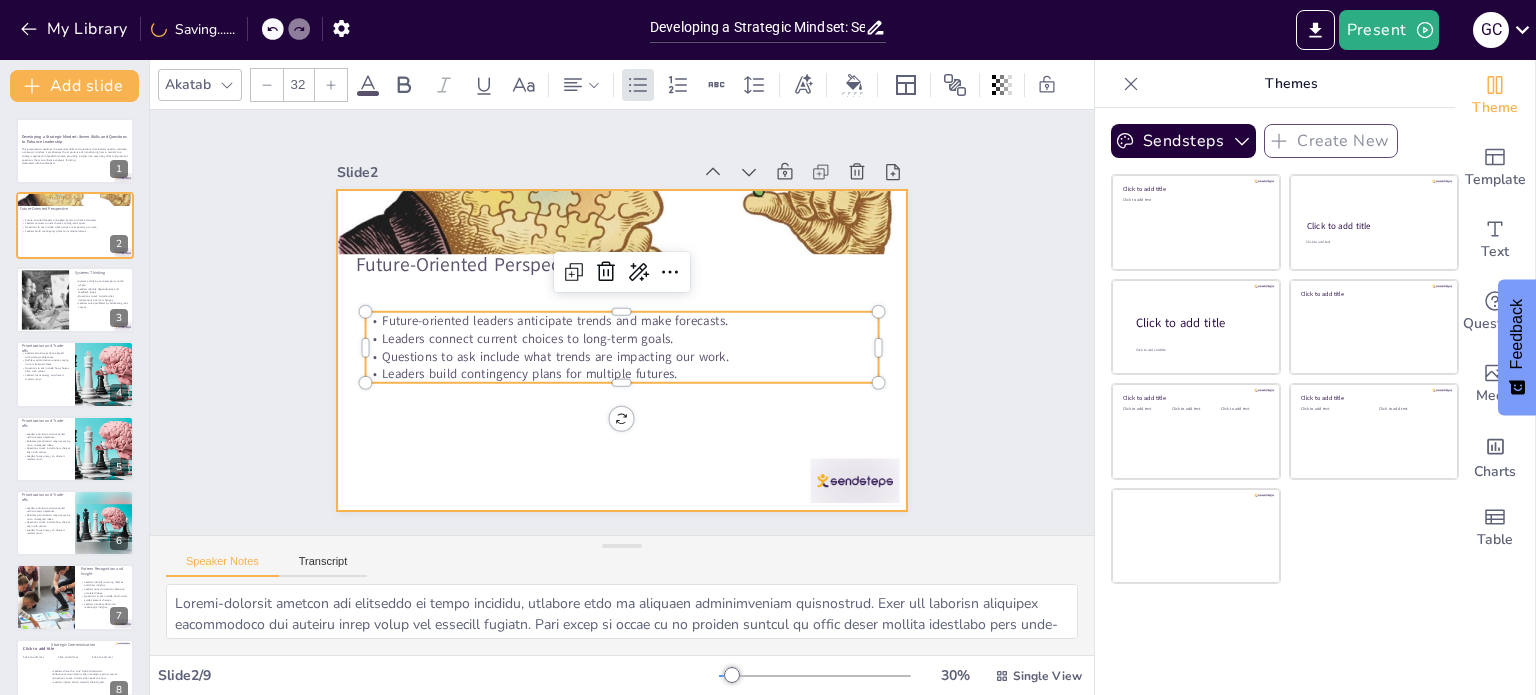 click at bounding box center (622, 350) 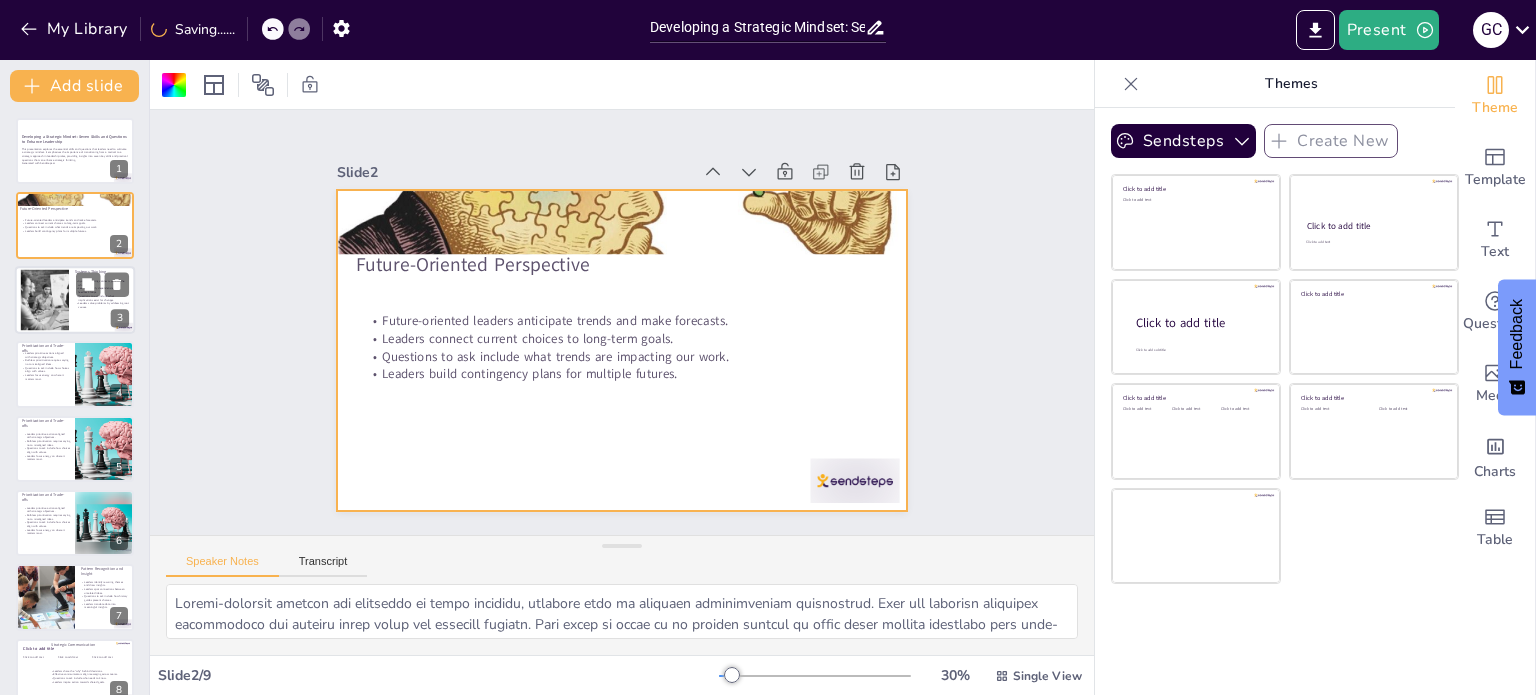 click at bounding box center [44, 299] 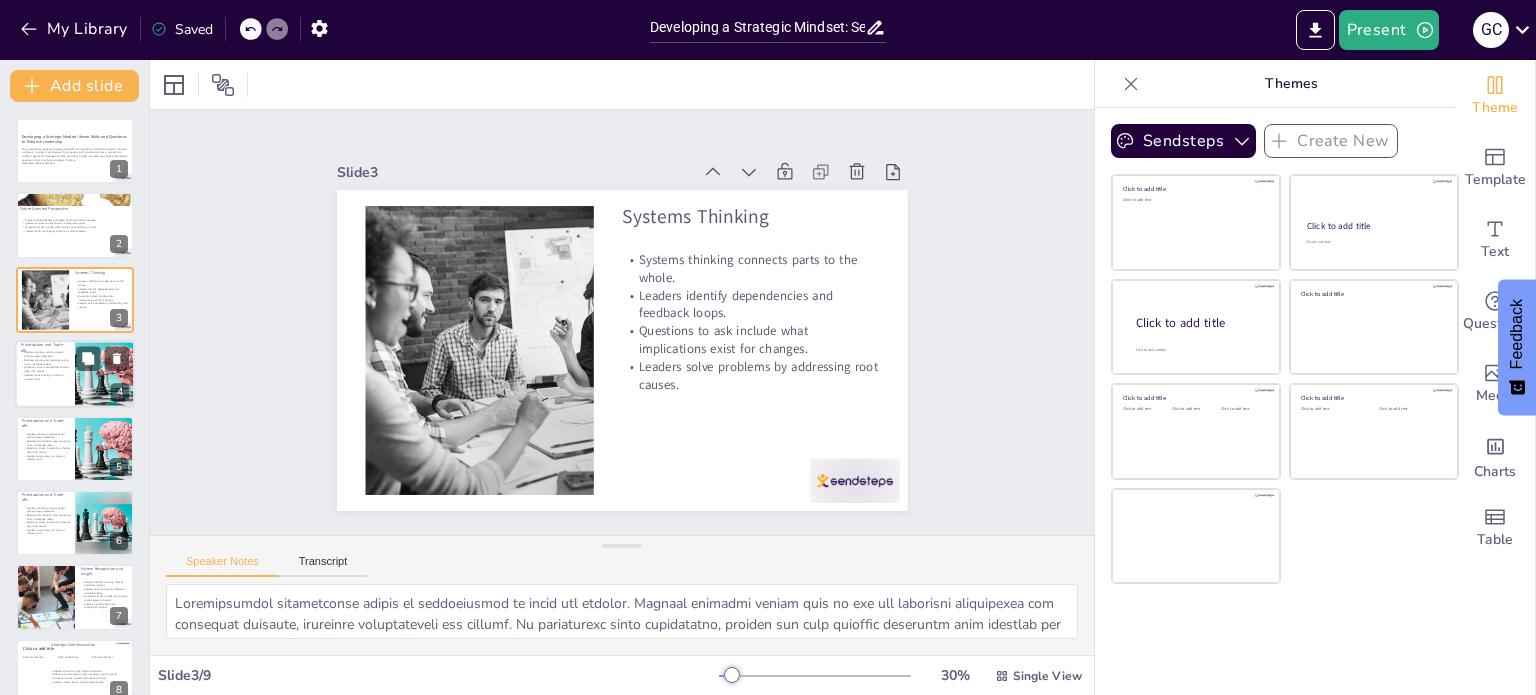 click at bounding box center (104, 374) 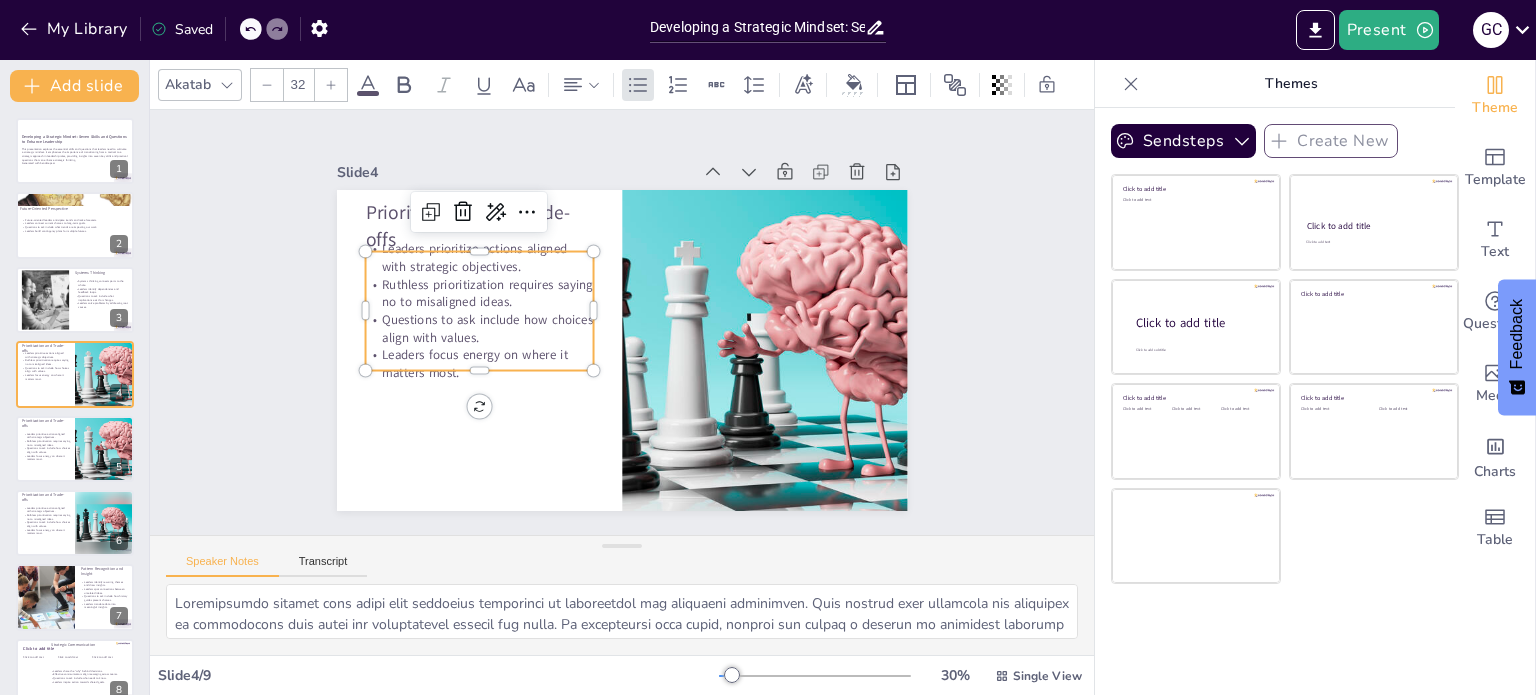 click on "Leaders prioritize actions aligned with strategic objectives." at bounding box center [479, 258] 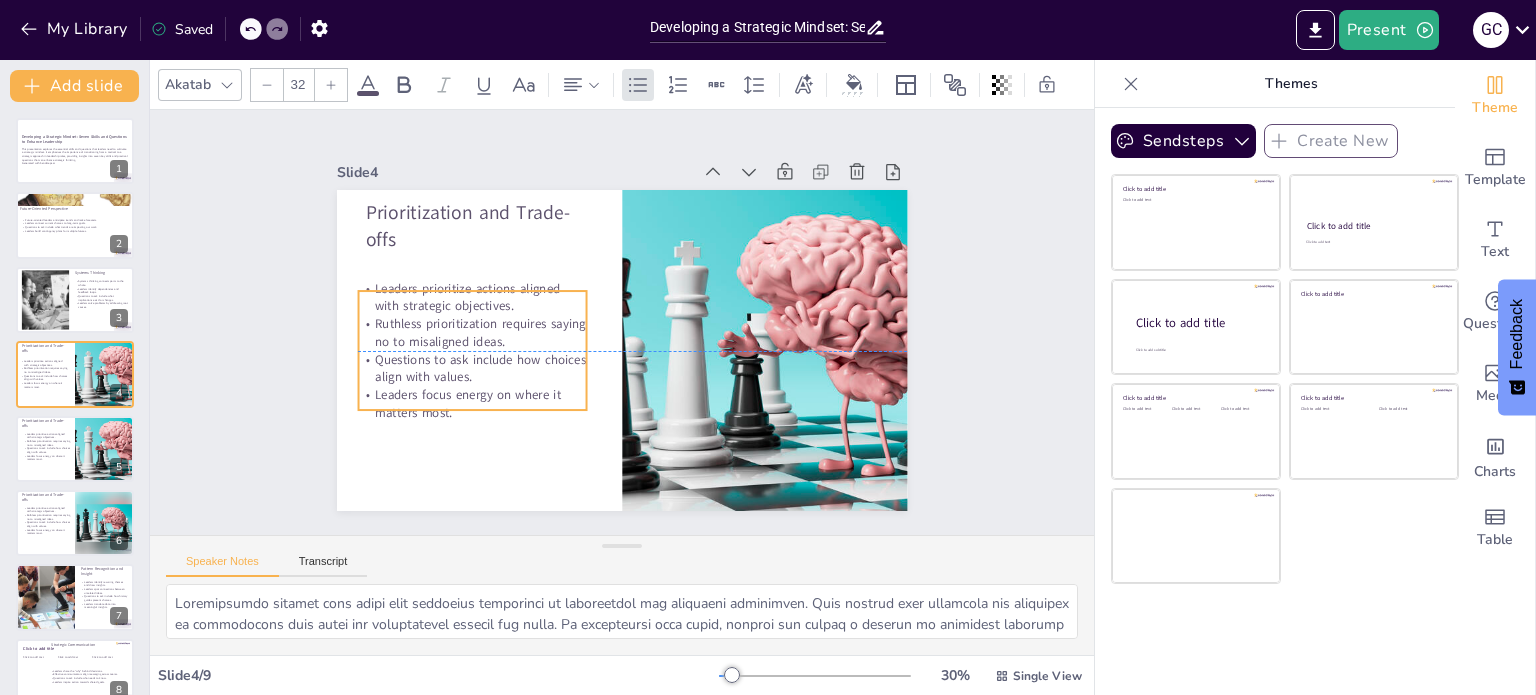 drag, startPoint x: 443, startPoint y: 271, endPoint x: 436, endPoint y: 311, distance: 40.60788 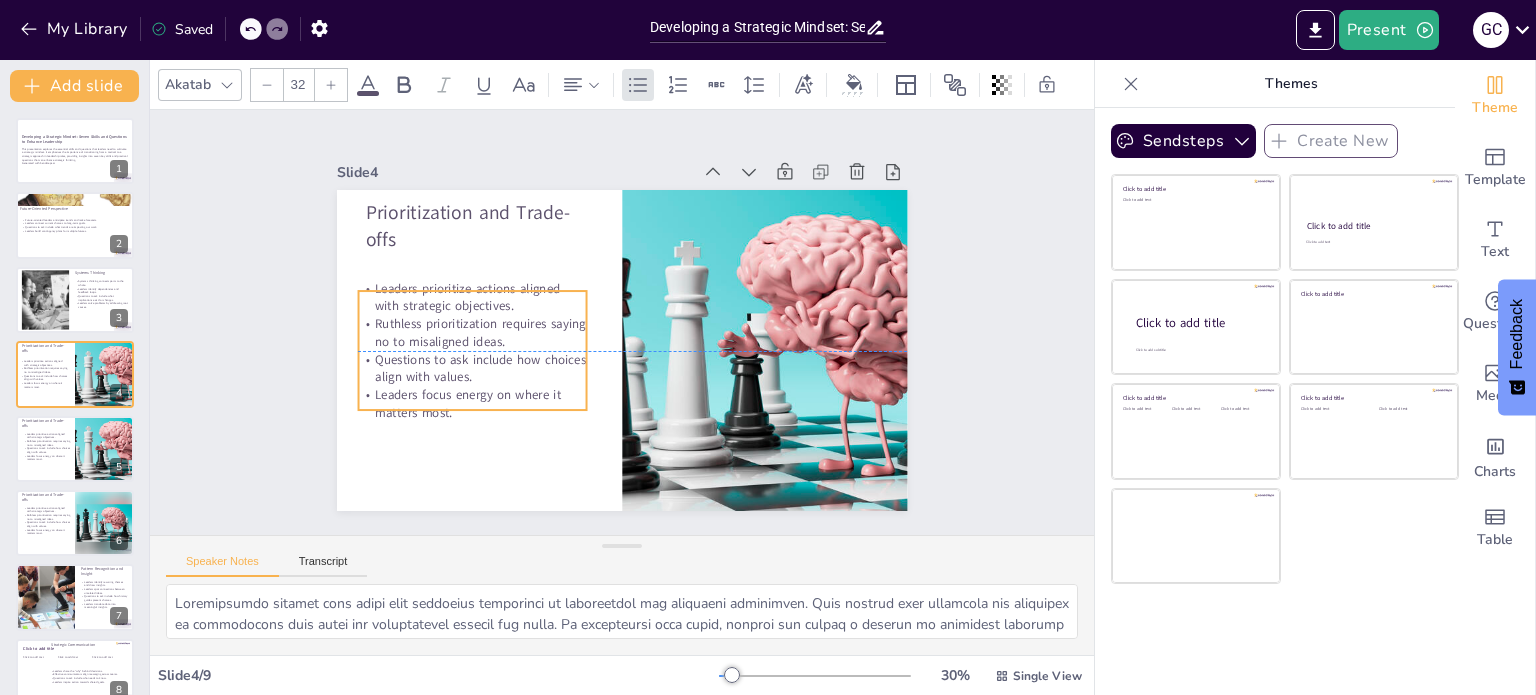 click on "Ruthless prioritization requires saying no to misaligned ideas." at bounding box center [514, 217] 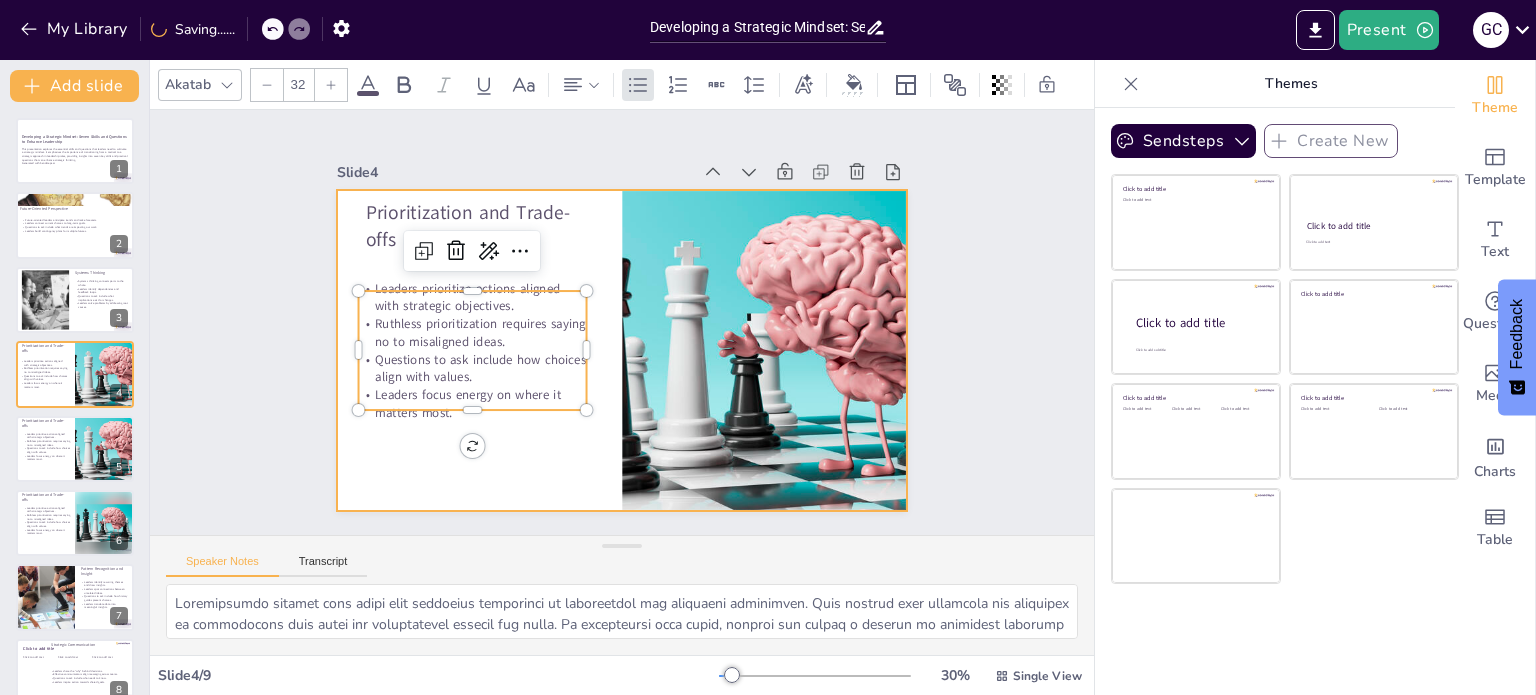 click at bounding box center (622, 350) 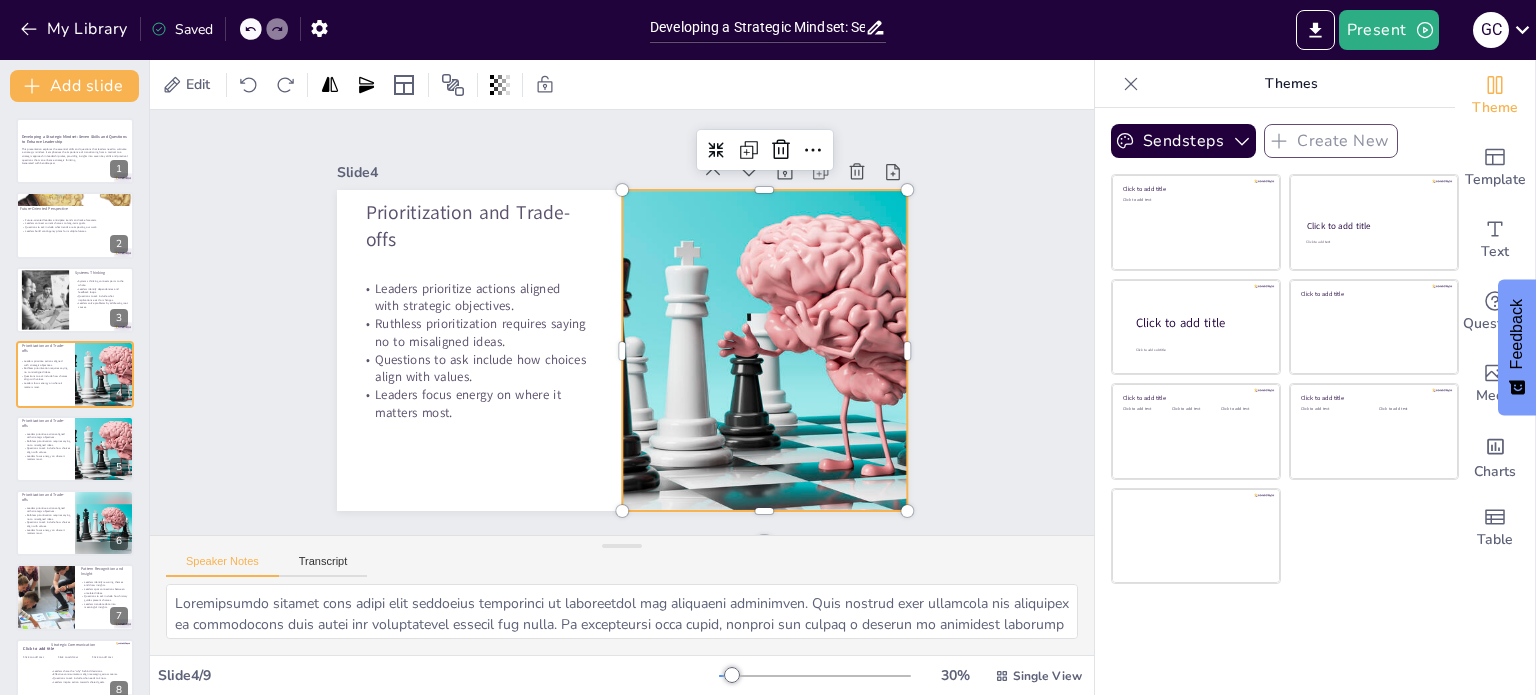 click at bounding box center [764, 350] 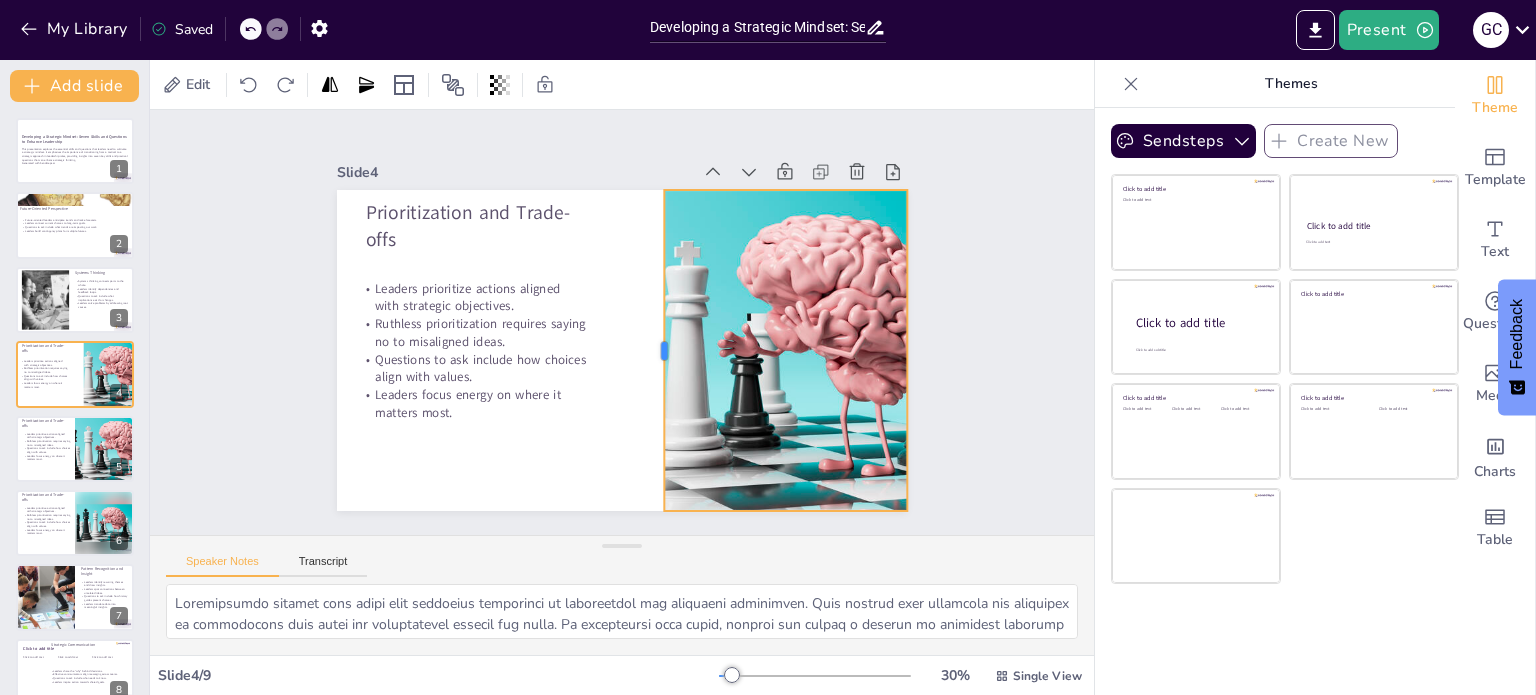 drag, startPoint x: 605, startPoint y: 346, endPoint x: 647, endPoint y: 346, distance: 42 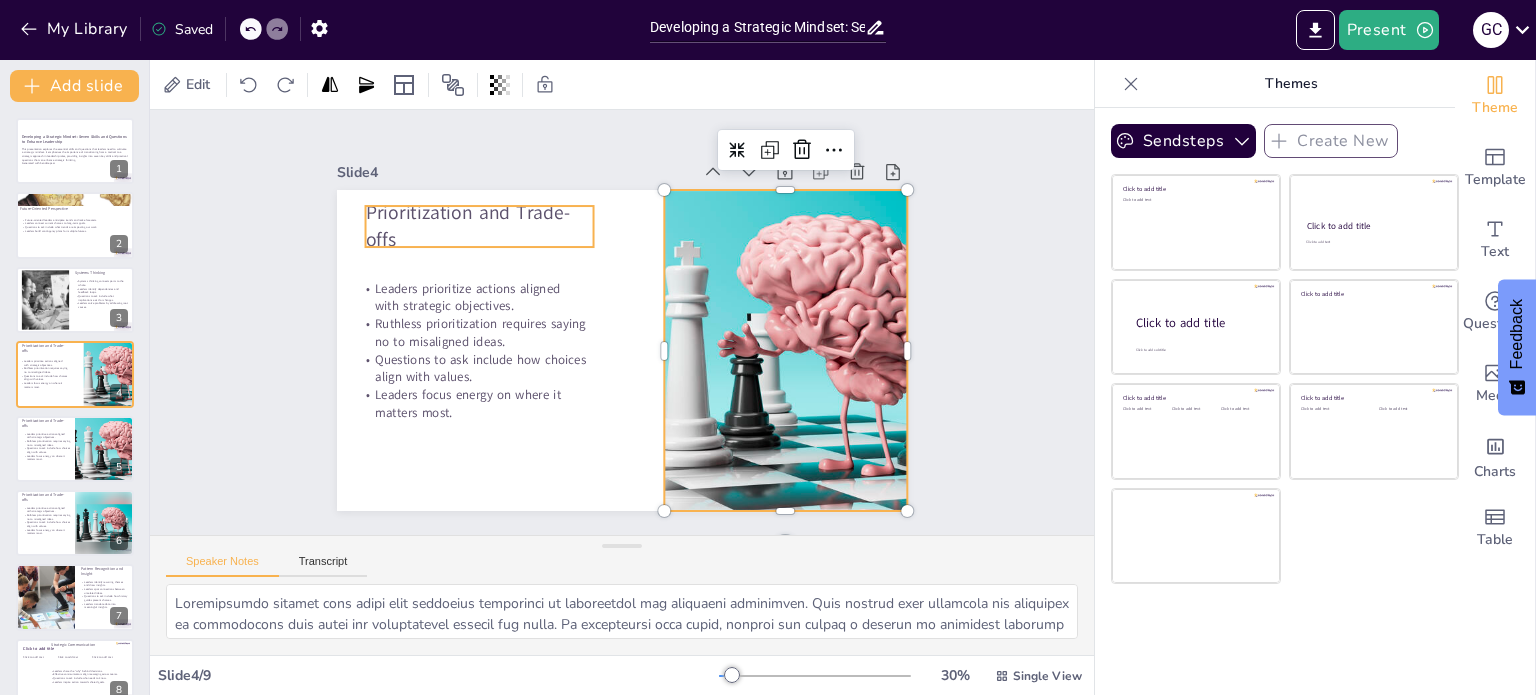 click on "Prioritization and Trade-offs" at bounding box center [490, 212] 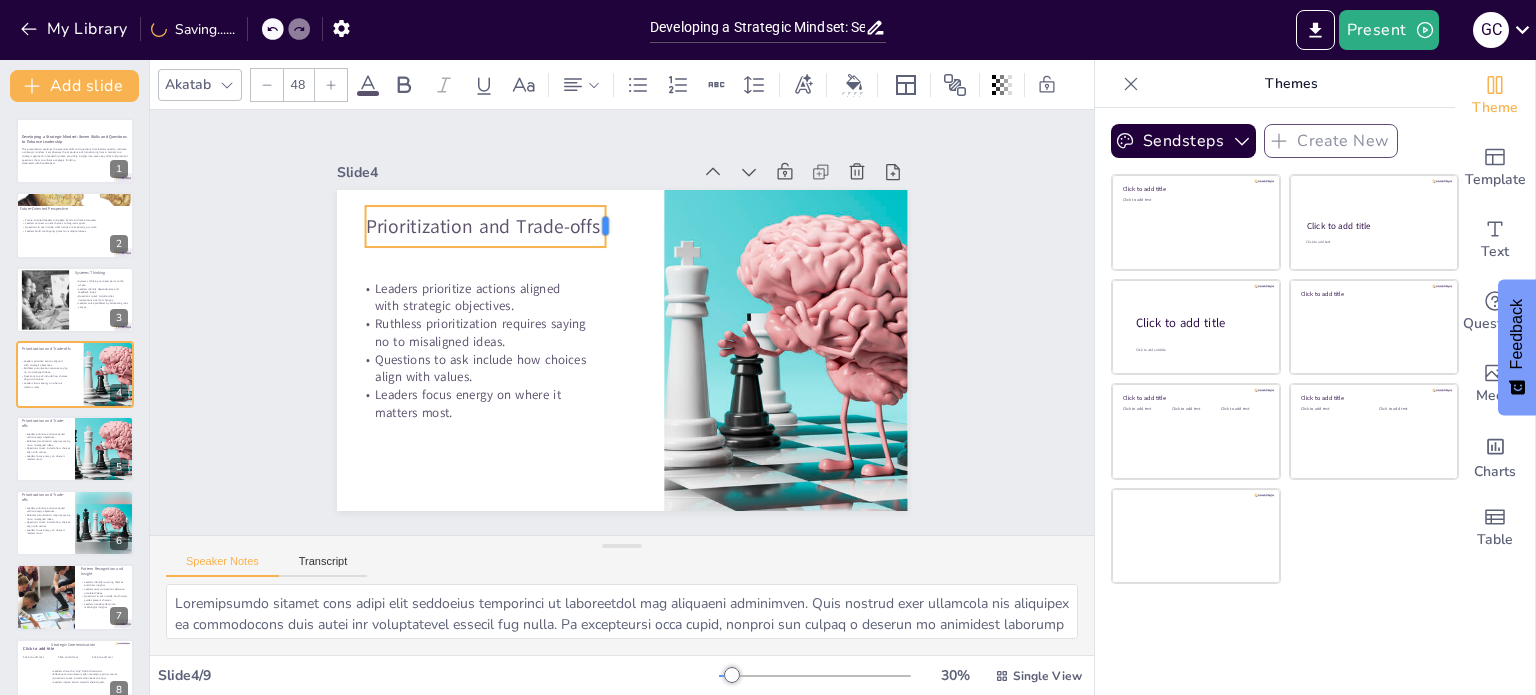 drag, startPoint x: 580, startPoint y: 214, endPoint x: 592, endPoint y: 217, distance: 12.369317 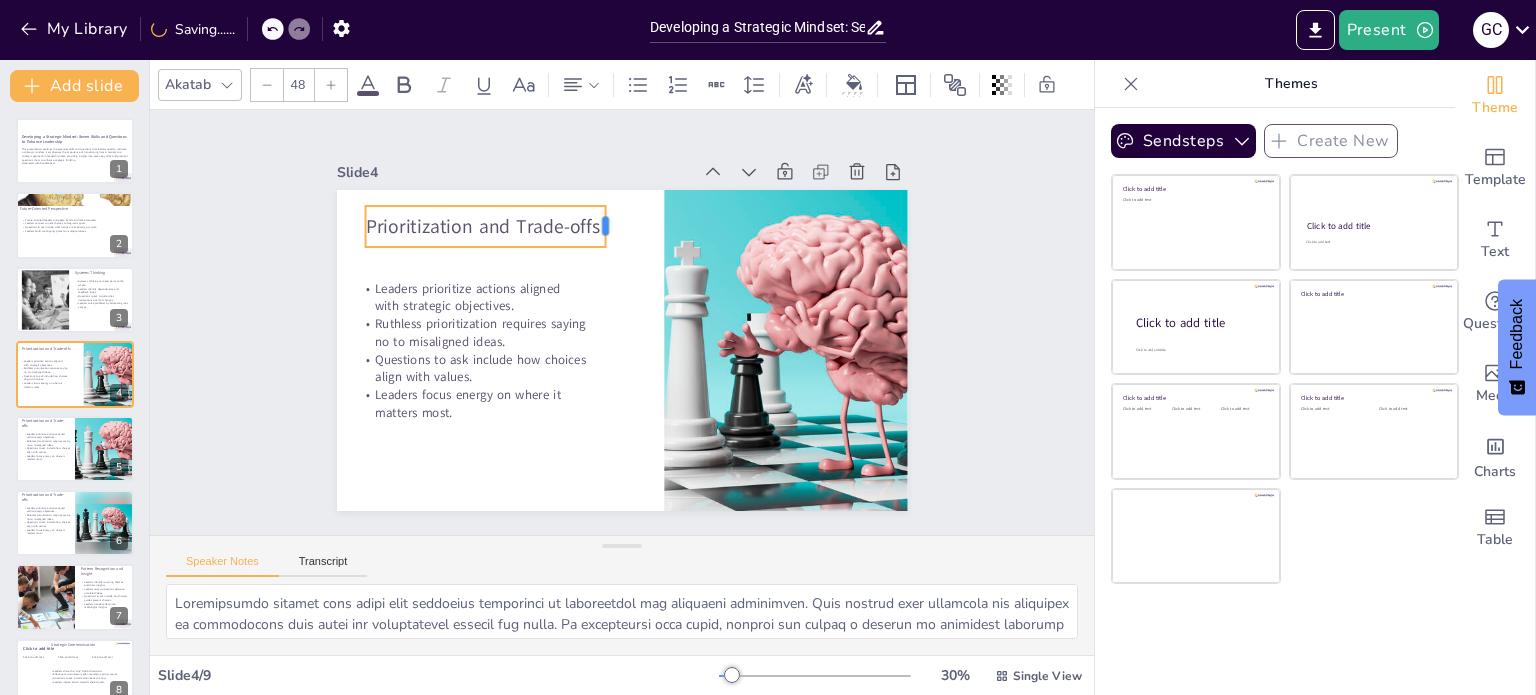 click at bounding box center [613, 226] 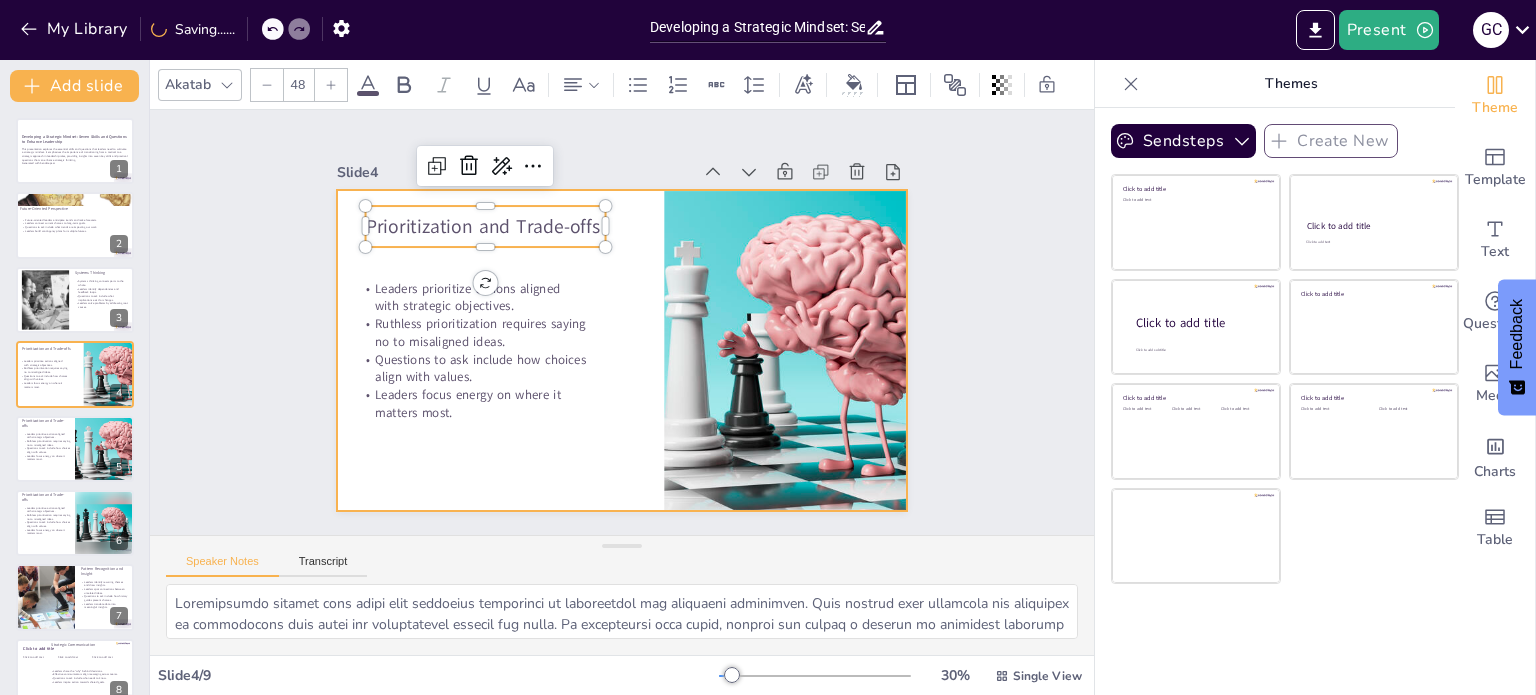 click at bounding box center (622, 350) 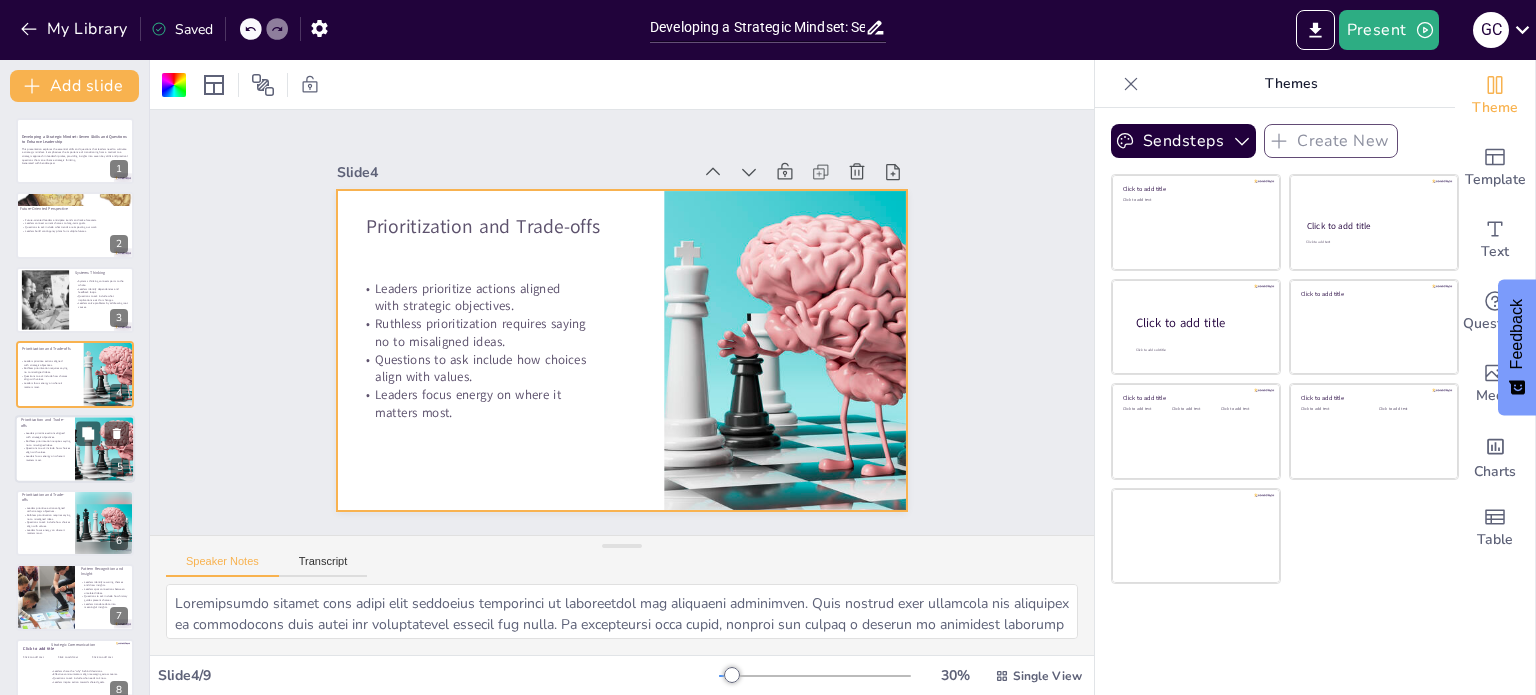 click on "Leaders focus energy on where it matters most." at bounding box center [46, 457] 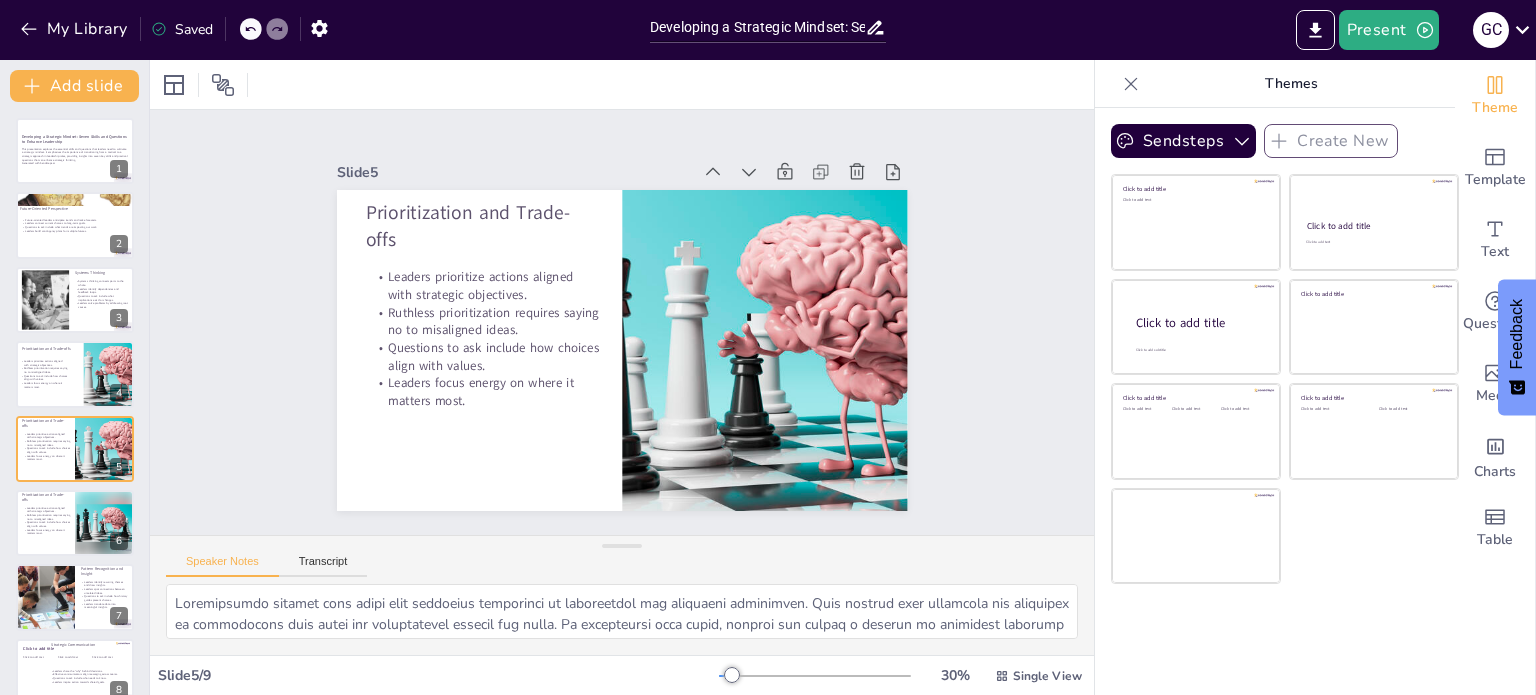 scroll, scrollTop: 50, scrollLeft: 0, axis: vertical 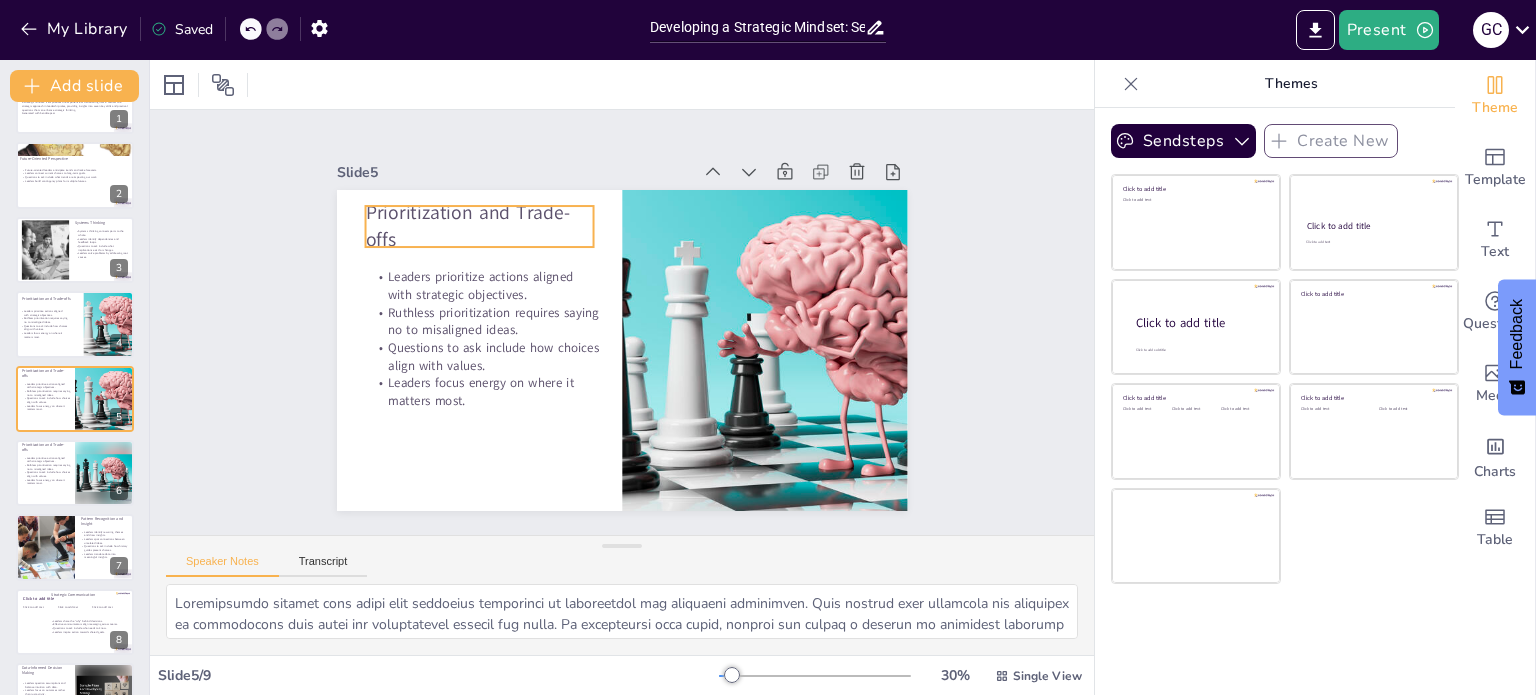 click on "Prioritization and Trade-offs" at bounding box center (479, 226) 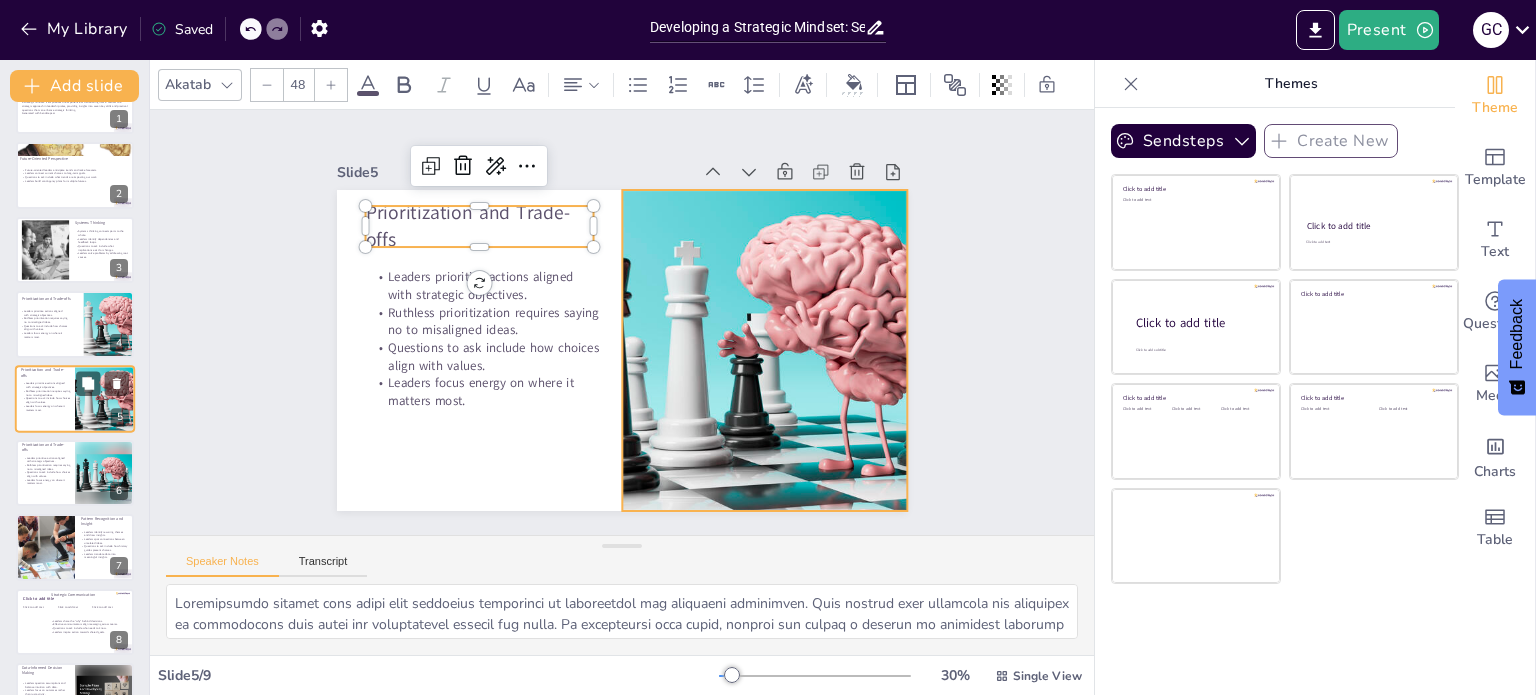 click at bounding box center (104, 399) 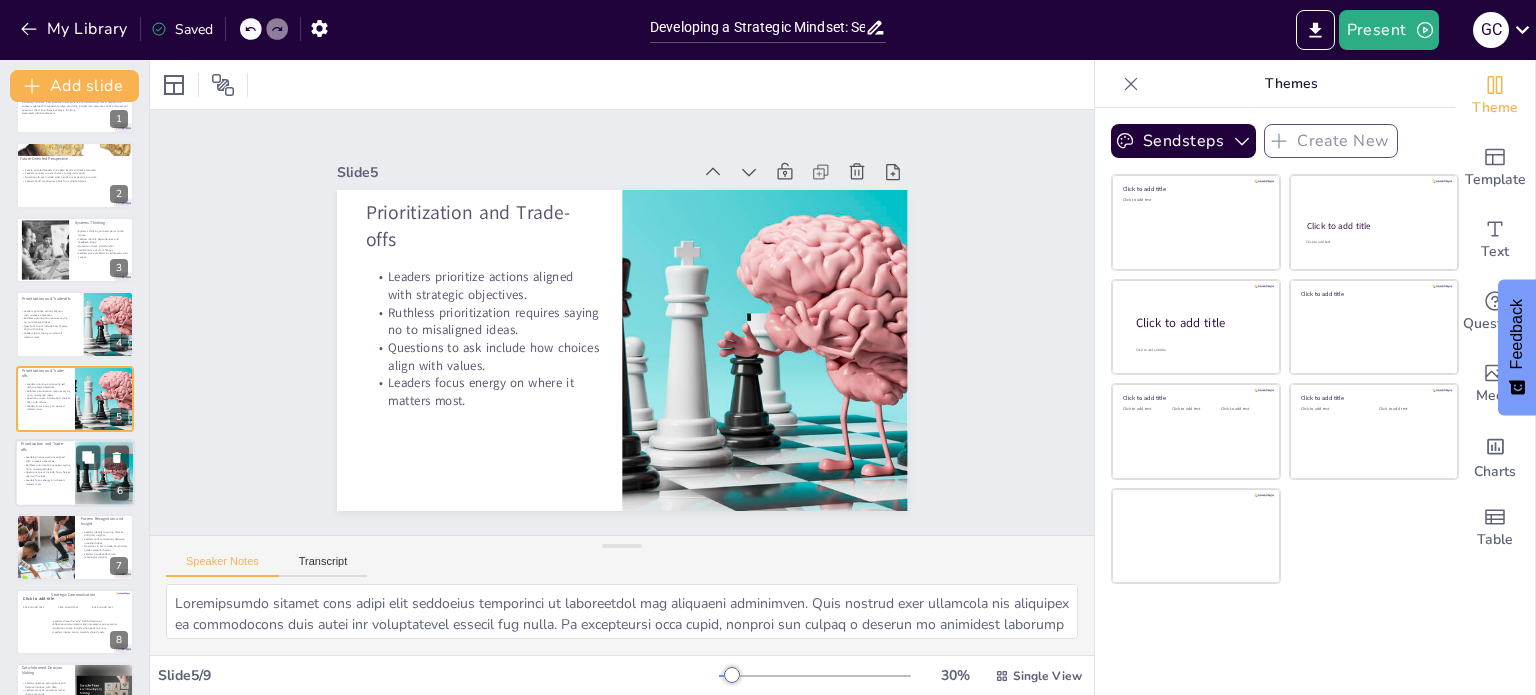 click at bounding box center [75, 473] 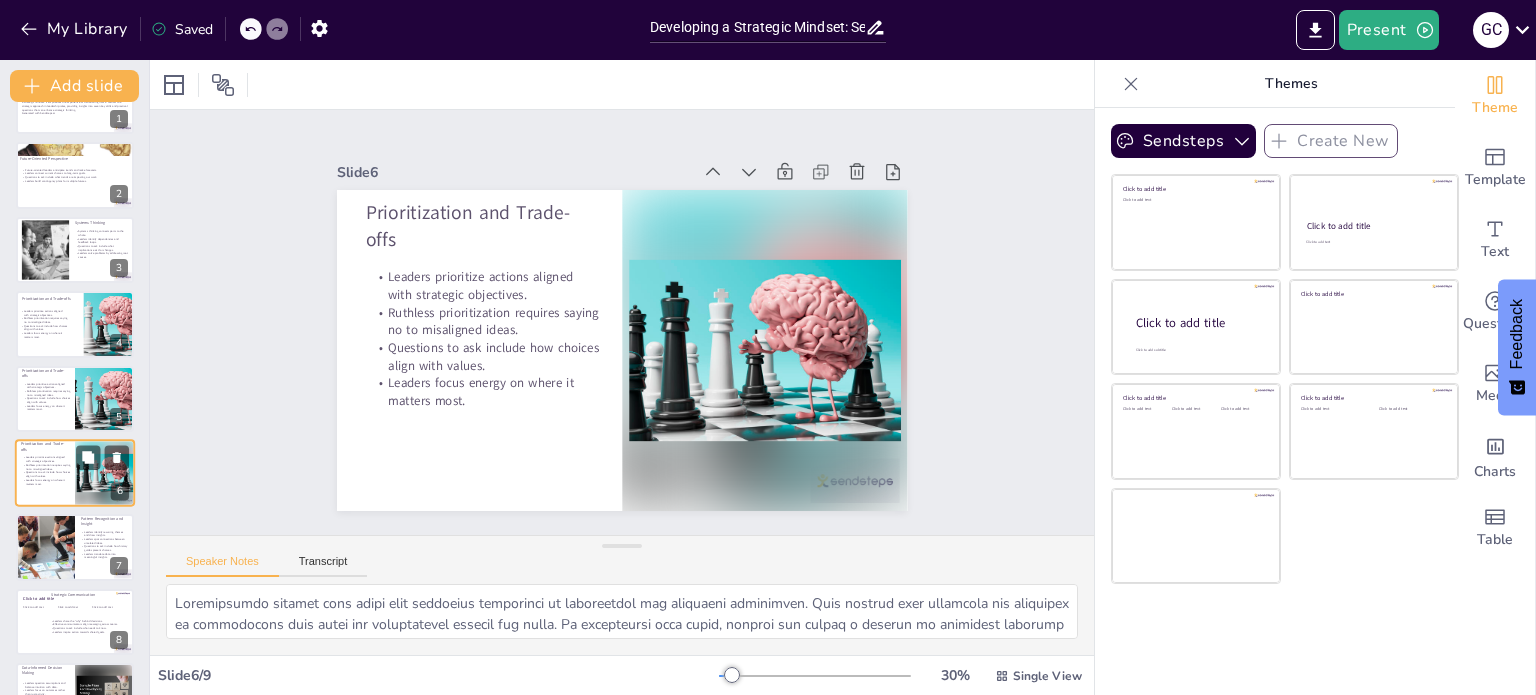 scroll, scrollTop: 100, scrollLeft: 0, axis: vertical 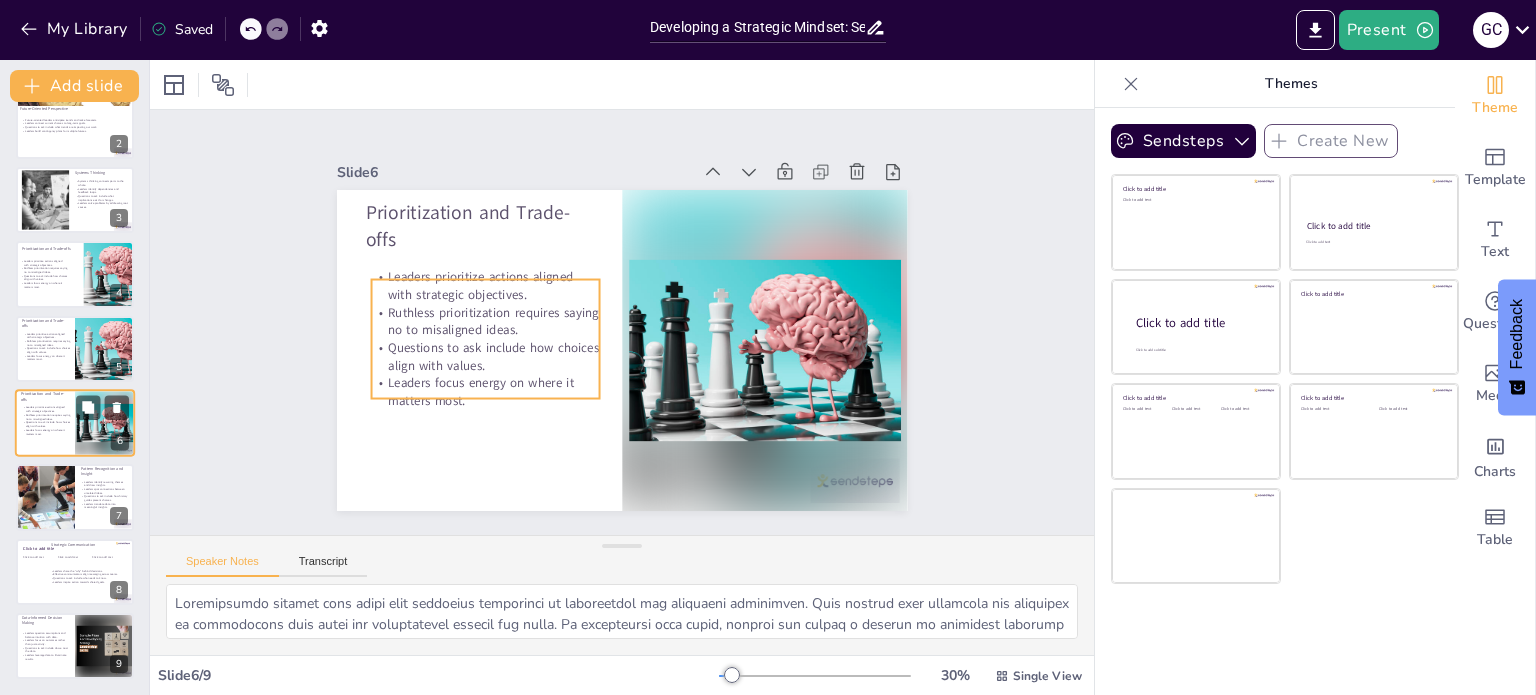 click on "Leaders focus energy on where it matters most." at bounding box center (46, 431) 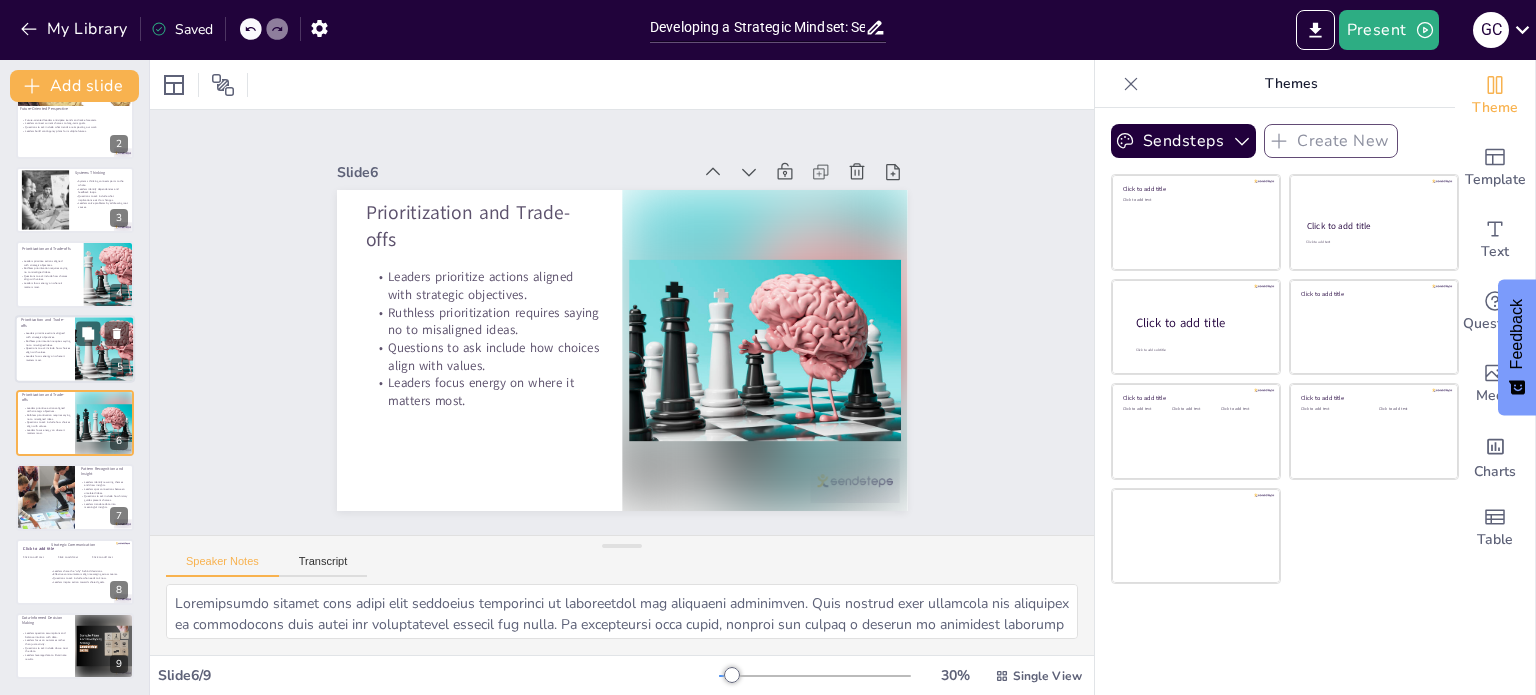 click on "Leaders prioritize actions aligned with strategic objectives." at bounding box center [46, 334] 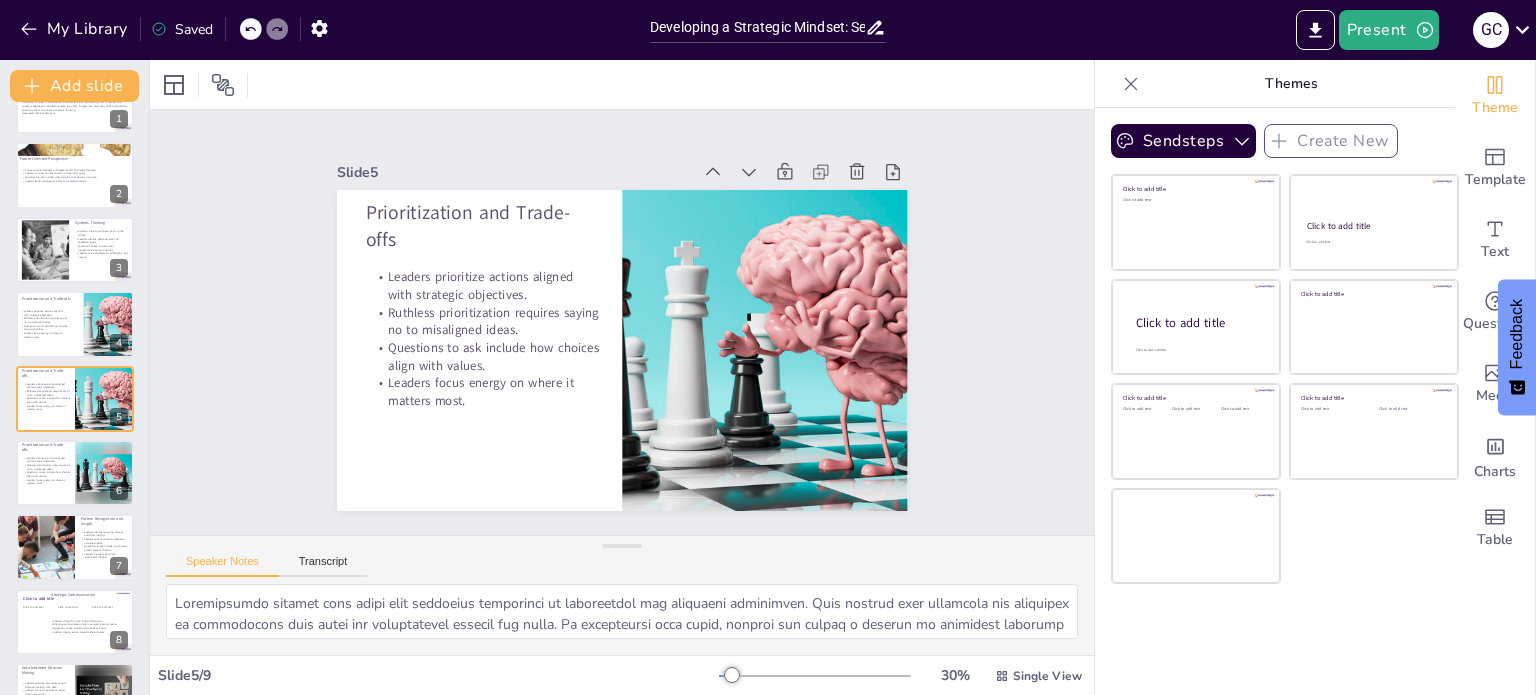drag, startPoint x: 40, startPoint y: 323, endPoint x: 32, endPoint y: 333, distance: 12.806249 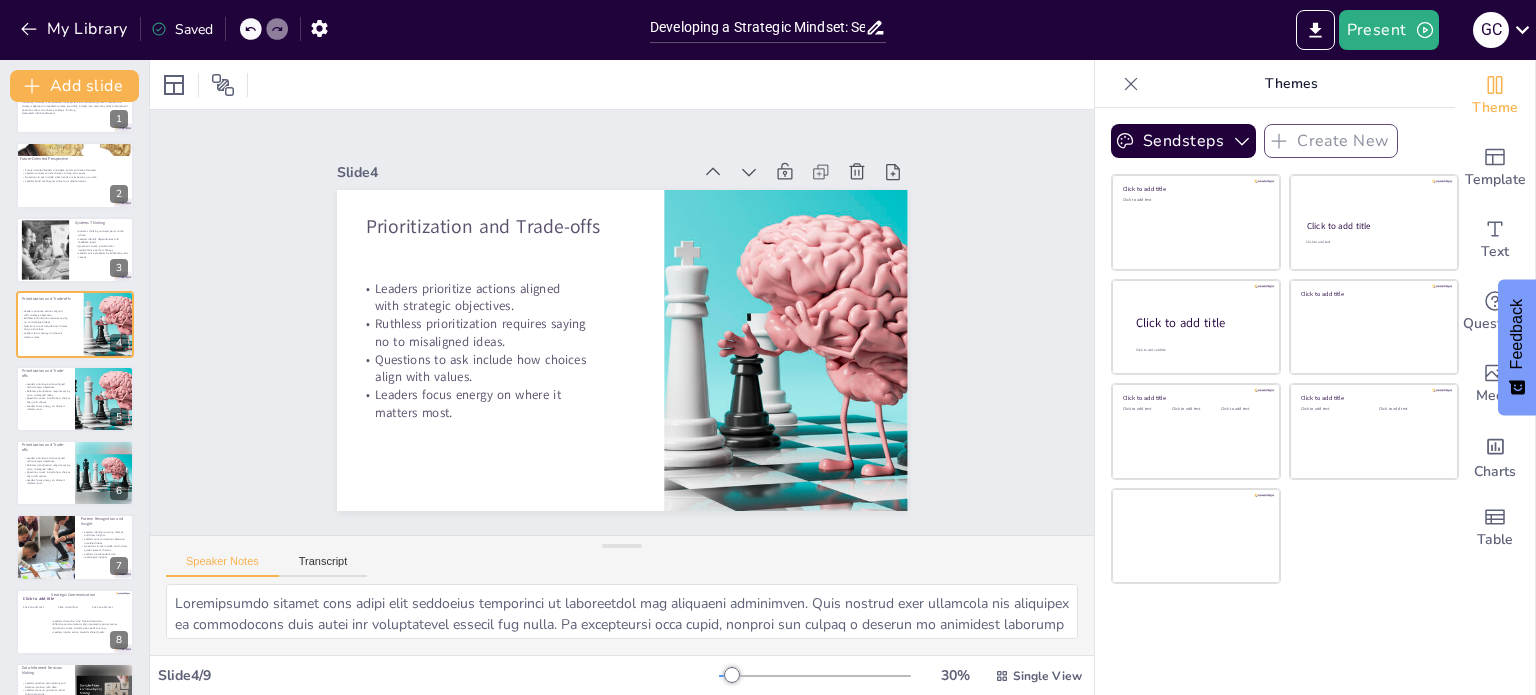 scroll, scrollTop: 0, scrollLeft: 0, axis: both 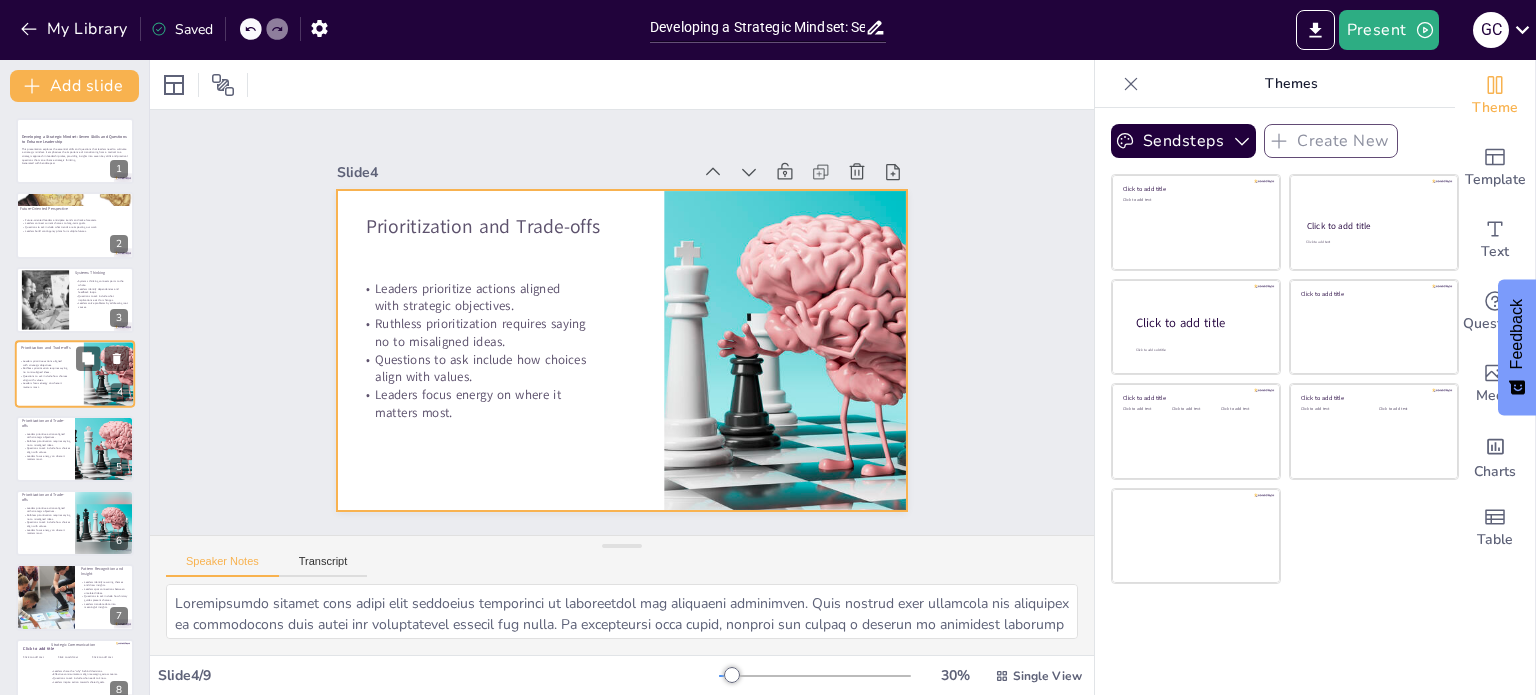 click at bounding box center [75, 374] 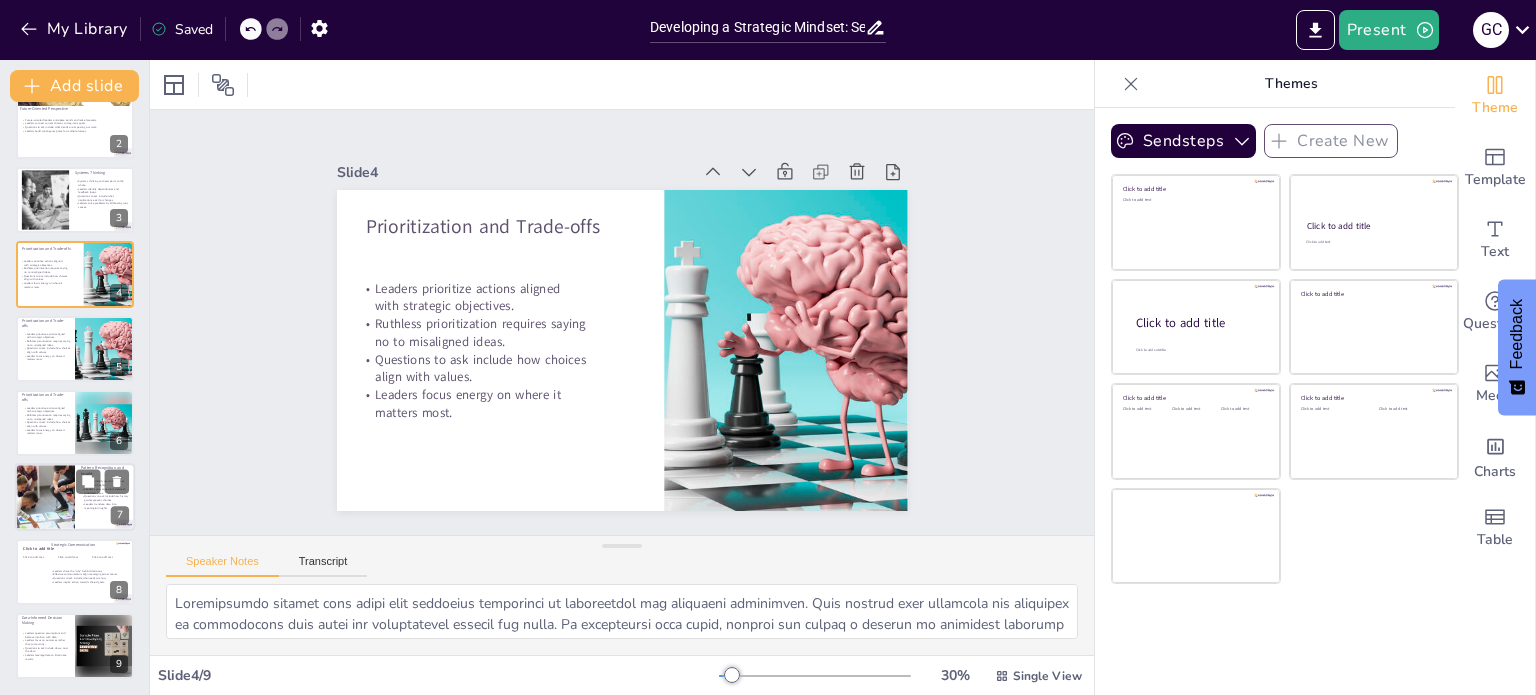 click on "Pattern Recognition and Insight Leaders identify recurring themes and draw insights. Leaders spot connections between unrelated ideas. Questions to ask include how history guides present choices. Leaders translate data into meaningful insights. 7" at bounding box center (75, 498) 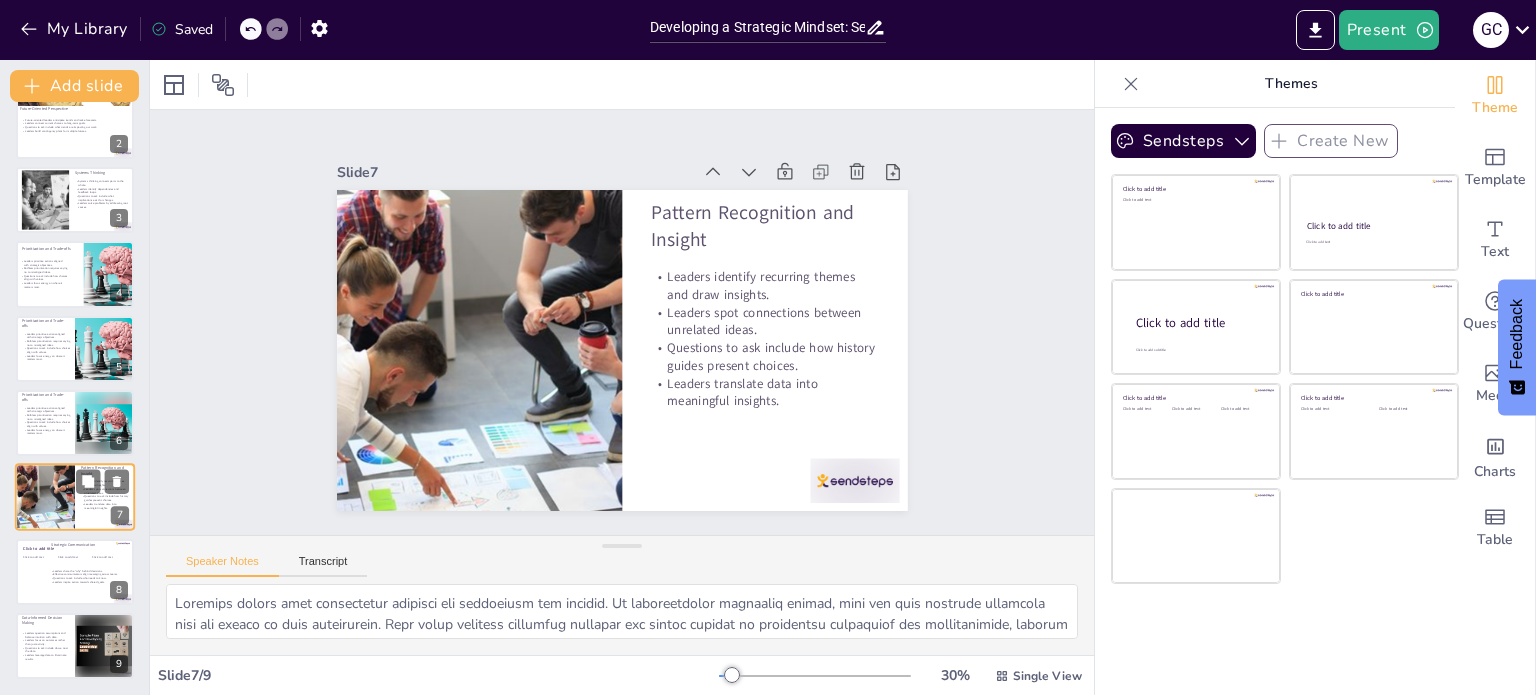 scroll, scrollTop: 100, scrollLeft: 0, axis: vertical 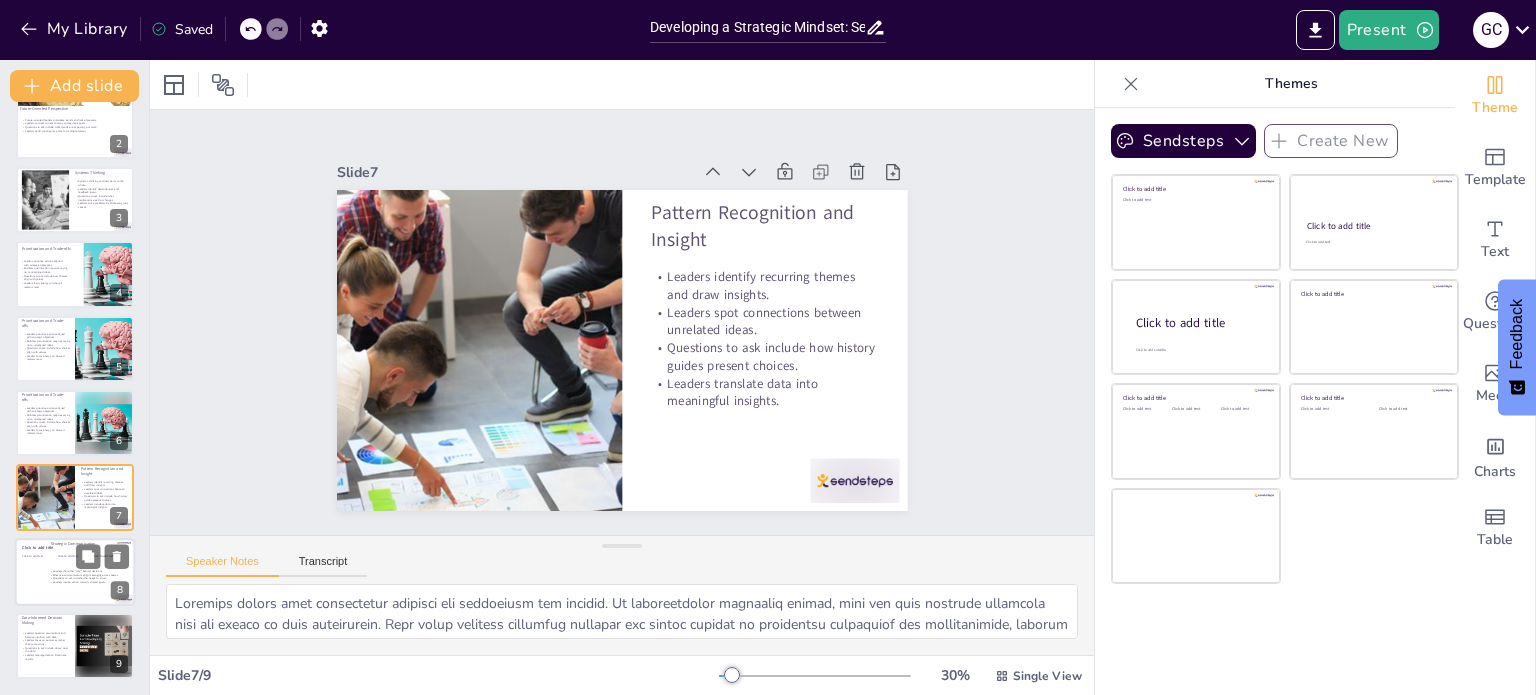click on "Strategic Communication Leaders share the "why" behind decisions. Effective communicators align messaging across teams. Questions to ask include who needs to know. Leaders inspire action towards shared goals. Click to add title Click to add text Click to add text Click to add text 8" at bounding box center [75, 572] 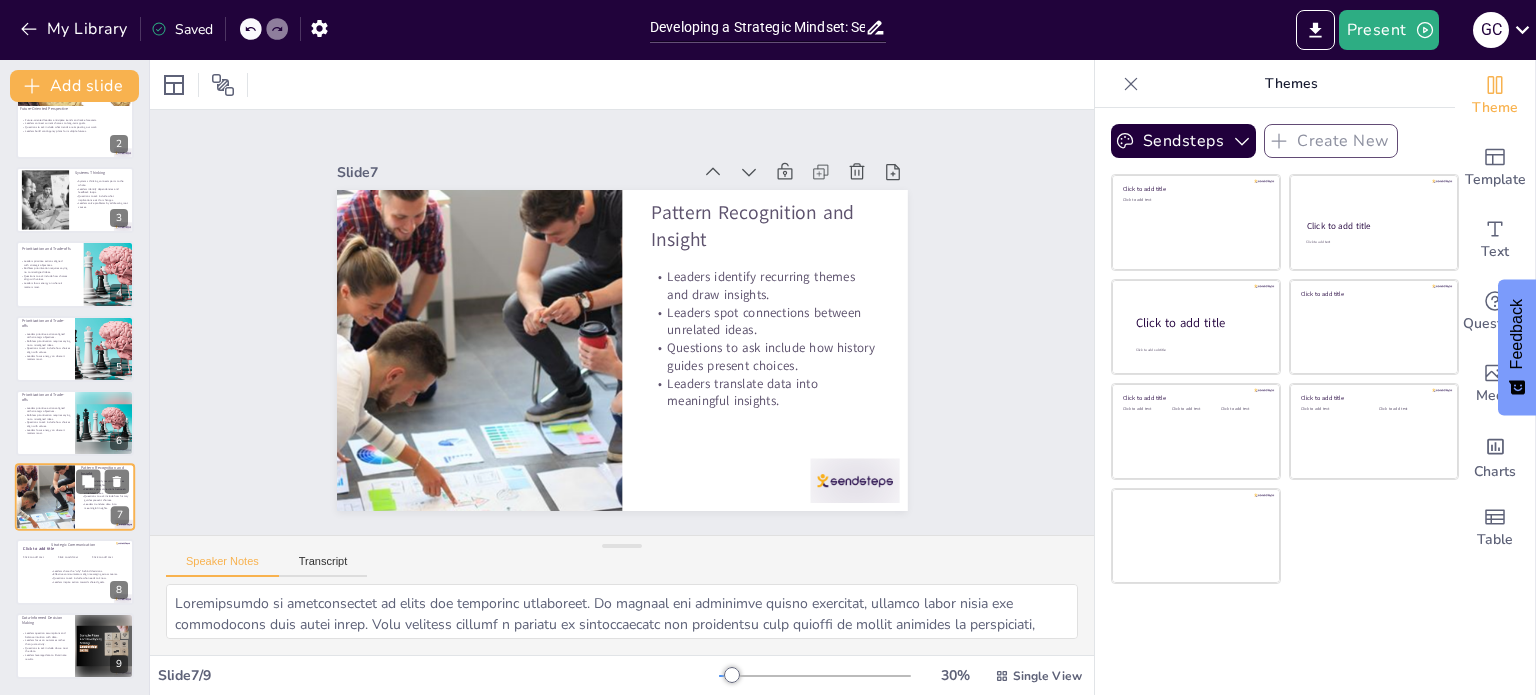 scroll, scrollTop: 100, scrollLeft: 0, axis: vertical 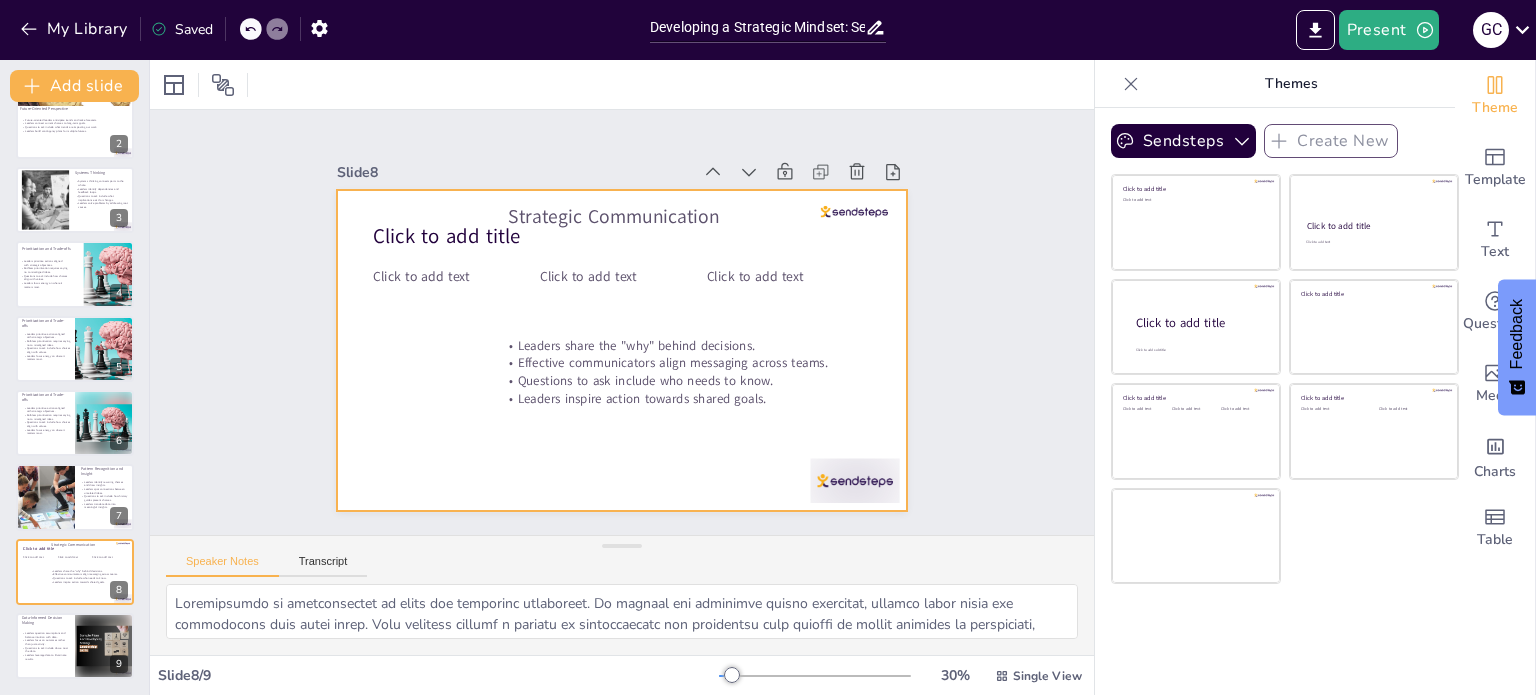 click at bounding box center (622, 350) 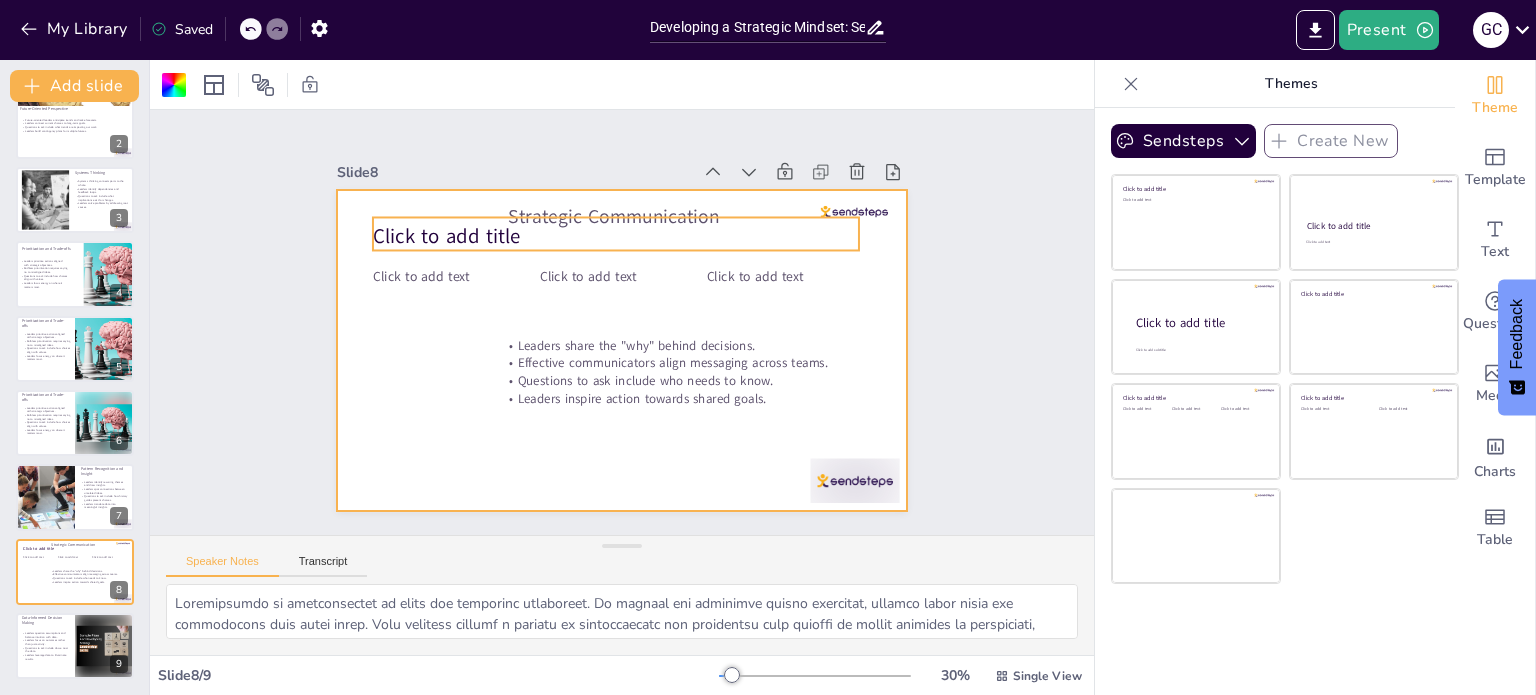 click on "Click to add title" at bounding box center [629, 127] 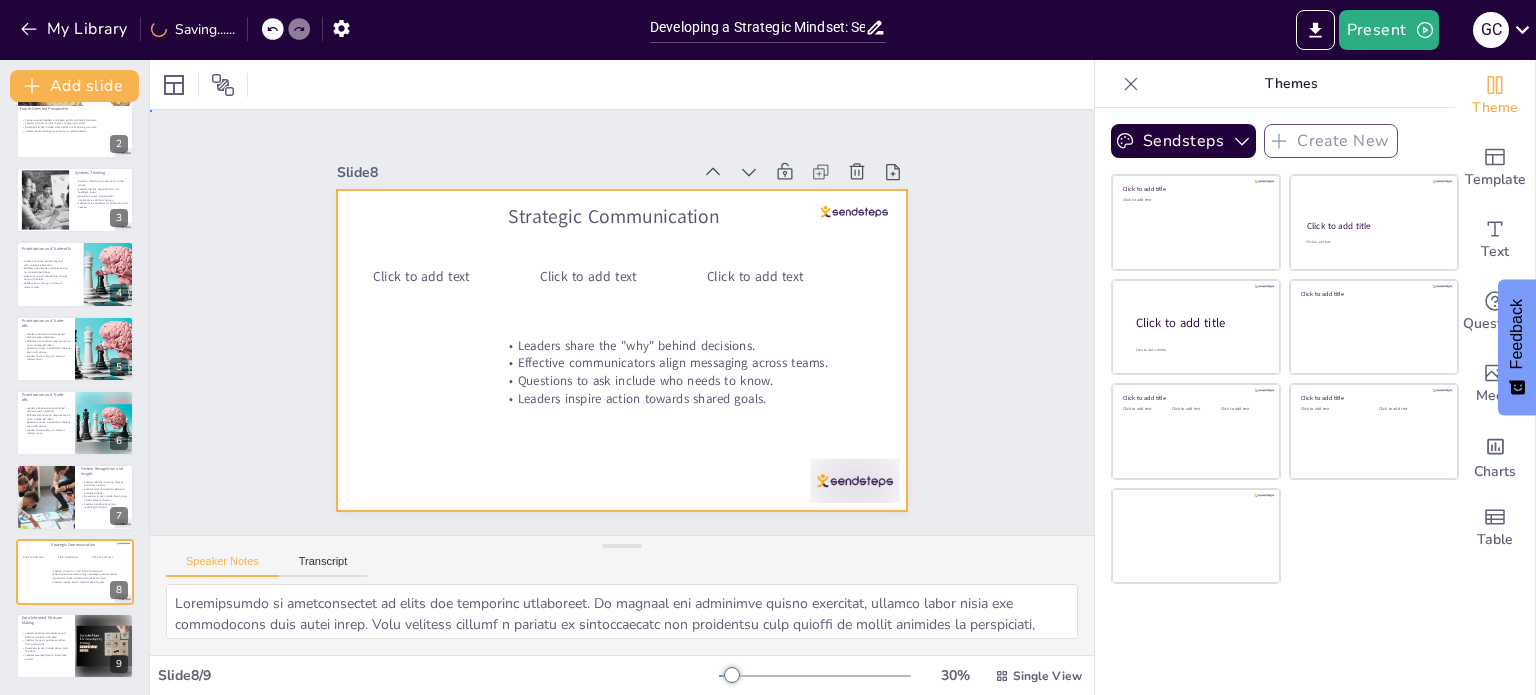 click at bounding box center [622, 350] 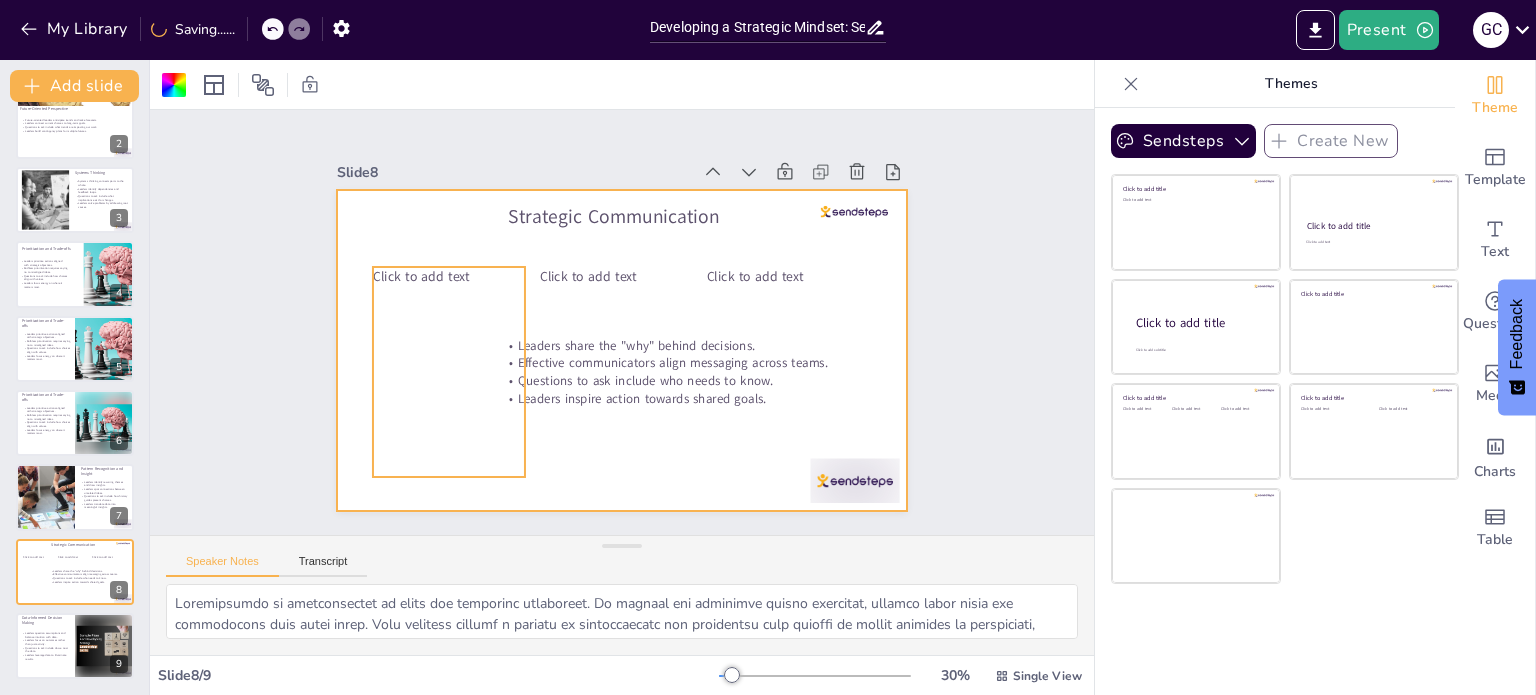 click on "Click to add text" at bounding box center (457, 198) 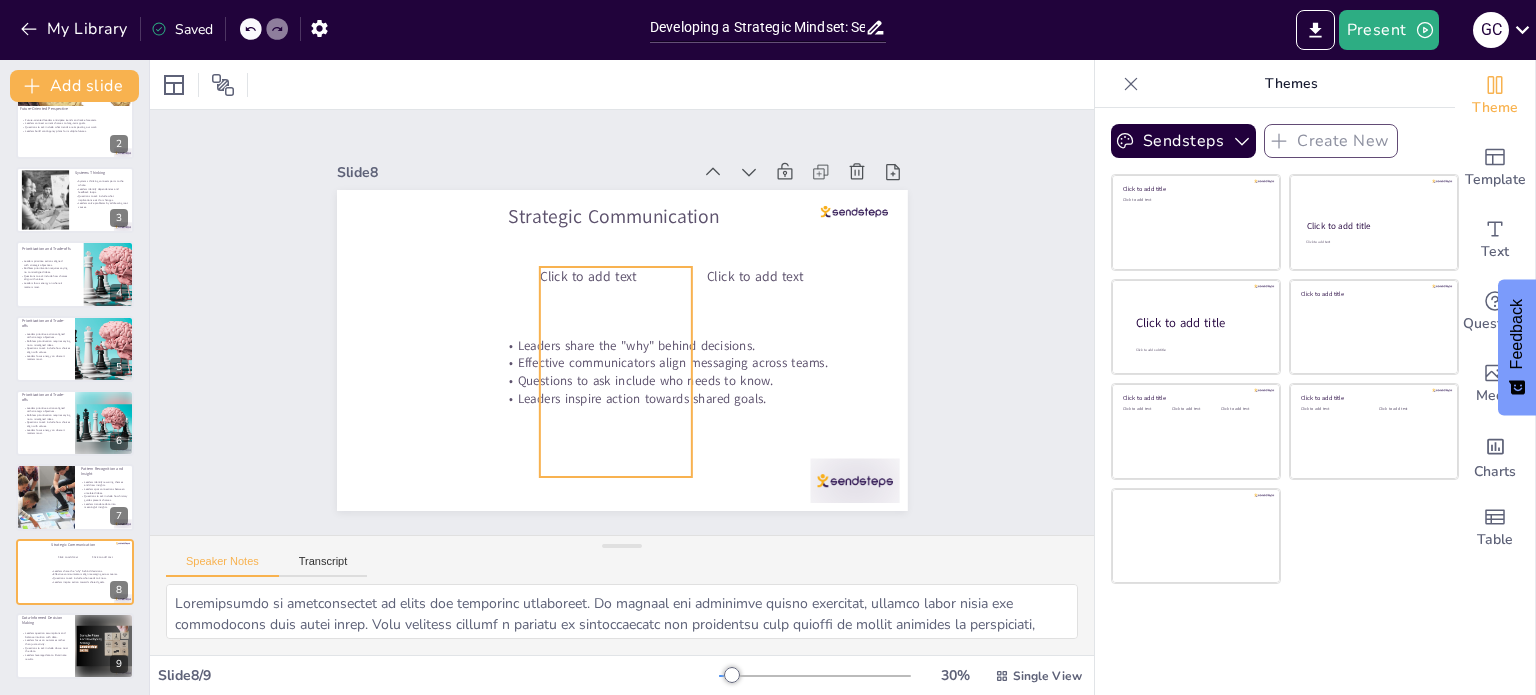 click on "Click to add text" at bounding box center (596, 365) 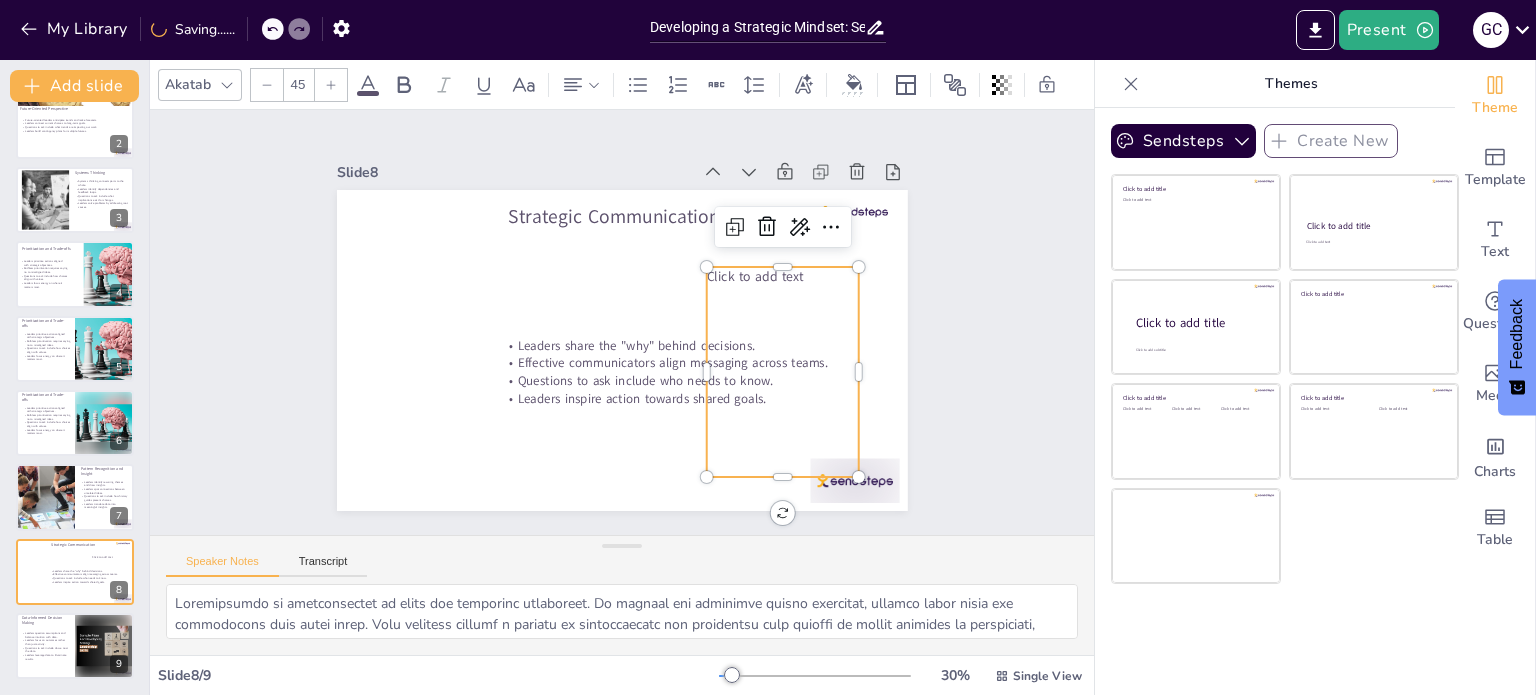click on "Click to add text" at bounding box center [754, 276] 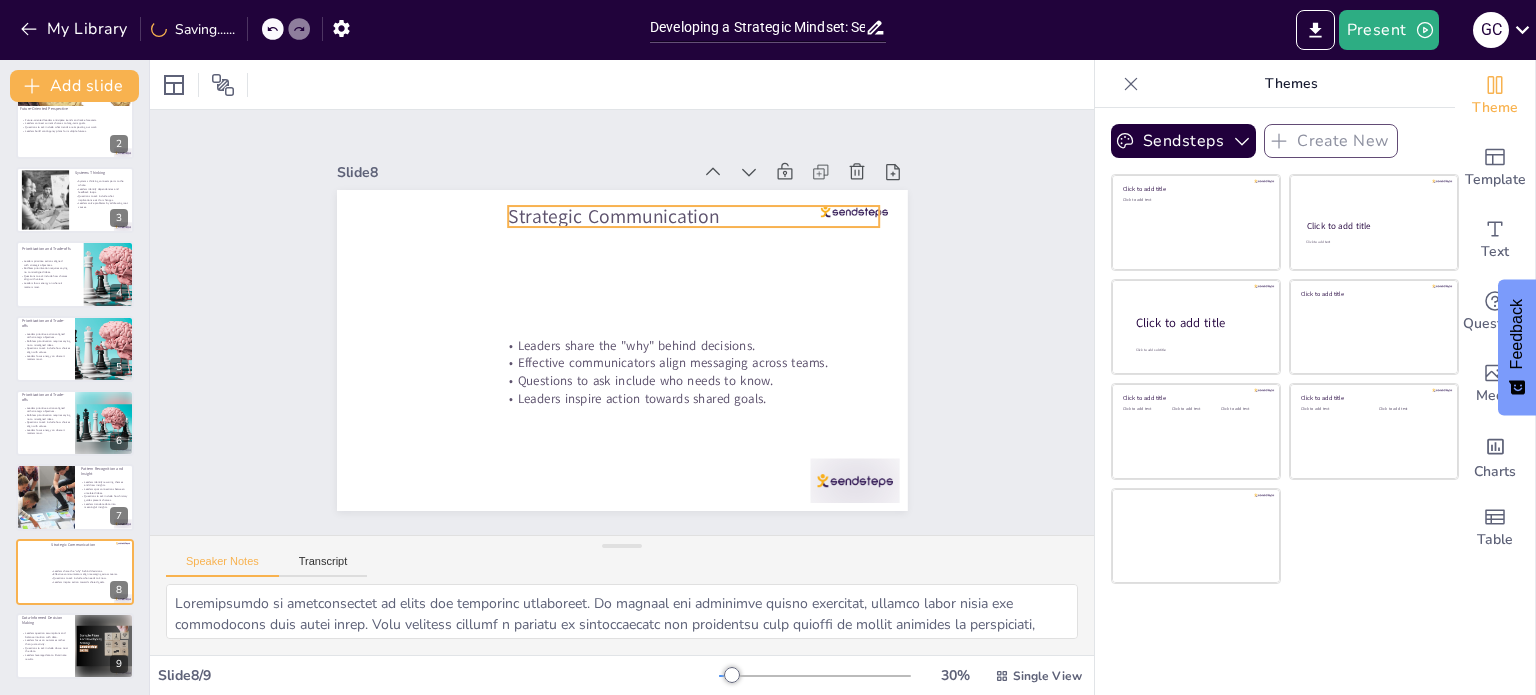 click on "Strategic Communication" at bounding box center (693, 216) 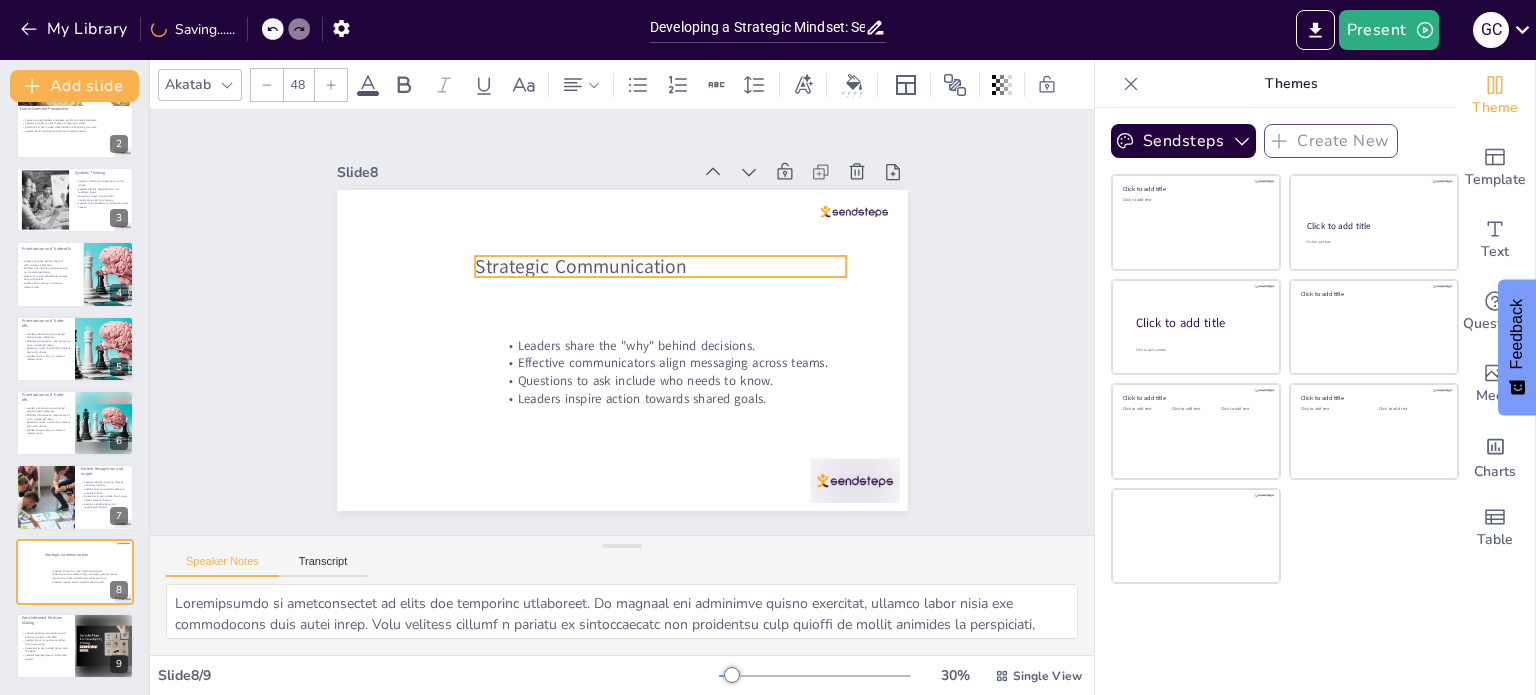 drag, startPoint x: 594, startPoint y: 217, endPoint x: 561, endPoint y: 267, distance: 59.908264 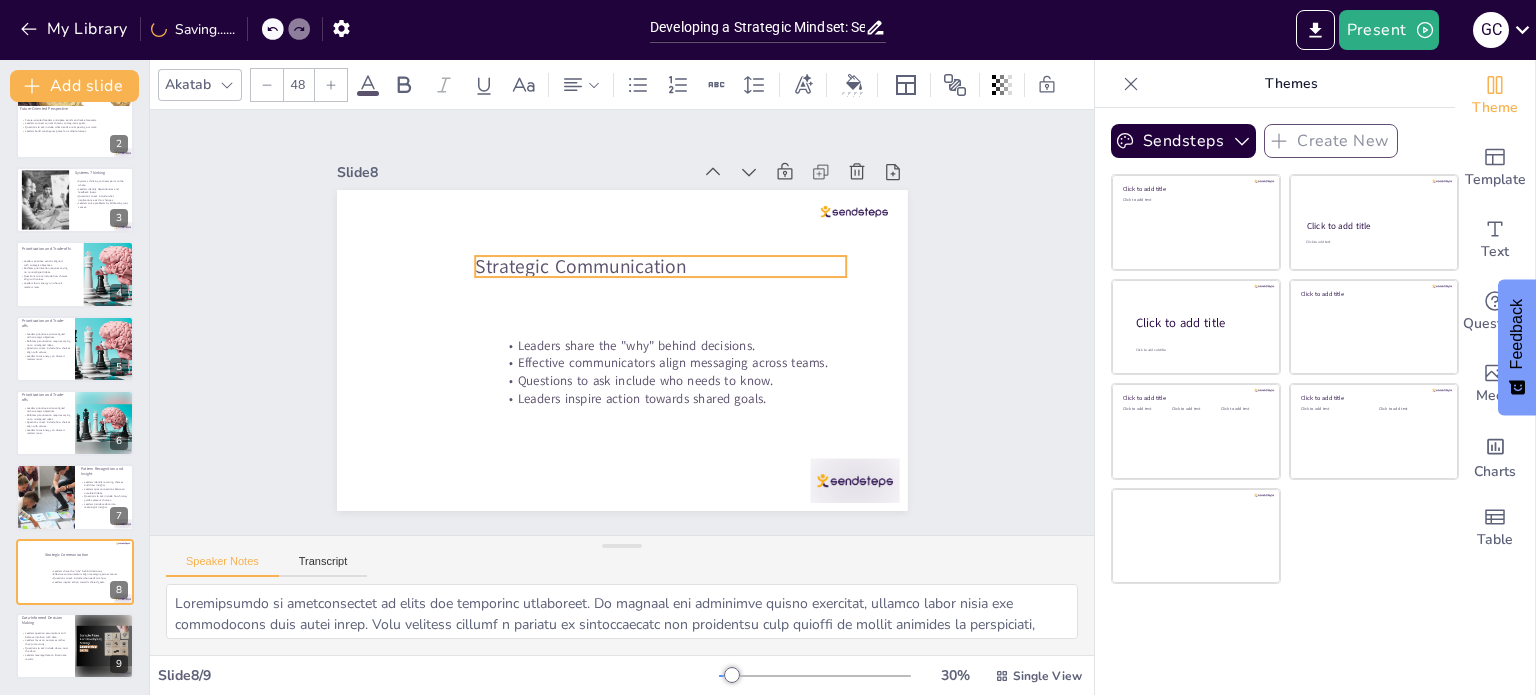click on "Strategic Communication" at bounding box center (660, 266) 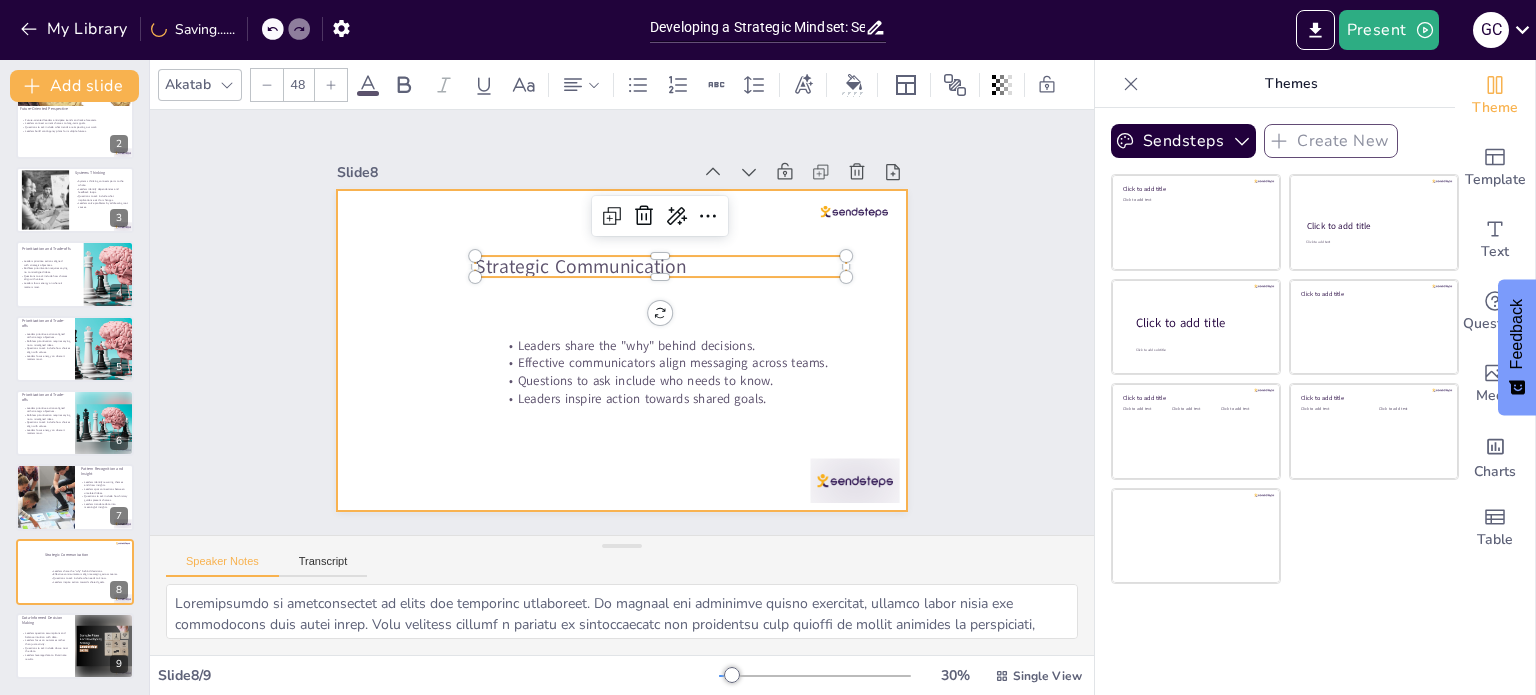 click at bounding box center (622, 350) 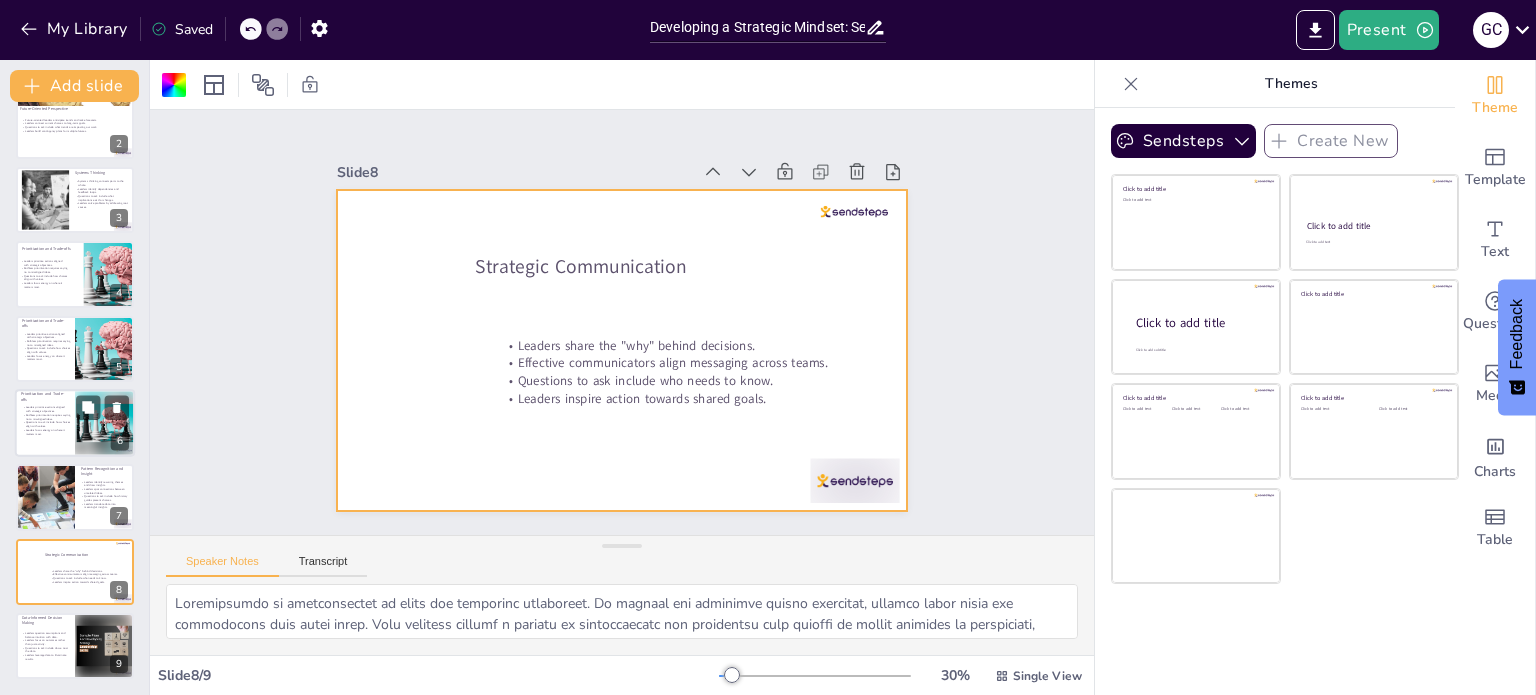 scroll, scrollTop: 100, scrollLeft: 0, axis: vertical 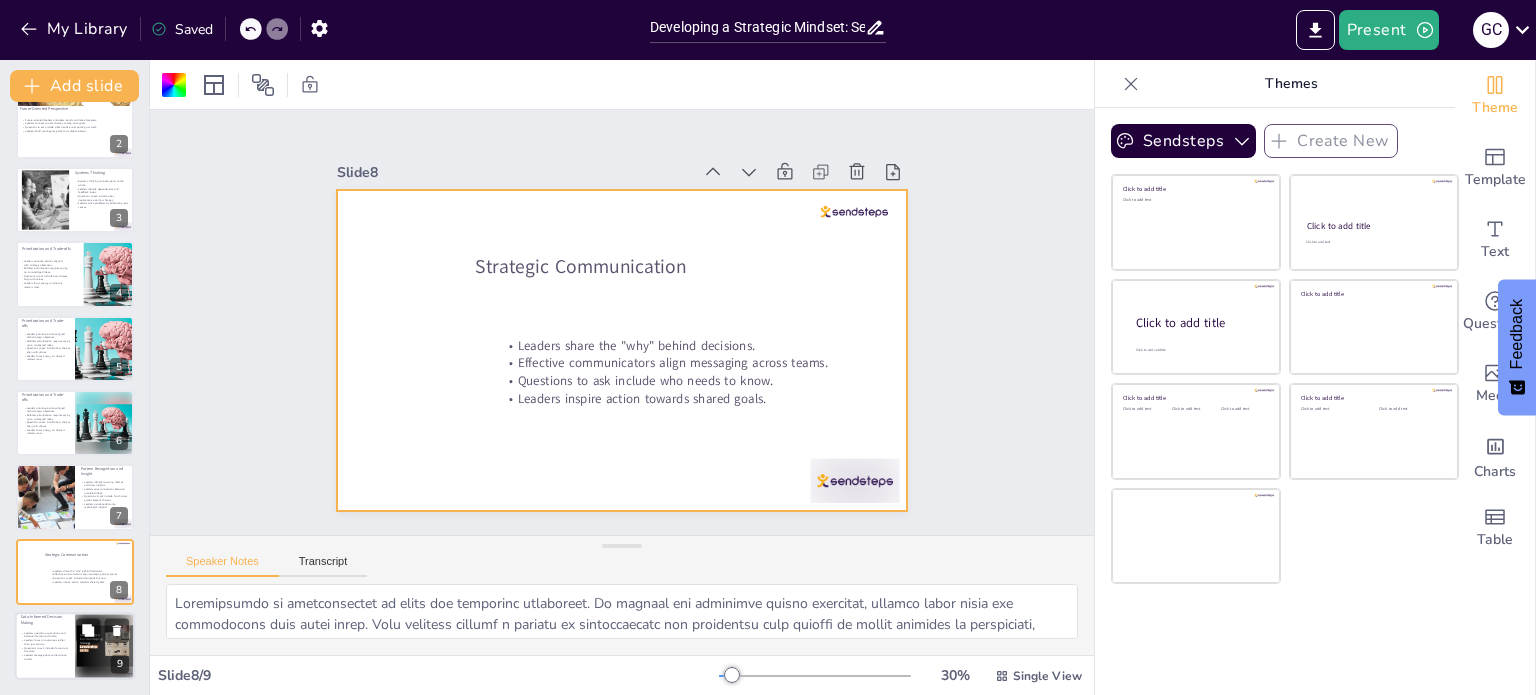 click at bounding box center (75, 646) 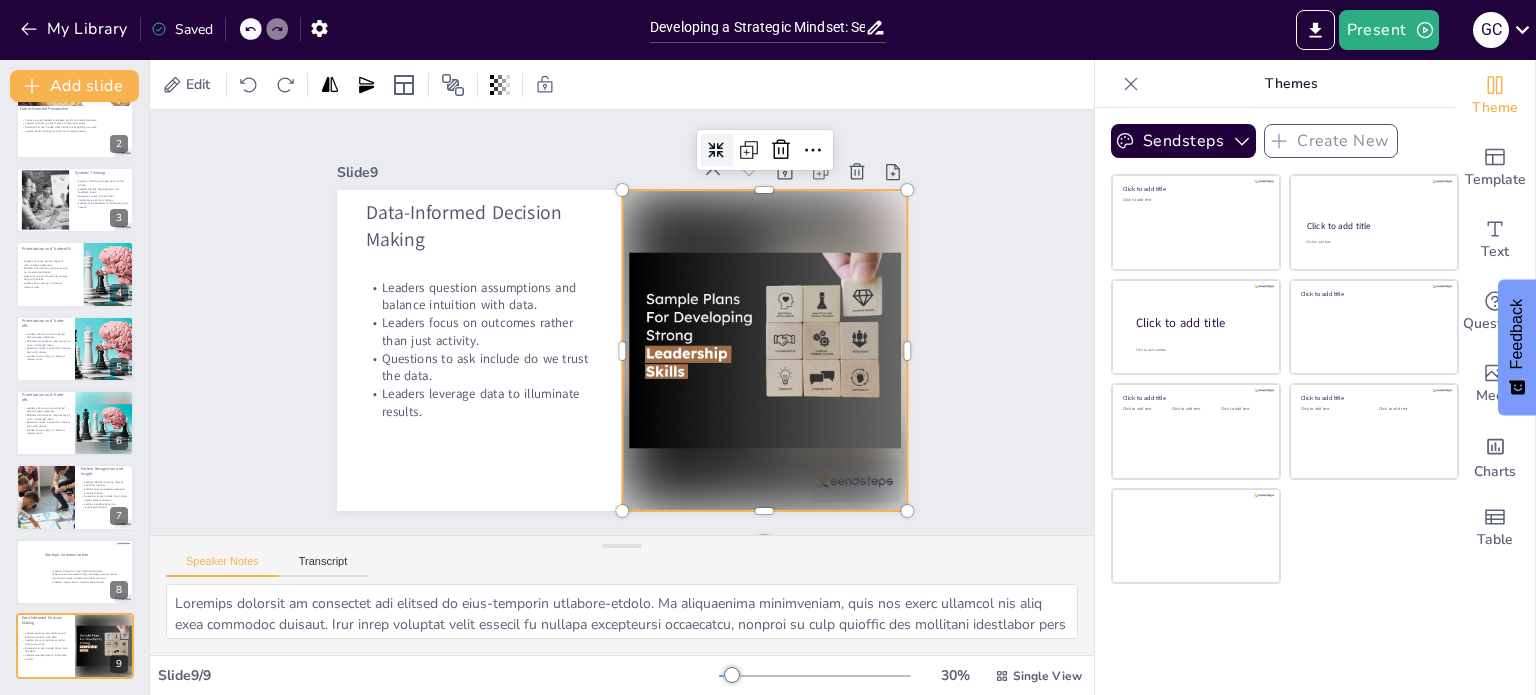 click at bounding box center (764, 350) 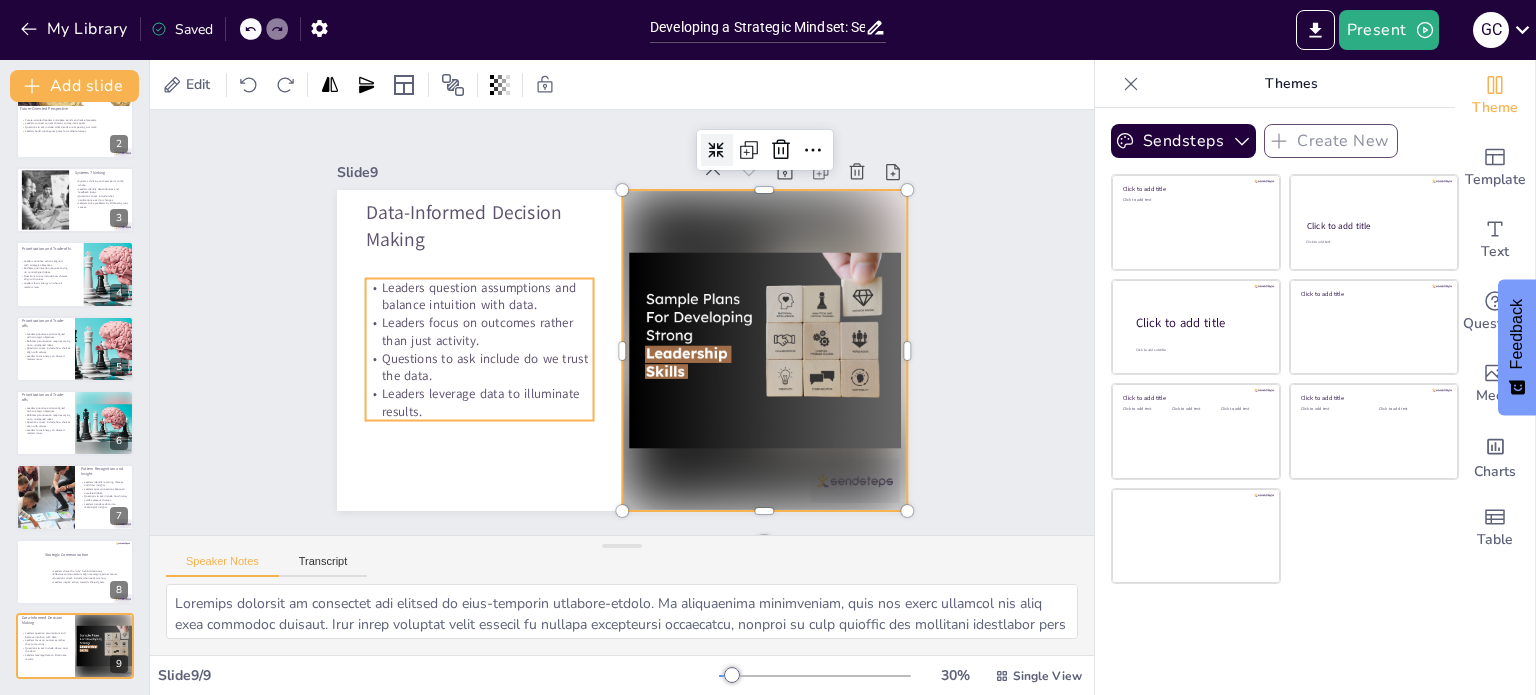 click on "Leaders focus on outcomes rather than just activity." at bounding box center [480, 302] 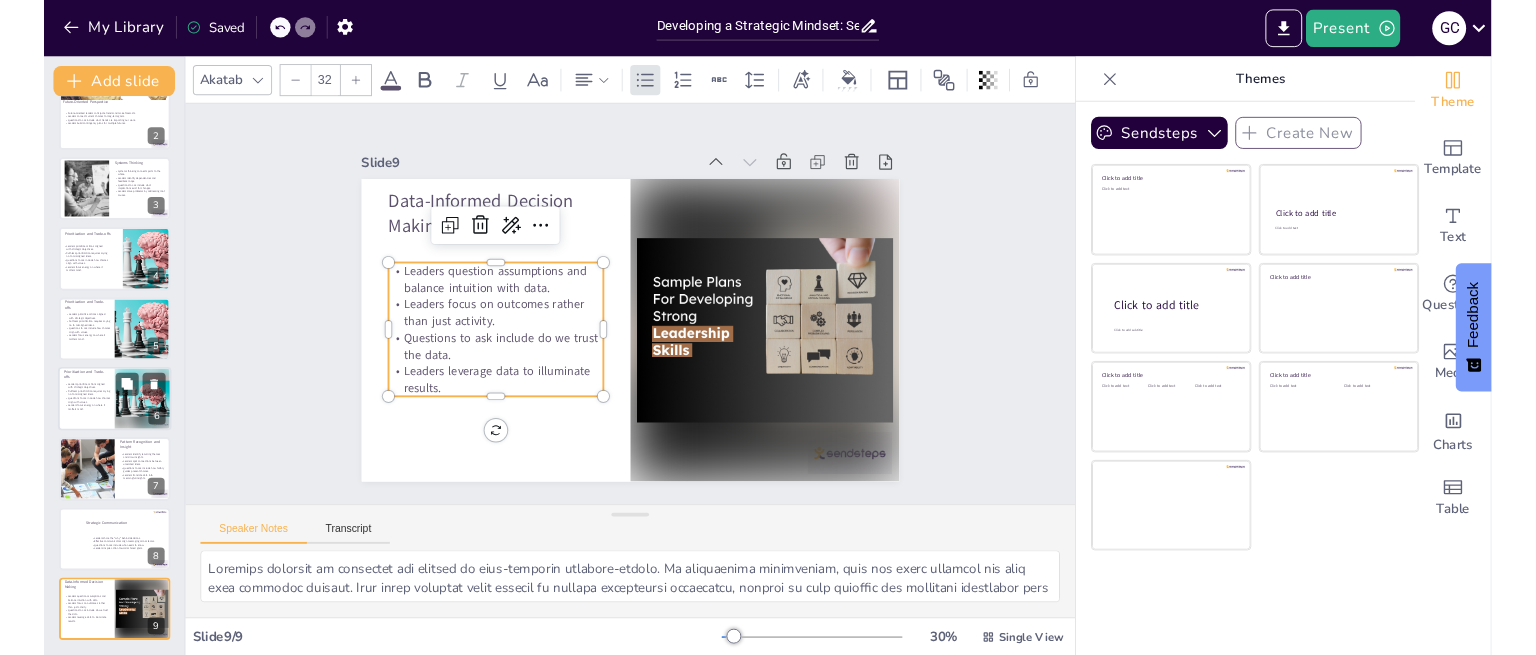 scroll, scrollTop: 0, scrollLeft: 0, axis: both 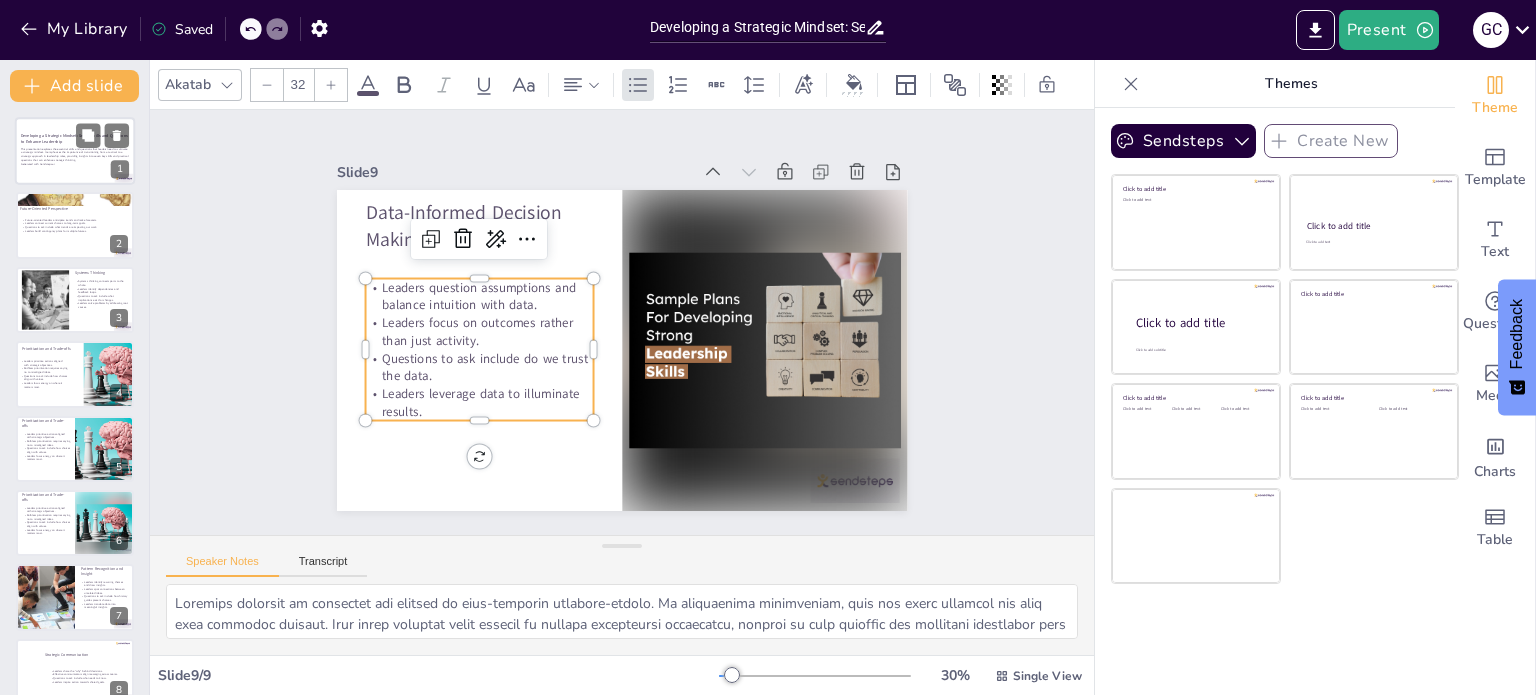 click at bounding box center [75, 151] 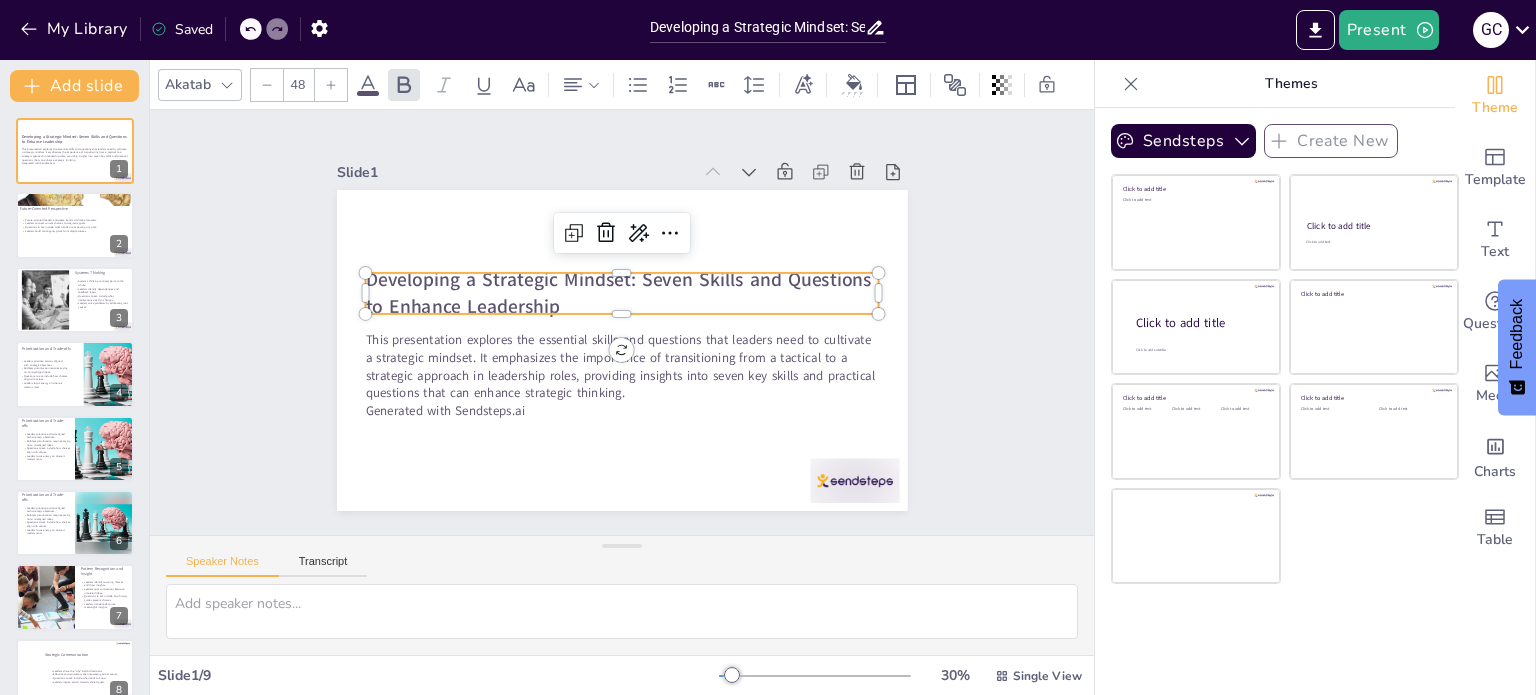 click on "Developing a Strategic Mindset: Seven Skills and Questions to Enhance Leadership" at bounding box center (622, 293) 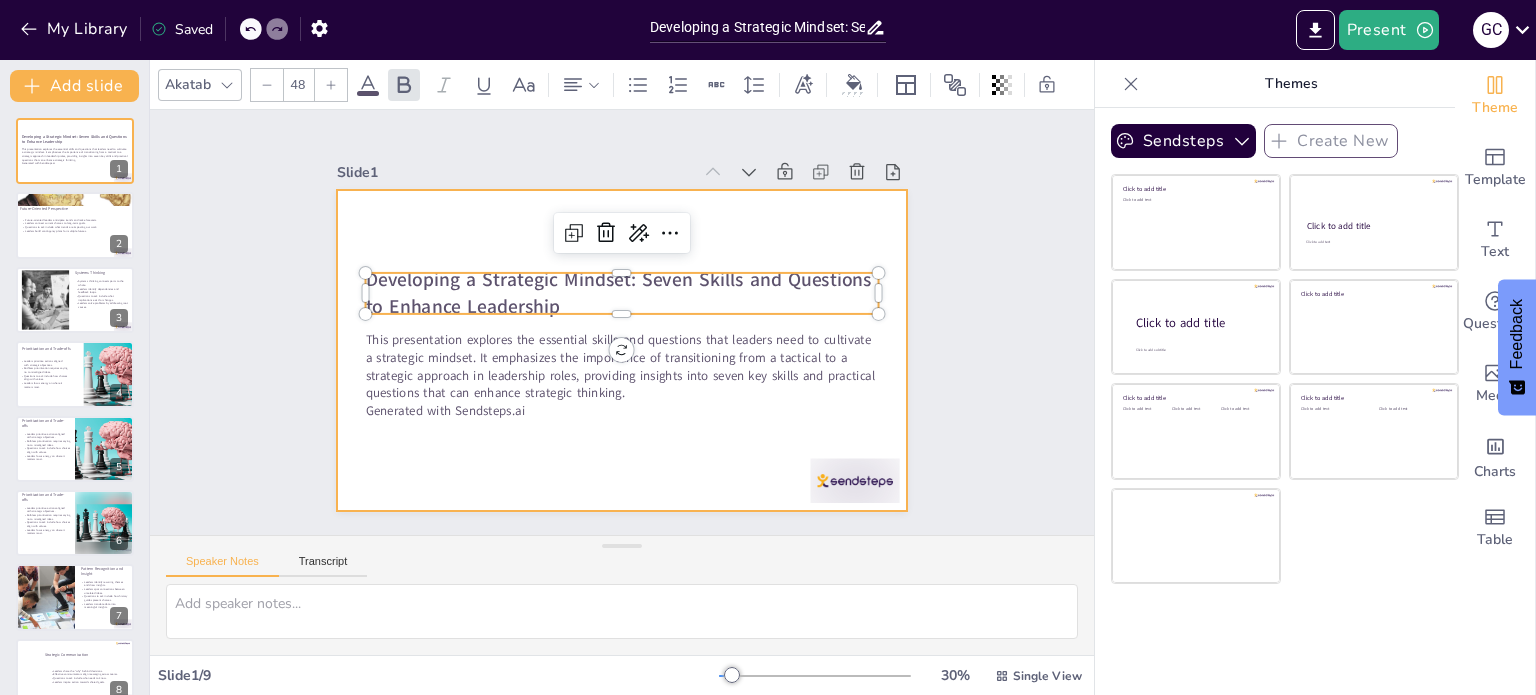 click at bounding box center [622, 350] 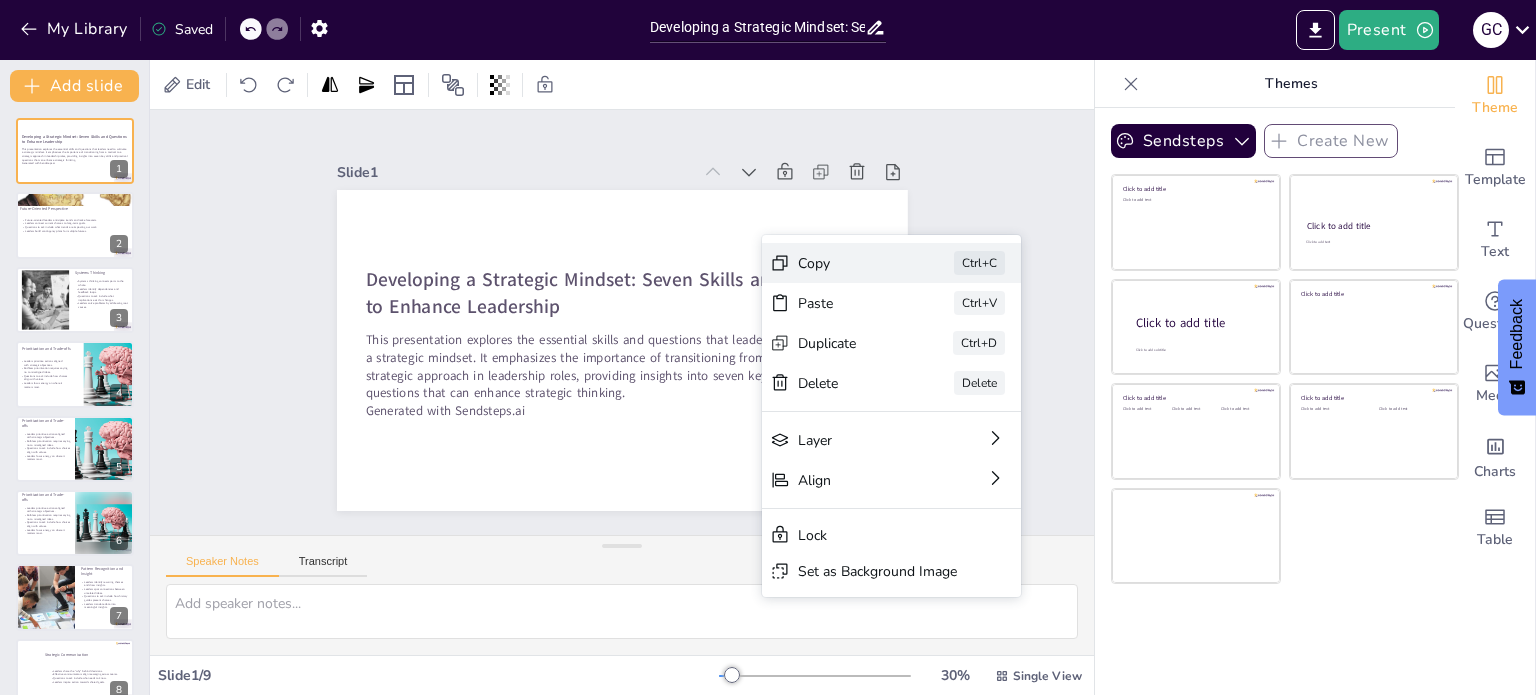 click on "Copy" at bounding box center (248, 390) 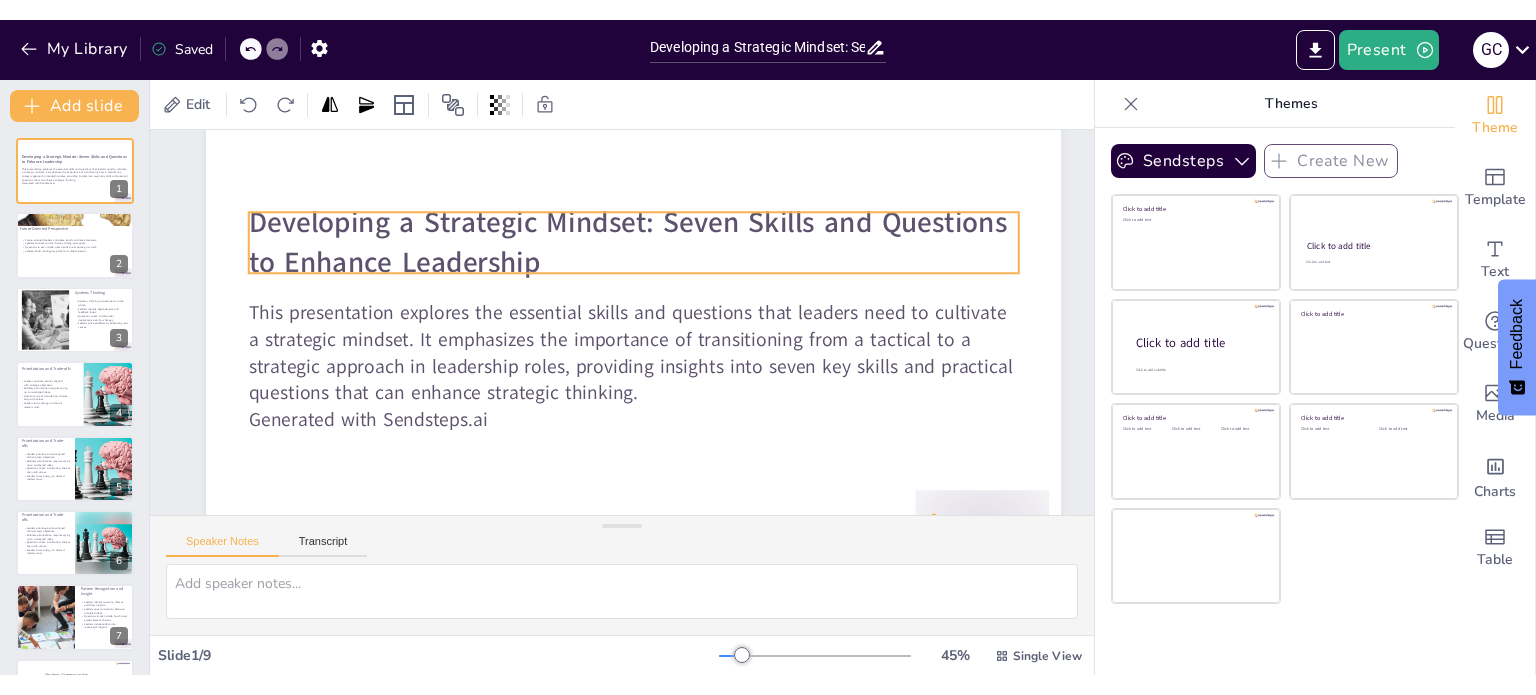 scroll, scrollTop: 67, scrollLeft: 0, axis: vertical 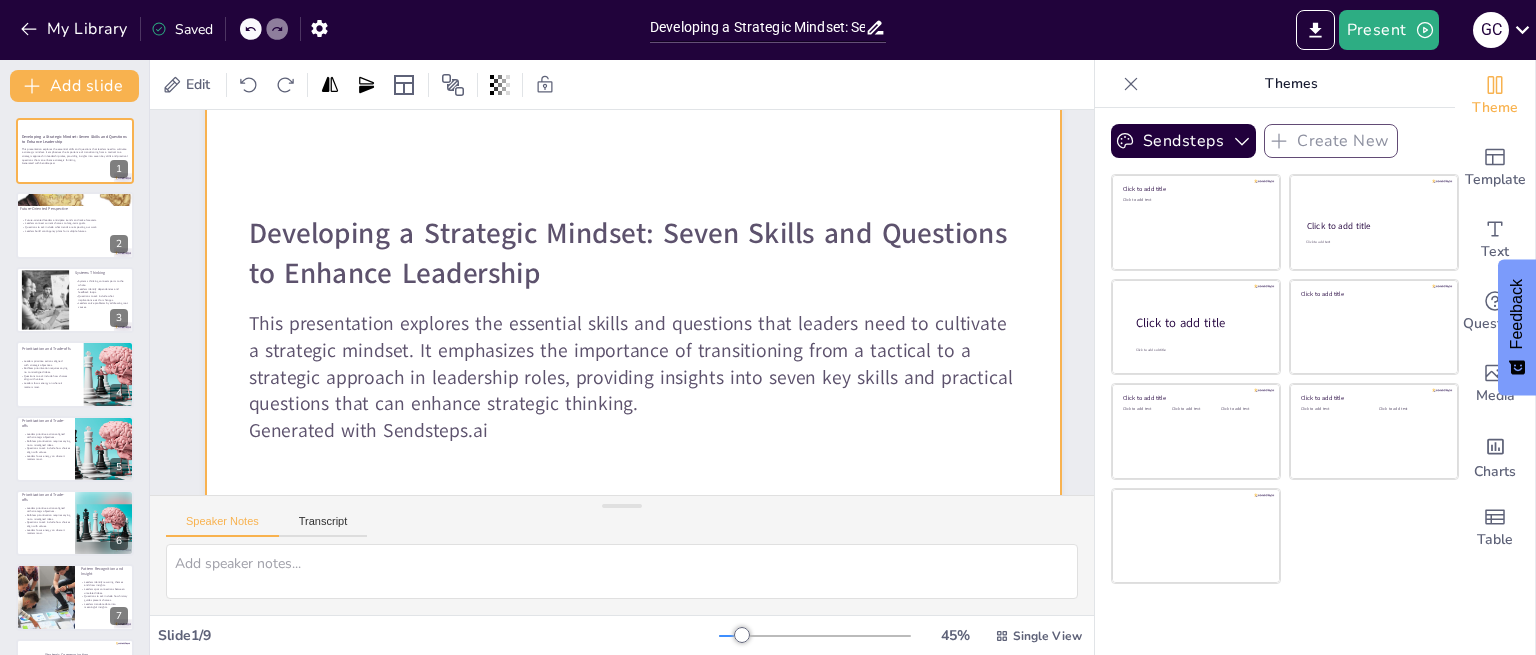click at bounding box center (633, 339) 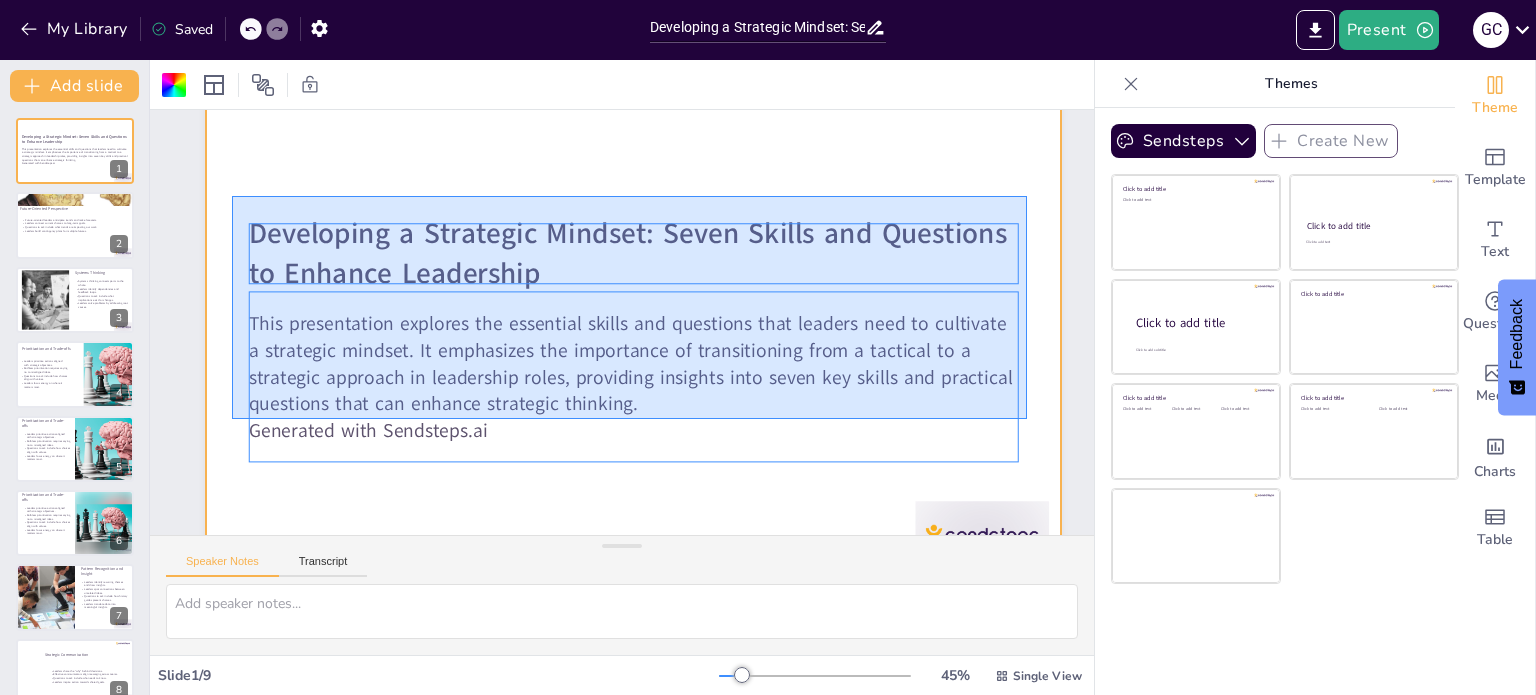 drag, startPoint x: 232, startPoint y: 196, endPoint x: 1027, endPoint y: 419, distance: 825.68396 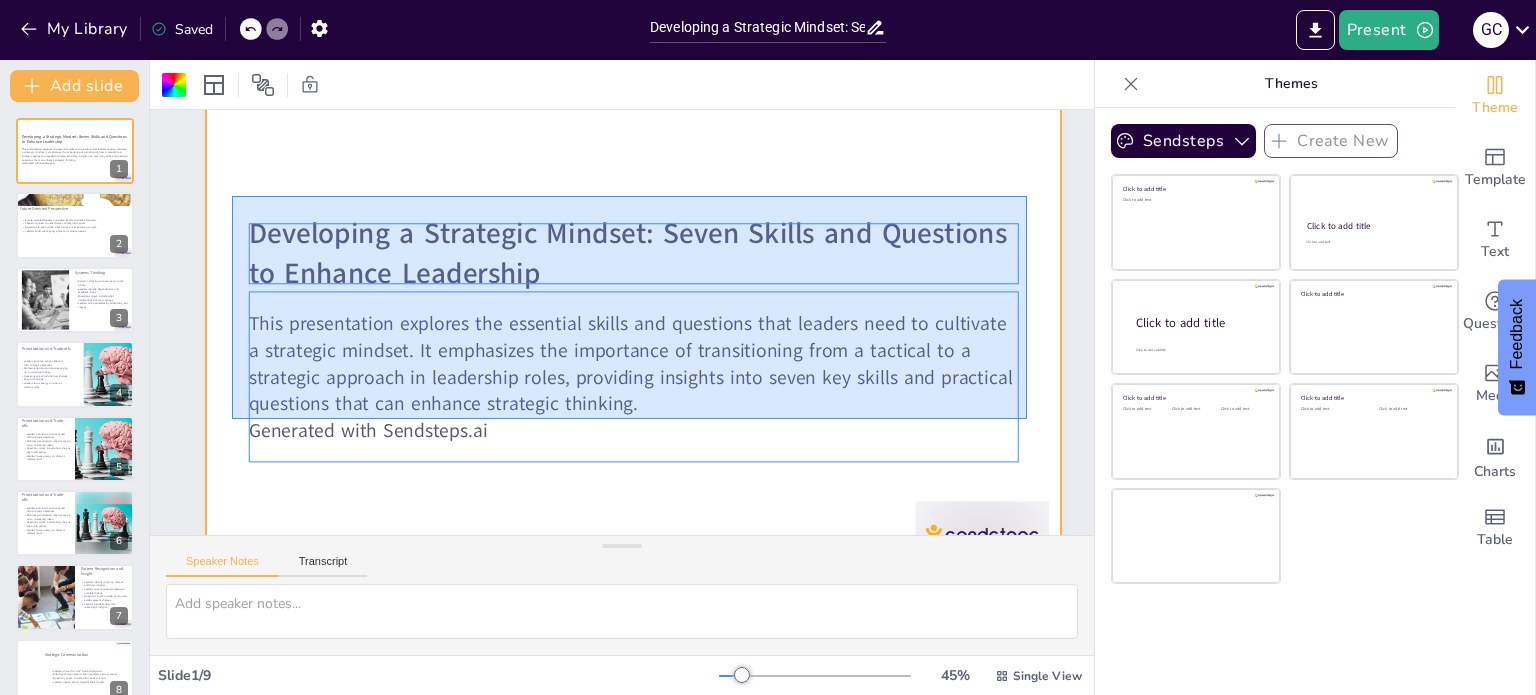 click at bounding box center [633, 339] 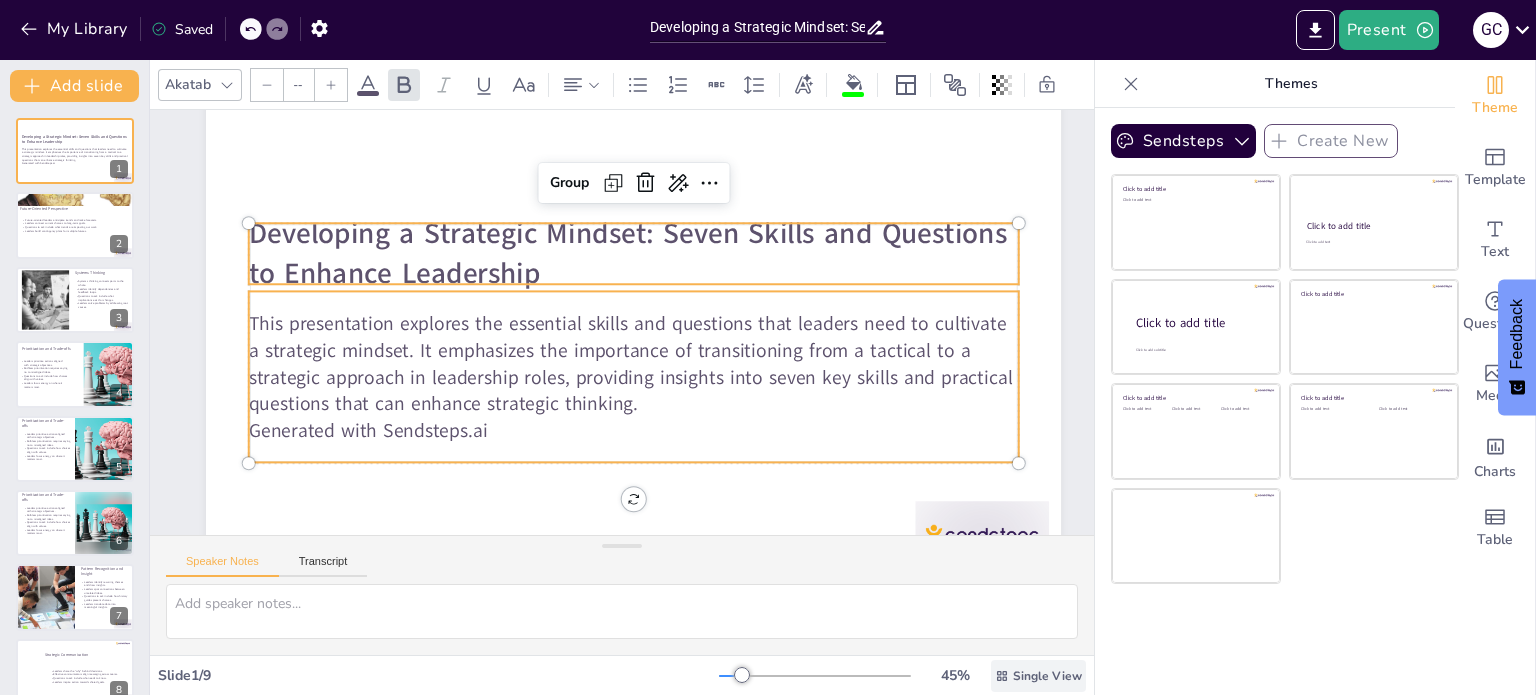 click on "Single View" at bounding box center [1038, 676] 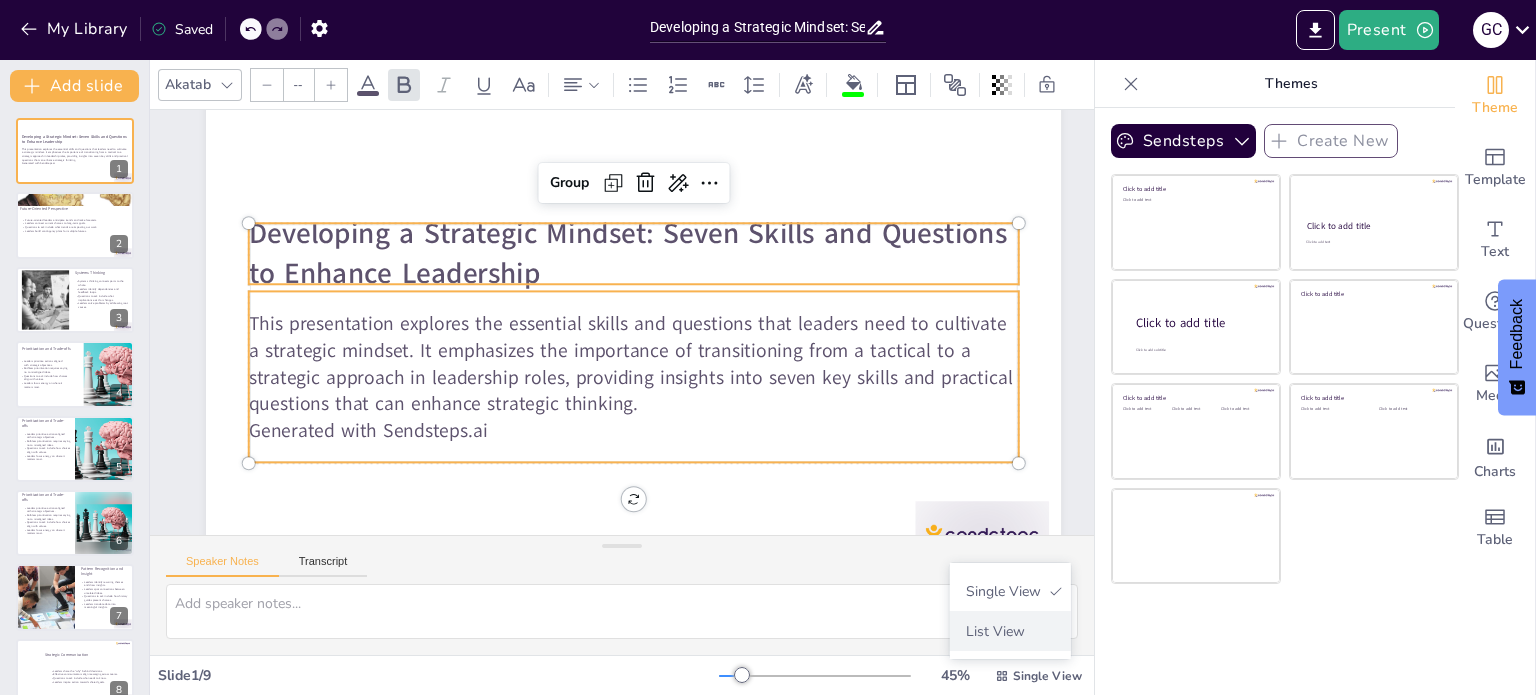 click on "List View" at bounding box center (1010, 631) 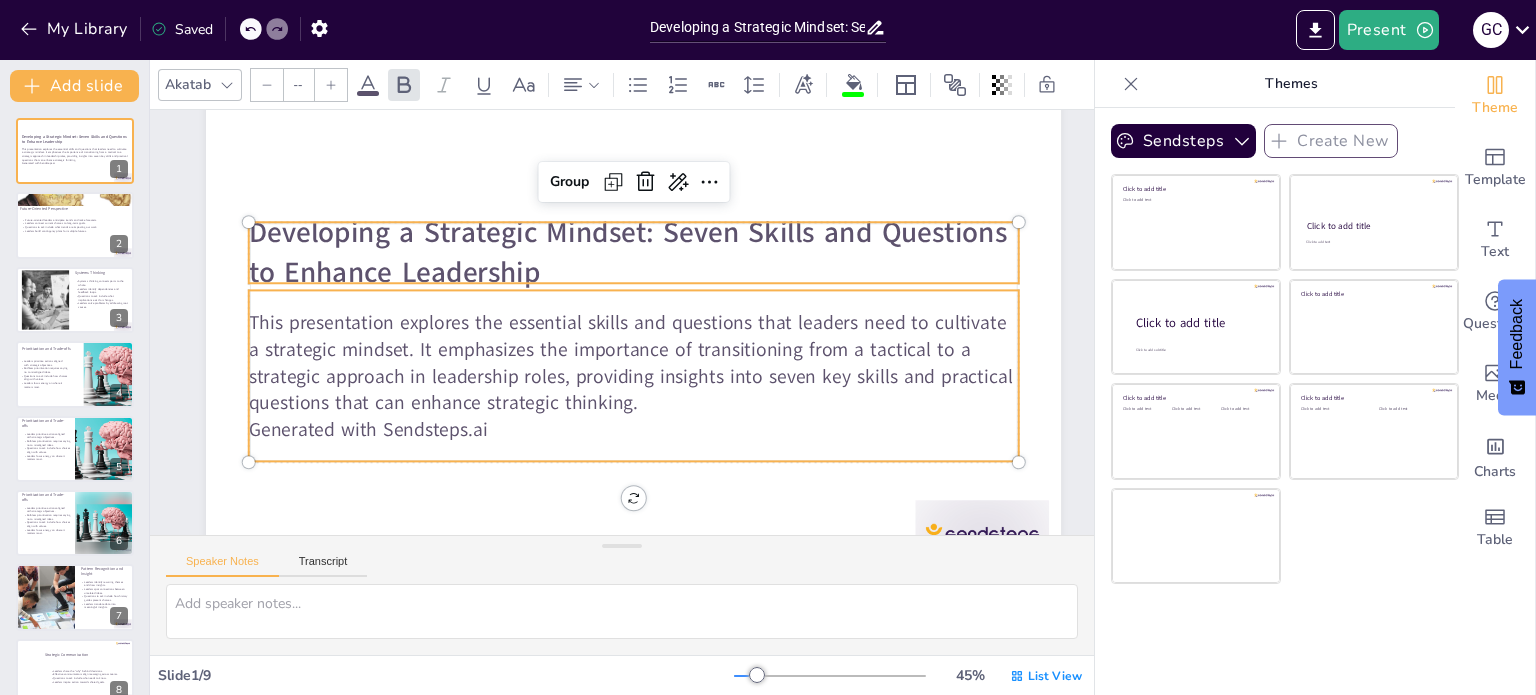 scroll, scrollTop: 100, scrollLeft: 0, axis: vertical 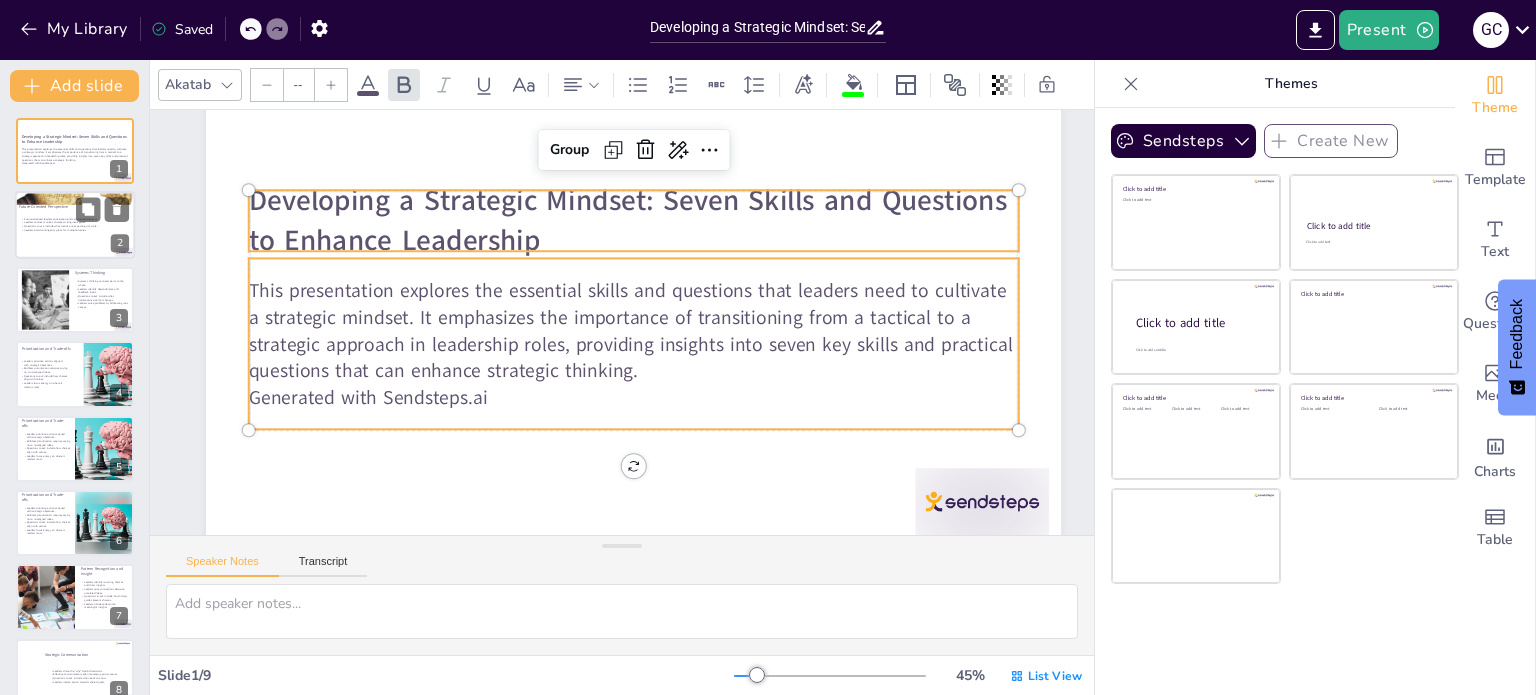 click at bounding box center [75, 226] 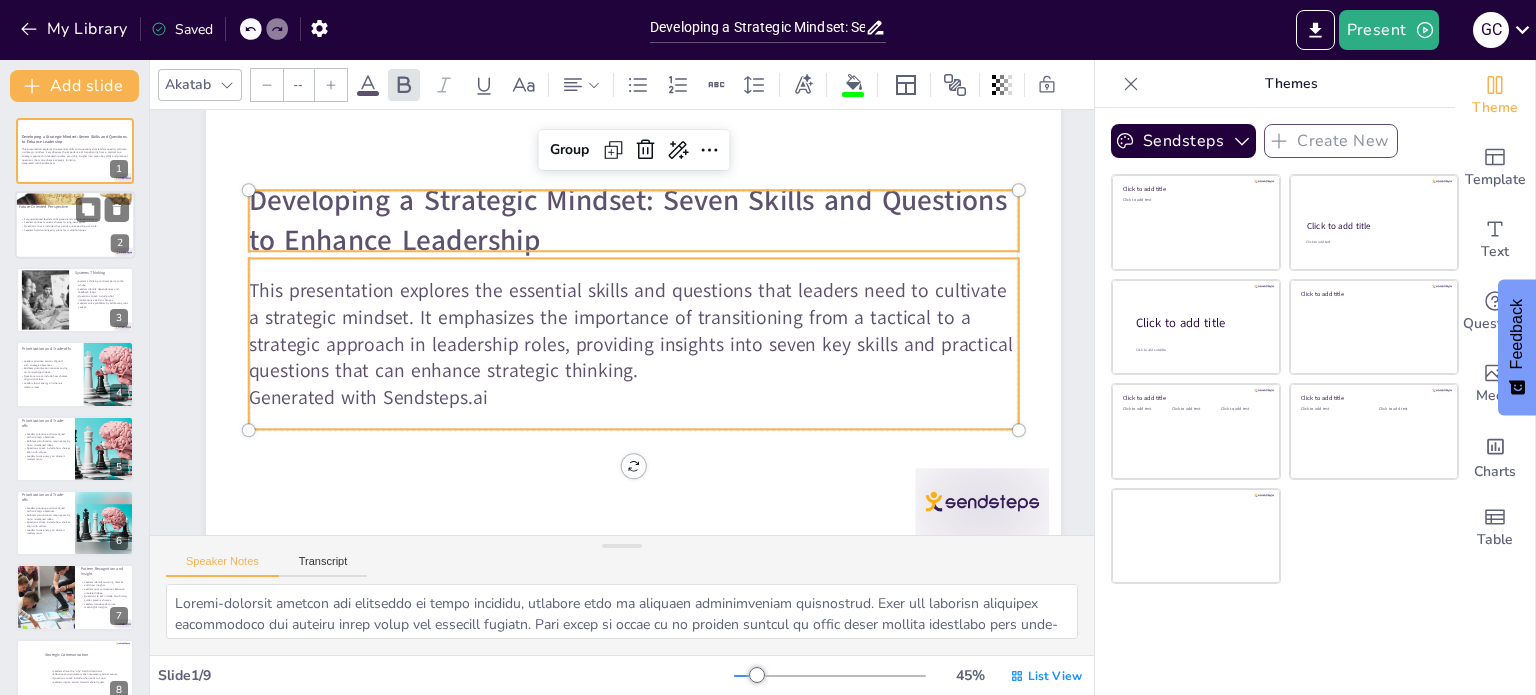 scroll, scrollTop: 620, scrollLeft: 0, axis: vertical 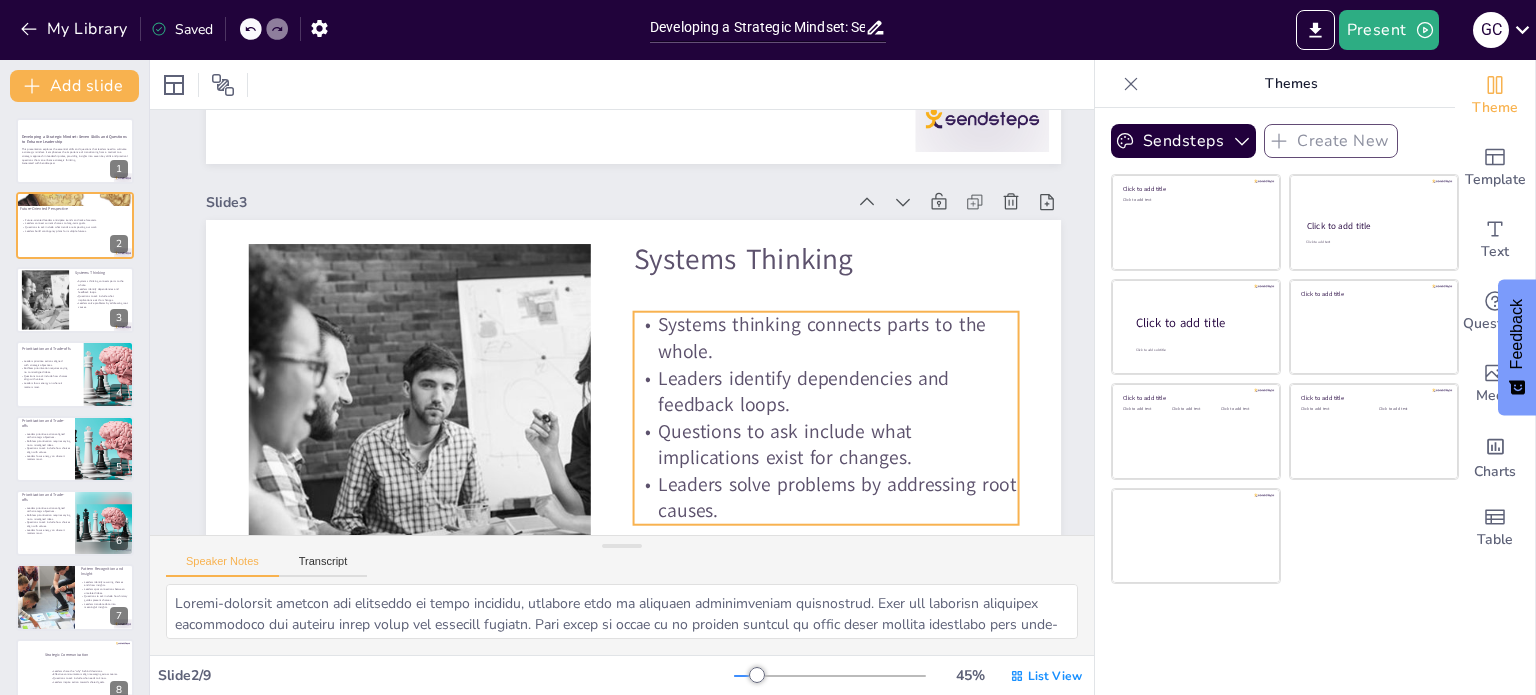 type on "Understanding connectivity within an organization is vital for leaders. Systems thinking allows them to see how different departments and processes interact, fostering collaboration and synergy. By recognizing these connections, leaders can make informed decisions that consider the broader implications of their actions, ultimately leading to more effective strategies.
Identifying dependencies is essential for effective leadership. By understanding how various elements within the organization depend on one another, leaders can better manage resources and mitigate risks. This insight allows them to create more resilient strategies that can withstand disruptions and changes in the environment.
Considering implications is a critical aspect of strategic decision-making. Leaders must evaluate how changes in one area can affect others, ensuring that they are not only addressing symptoms but also tackling root causes. This comprehensive approach leads to more sustainable solutions and enhances overall organization..." 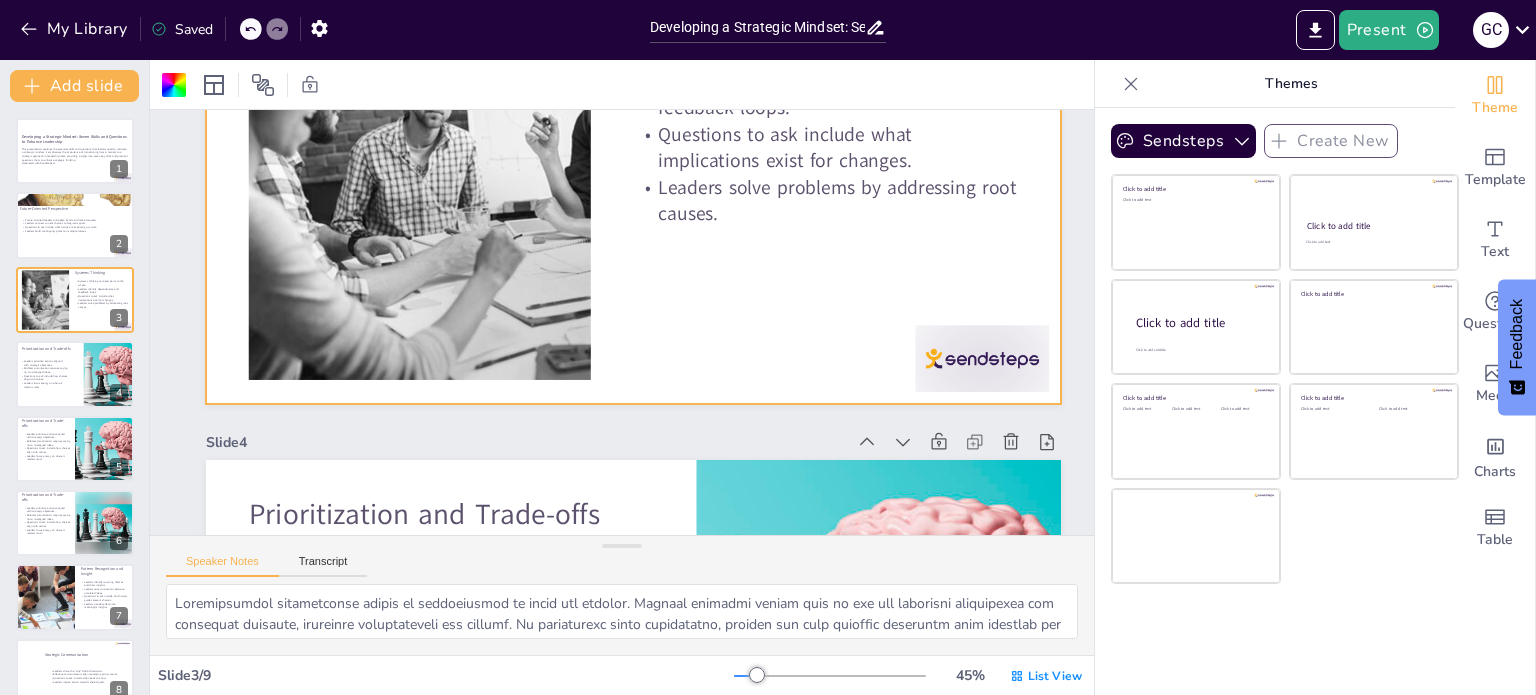 scroll, scrollTop: 1520, scrollLeft: 0, axis: vertical 